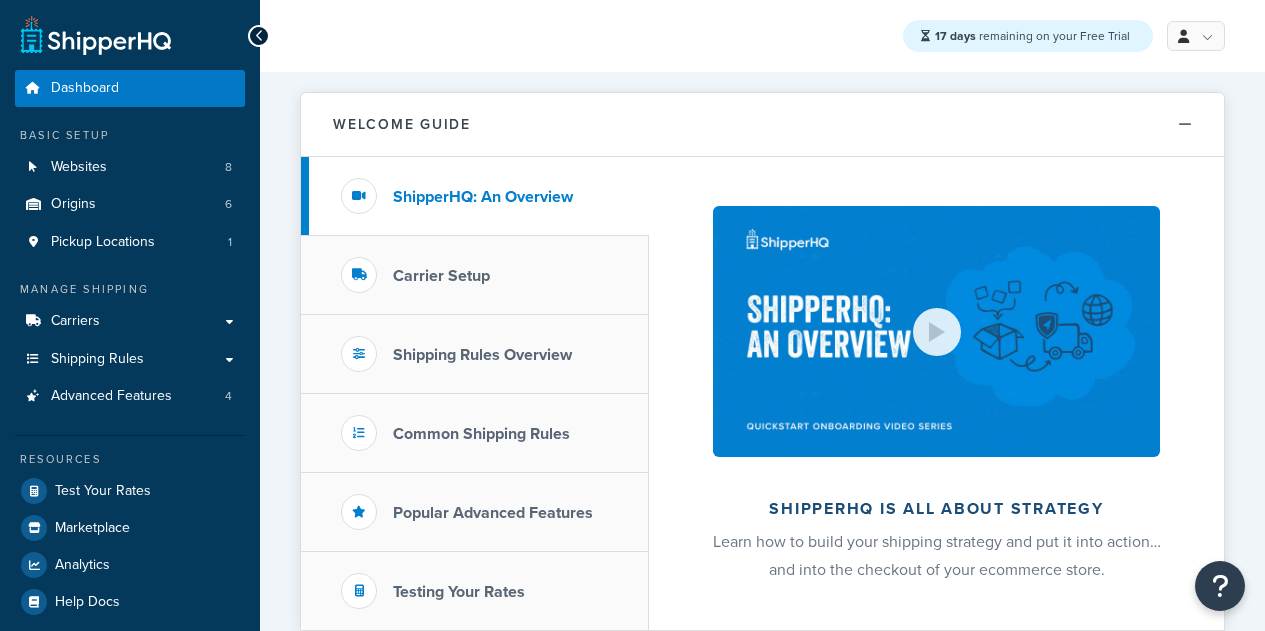scroll, scrollTop: 0, scrollLeft: 0, axis: both 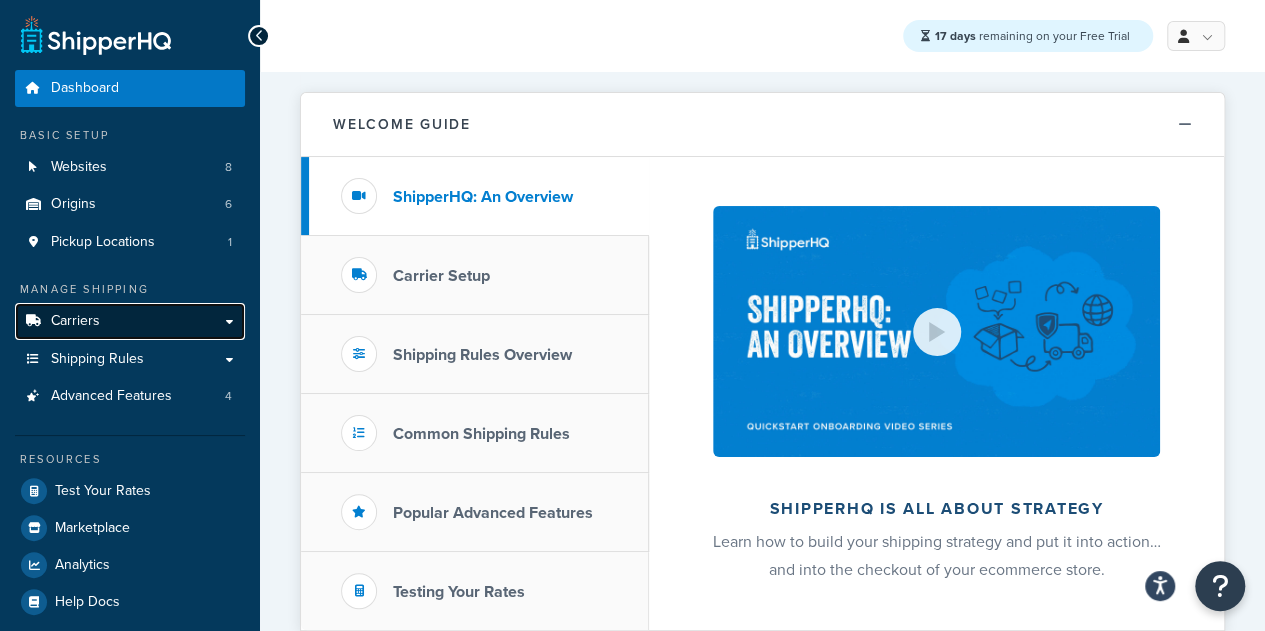 click on "Carriers" at bounding box center (130, 321) 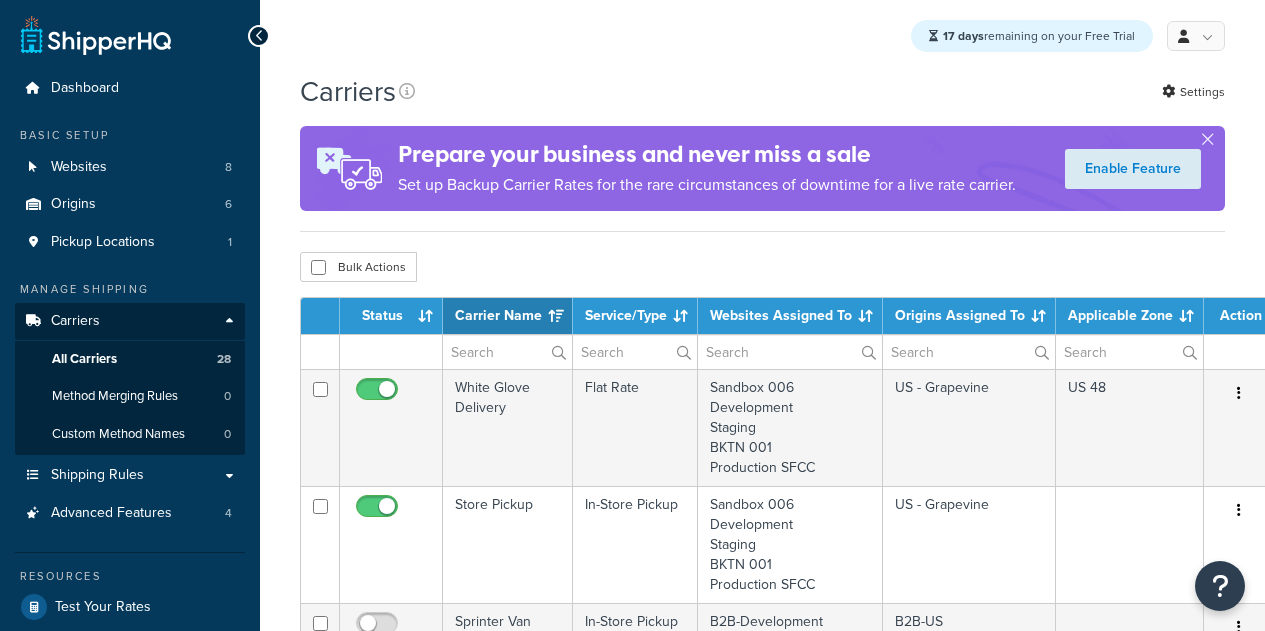 select on "15" 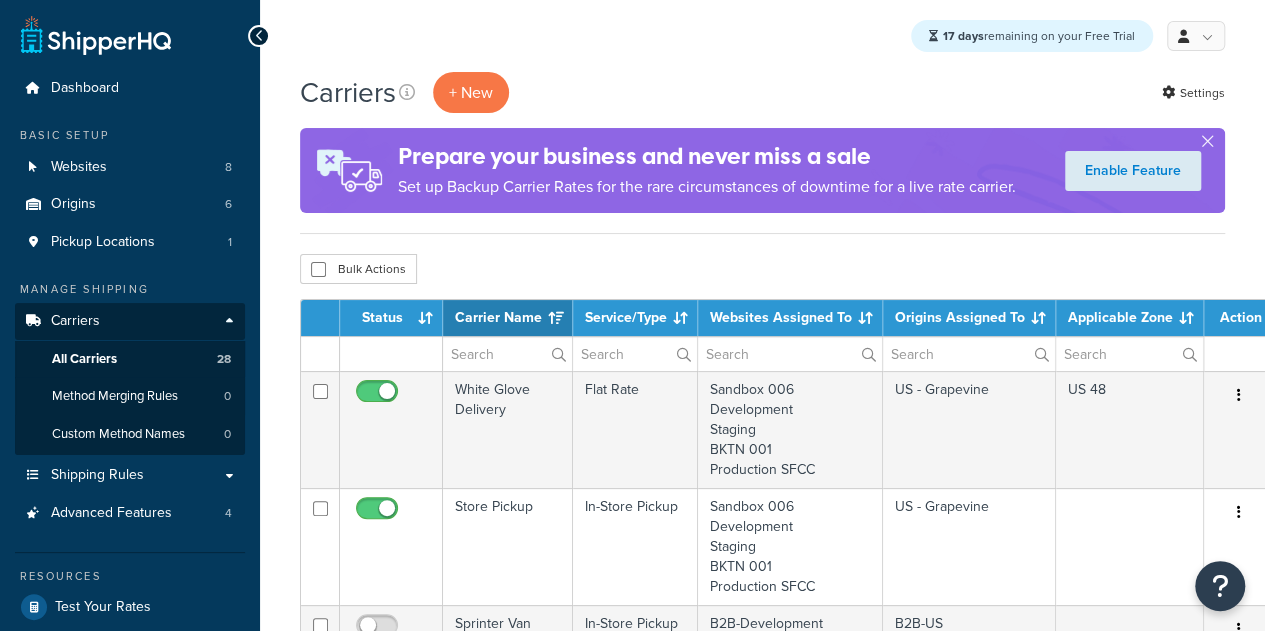scroll, scrollTop: 0, scrollLeft: 0, axis: both 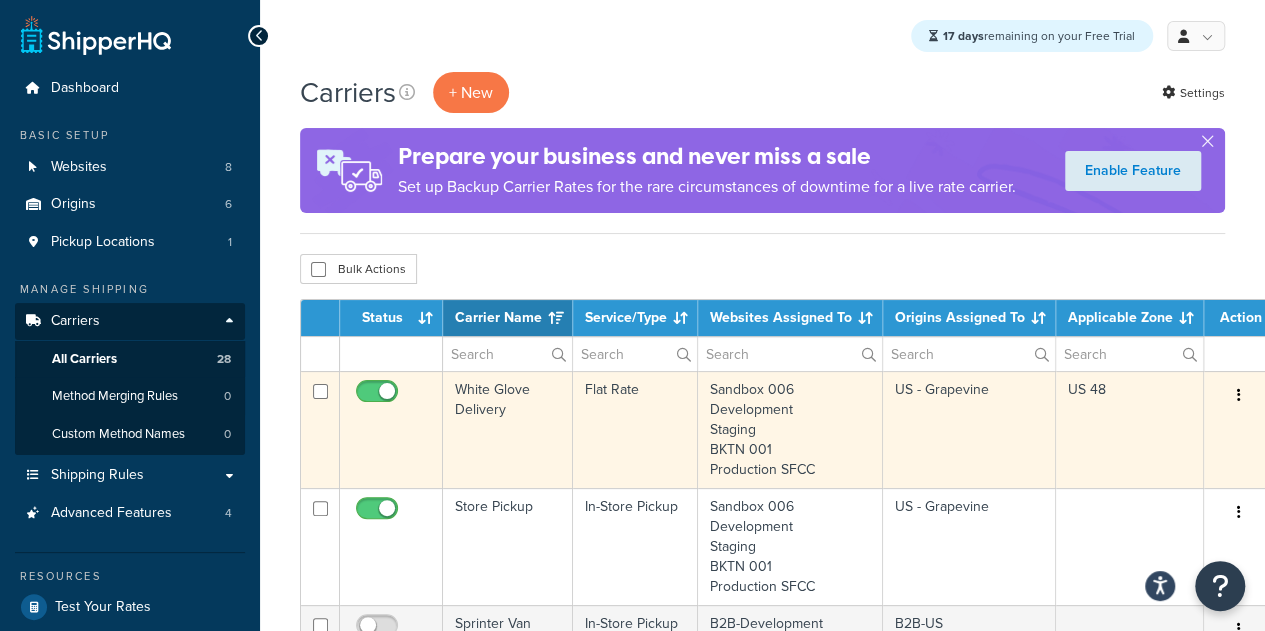 click on "White Glove Delivery" at bounding box center (508, 429) 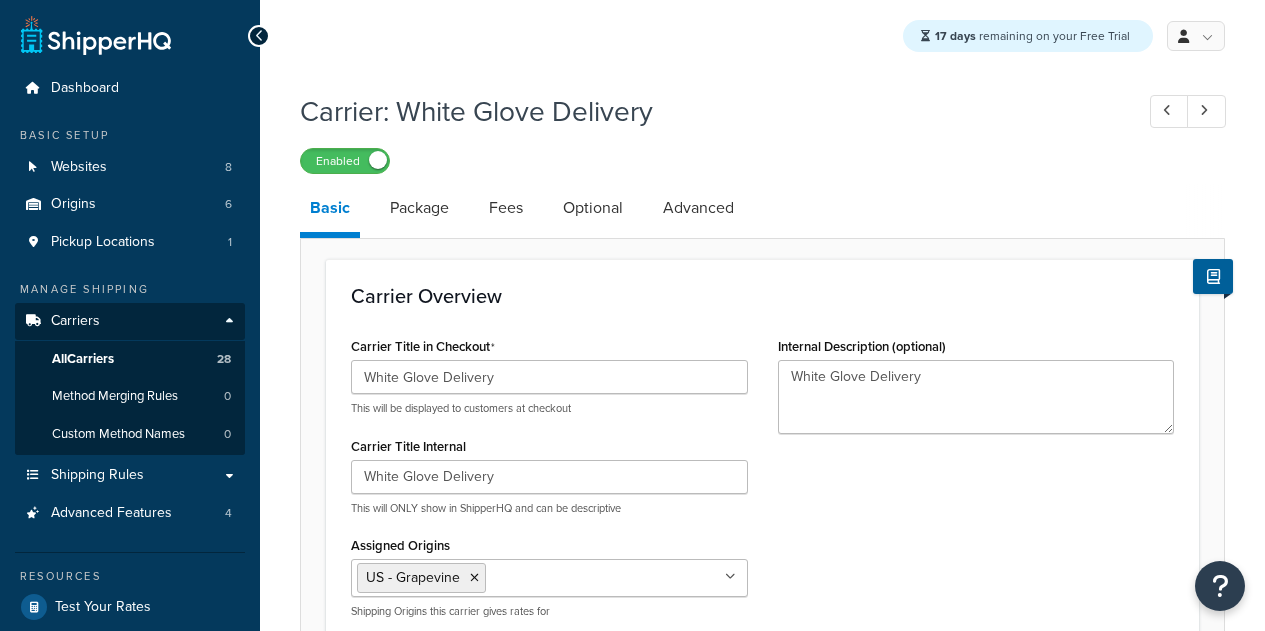 select on "flat" 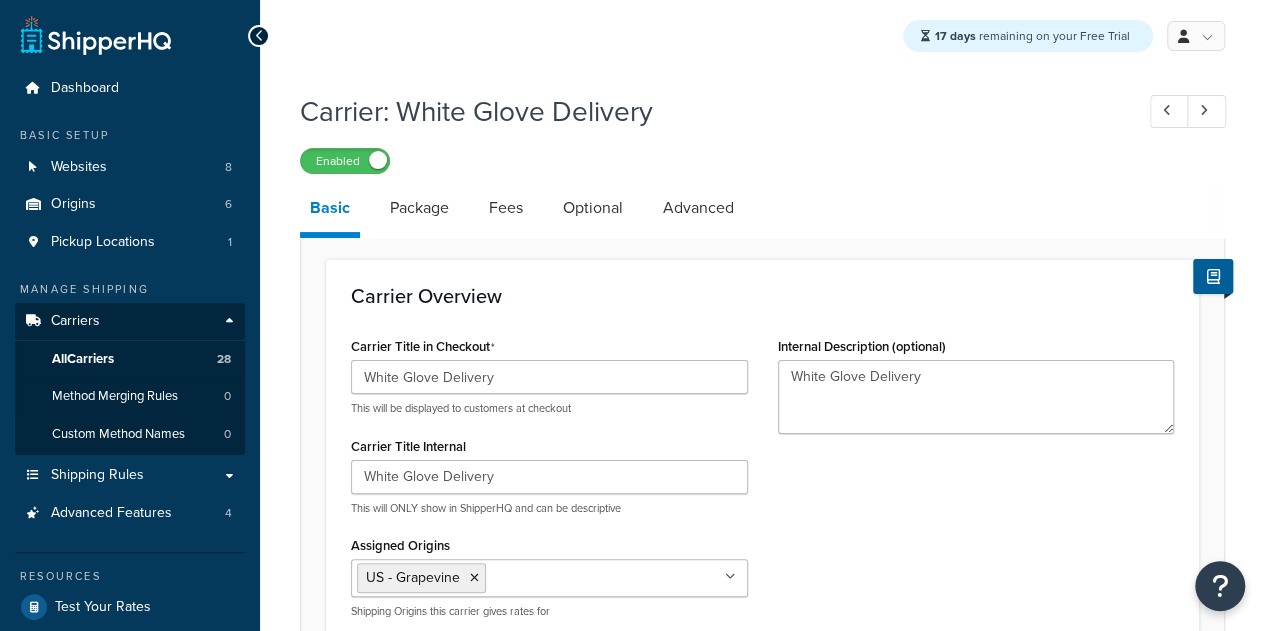 scroll, scrollTop: 0, scrollLeft: 0, axis: both 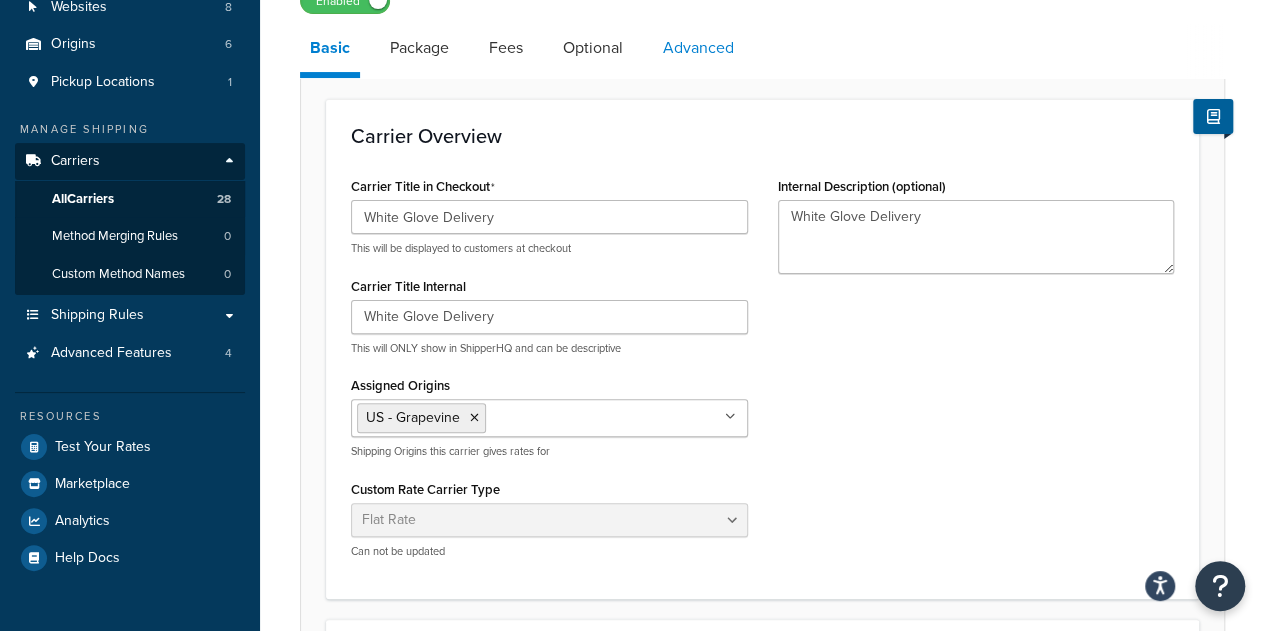 click on "Advanced" at bounding box center (698, 48) 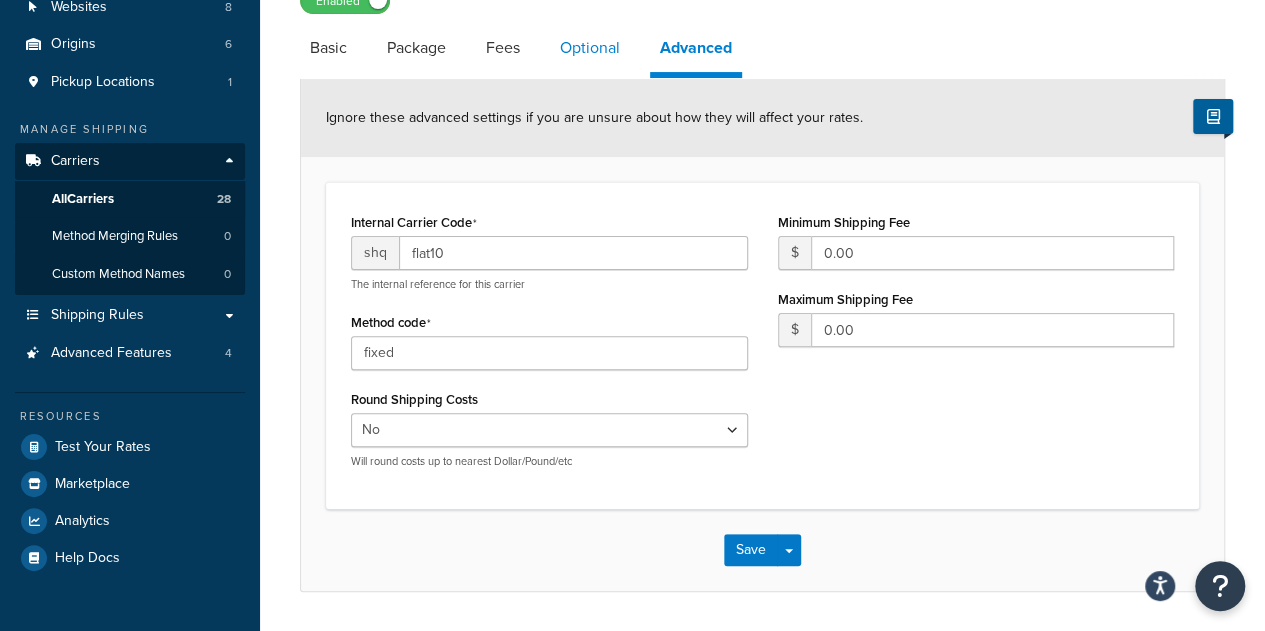 click on "Optional" at bounding box center [590, 48] 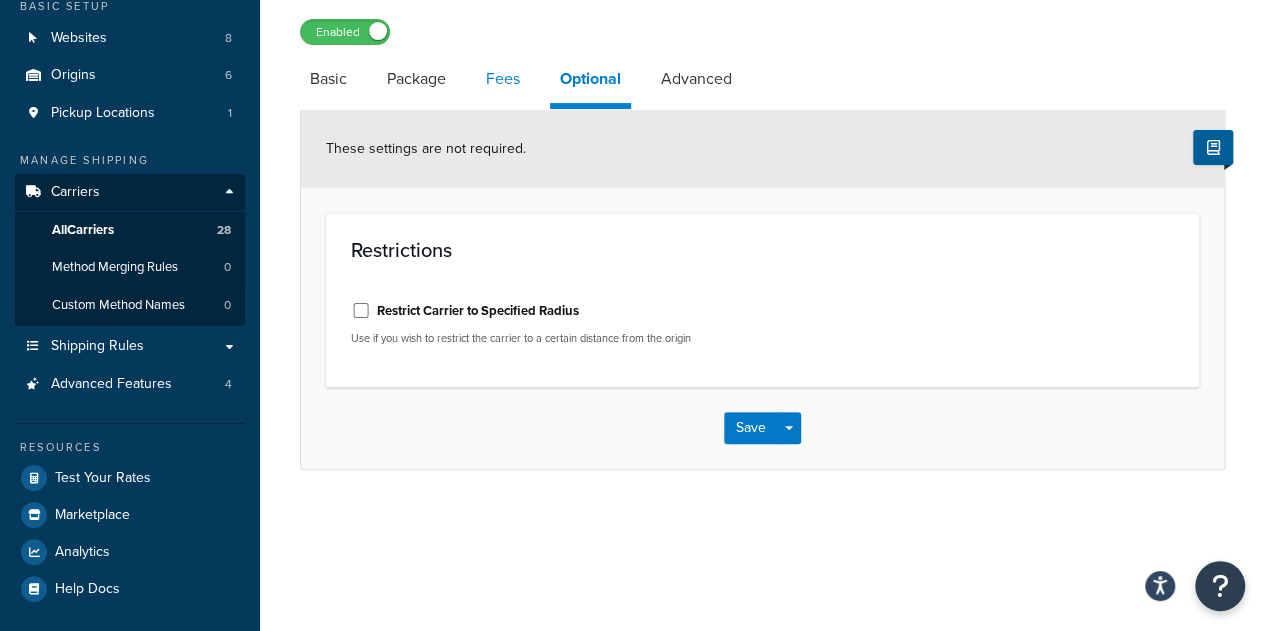 click on "Fees" at bounding box center (503, 79) 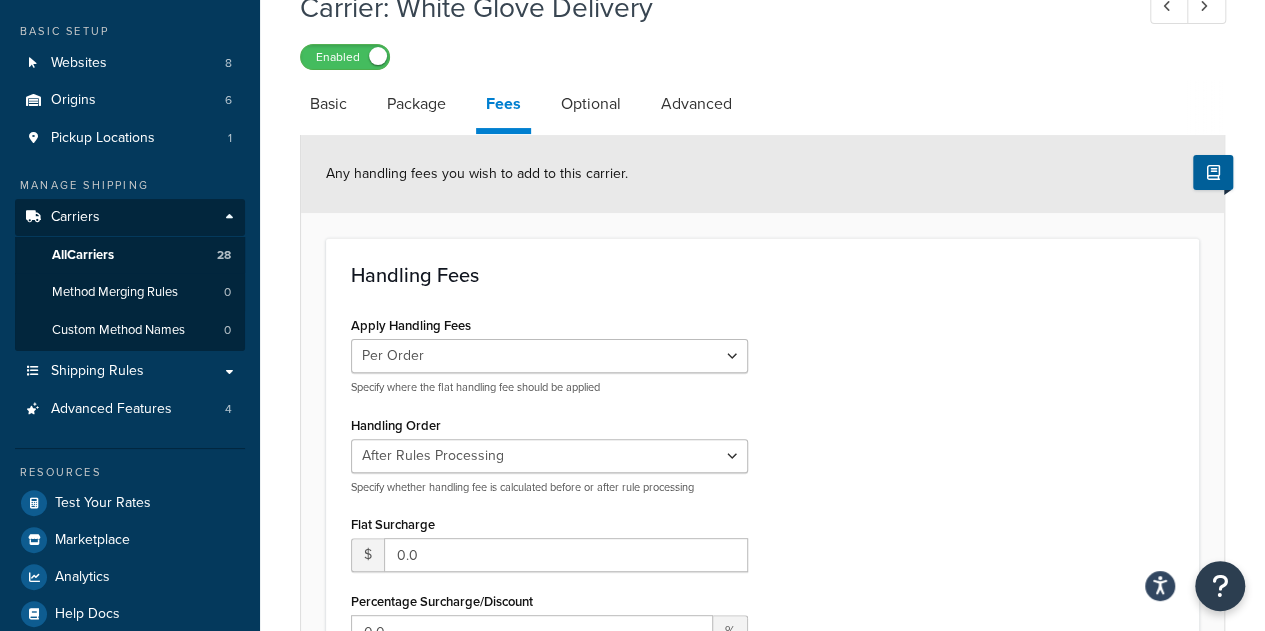 scroll, scrollTop: 0, scrollLeft: 0, axis: both 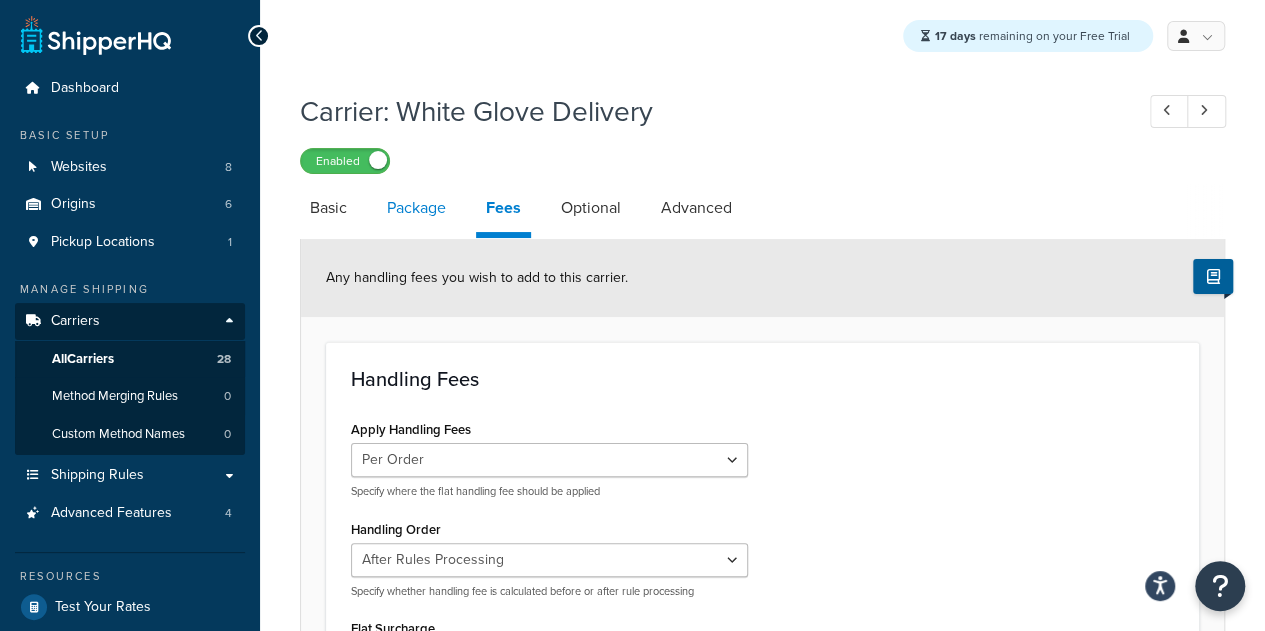 click on "Package" at bounding box center (416, 208) 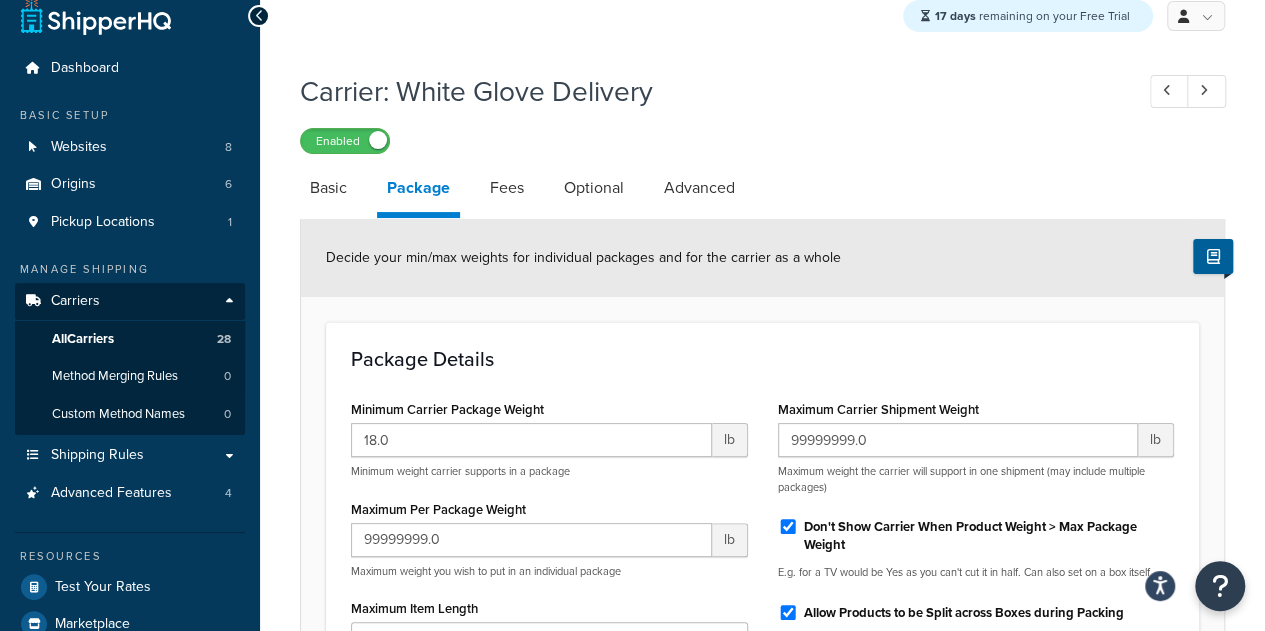 scroll, scrollTop: 0, scrollLeft: 0, axis: both 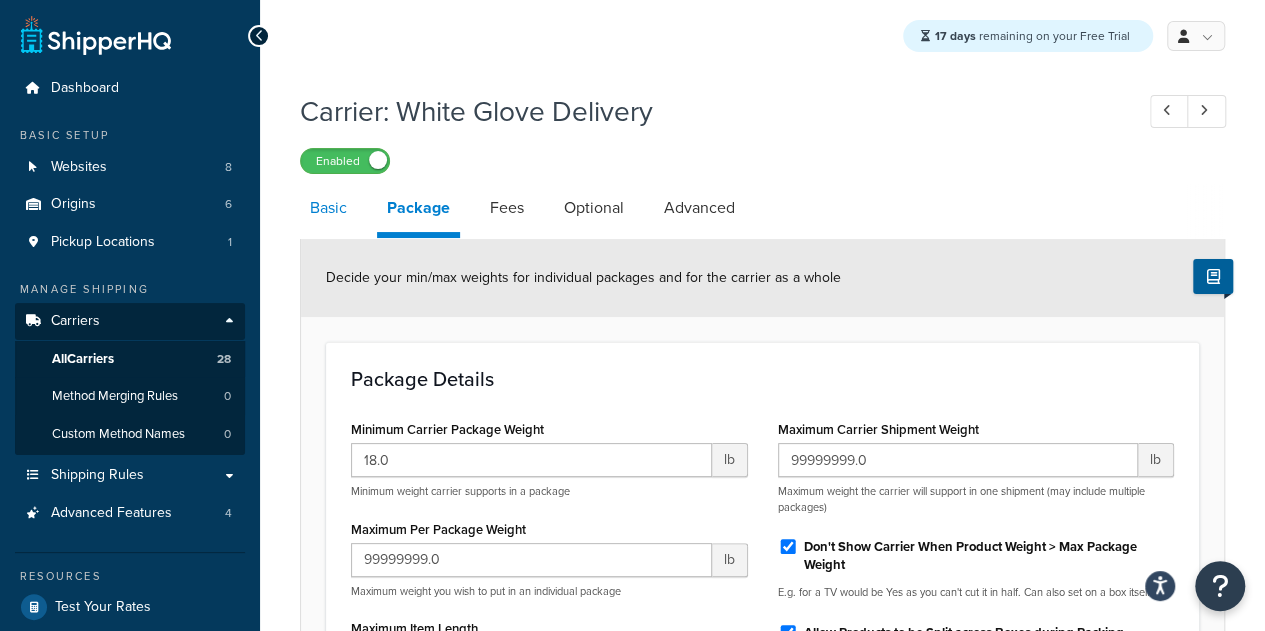 click on "Basic" at bounding box center [328, 208] 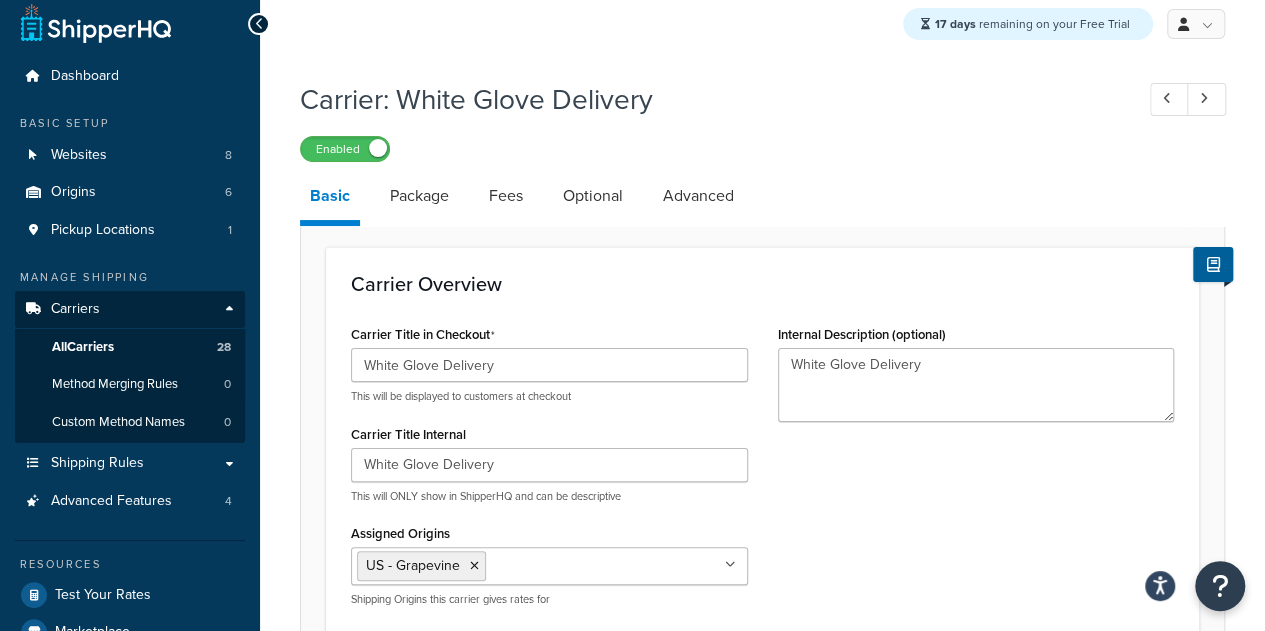scroll, scrollTop: 0, scrollLeft: 0, axis: both 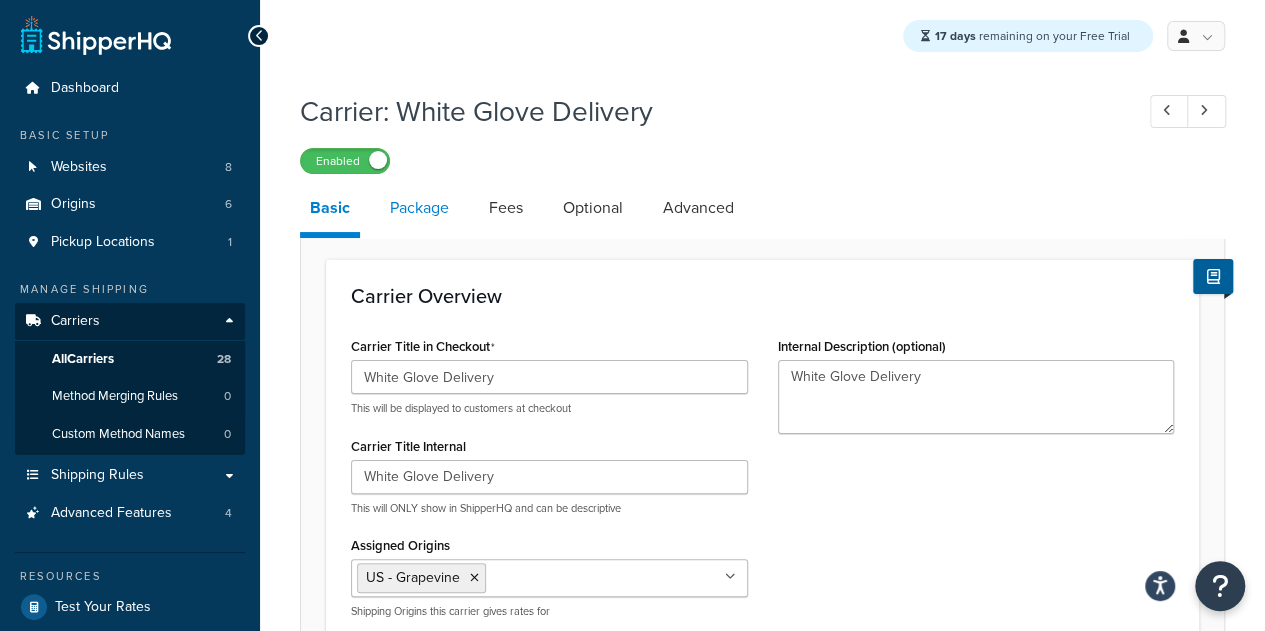 click on "Package" at bounding box center [419, 208] 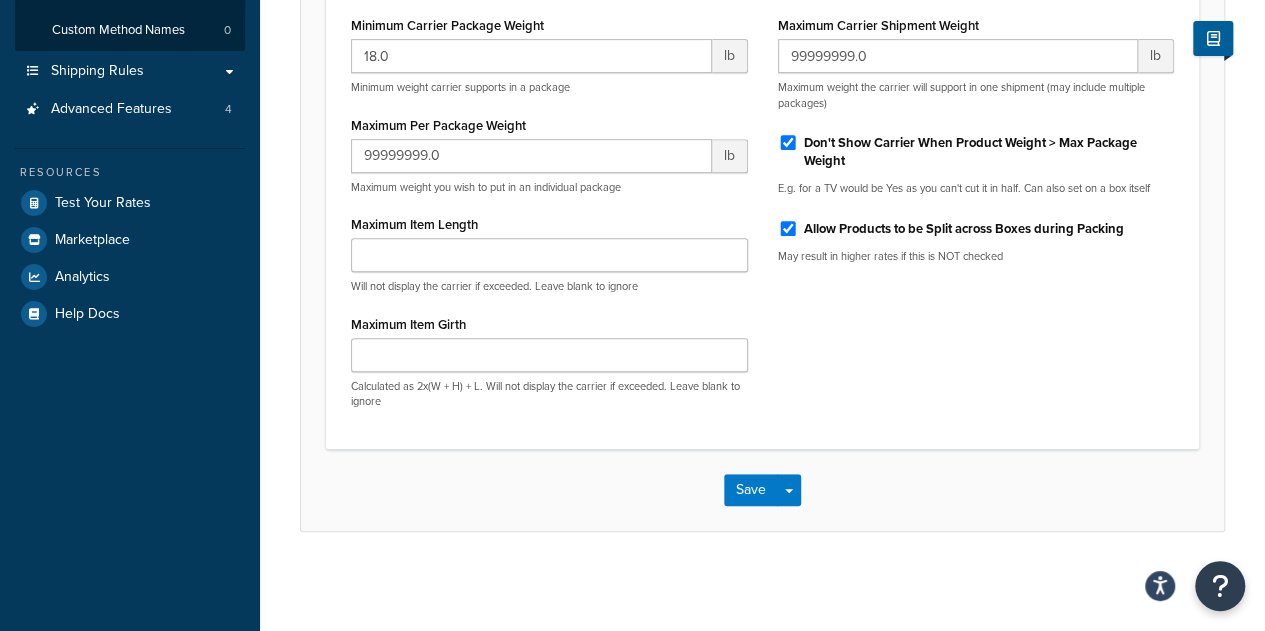 scroll, scrollTop: 0, scrollLeft: 0, axis: both 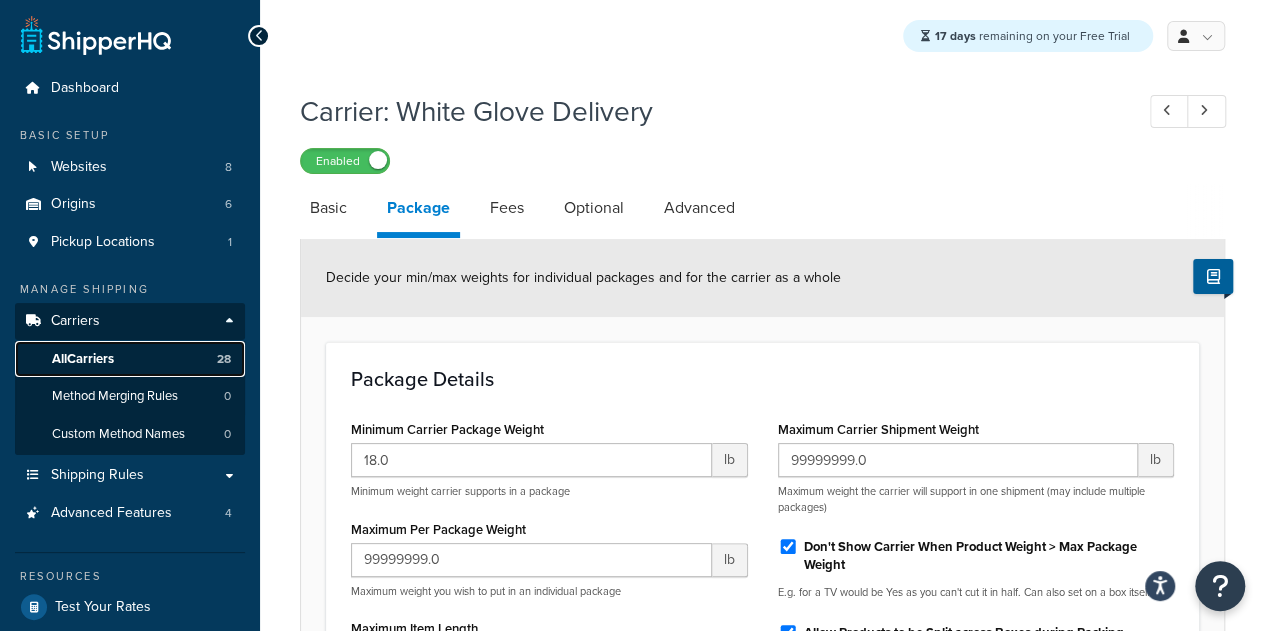 click on "All  Carriers 28" at bounding box center [130, 359] 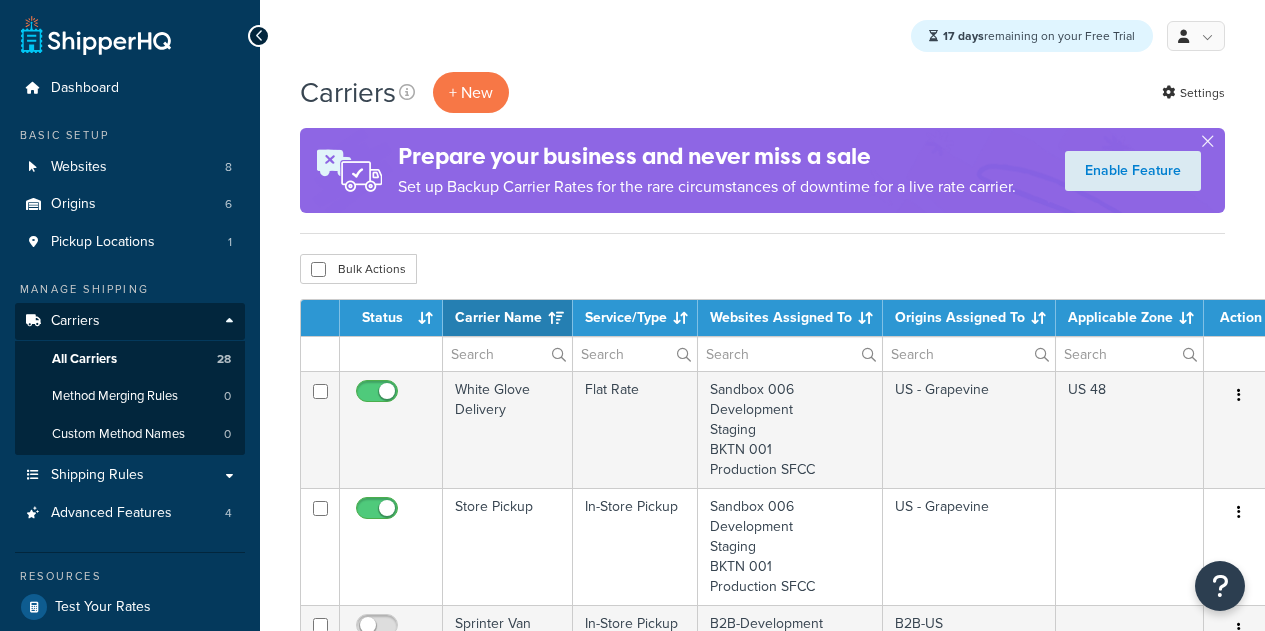 select on "15" 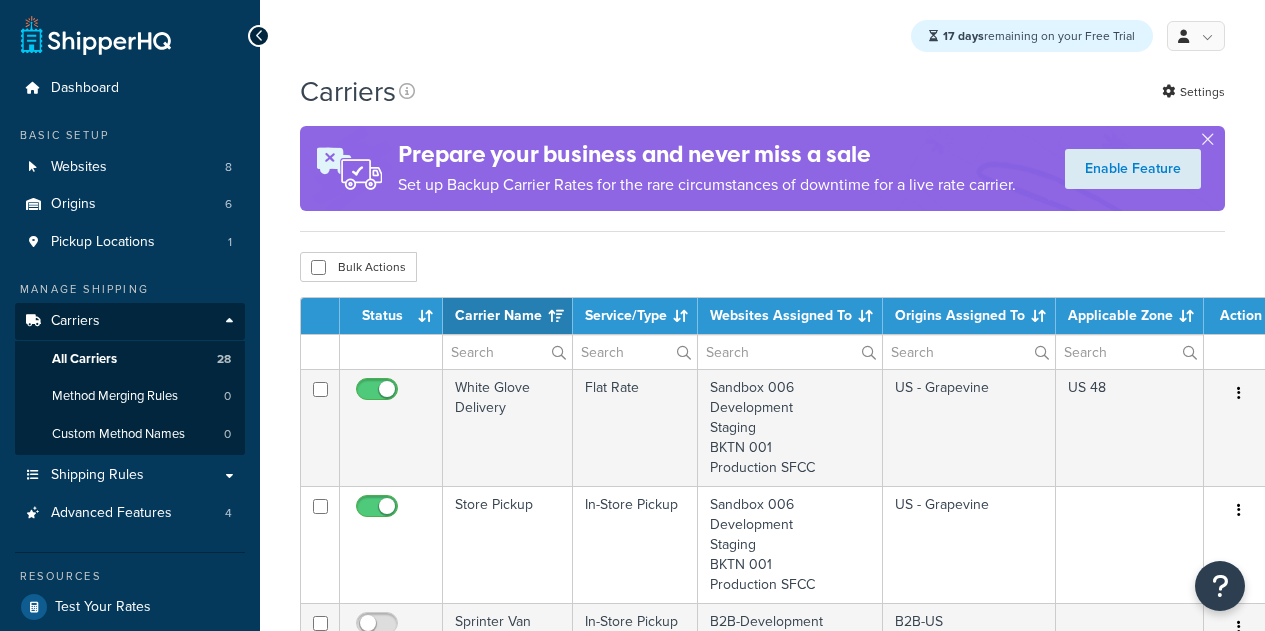 select on "15" 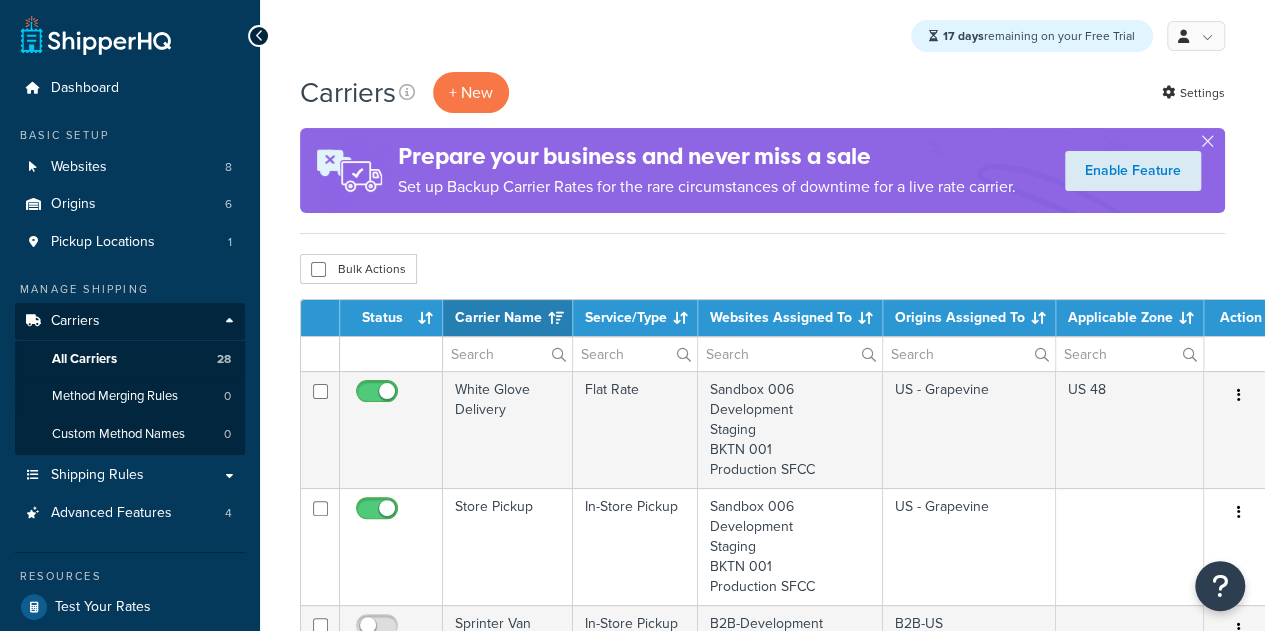 scroll, scrollTop: 0, scrollLeft: 0, axis: both 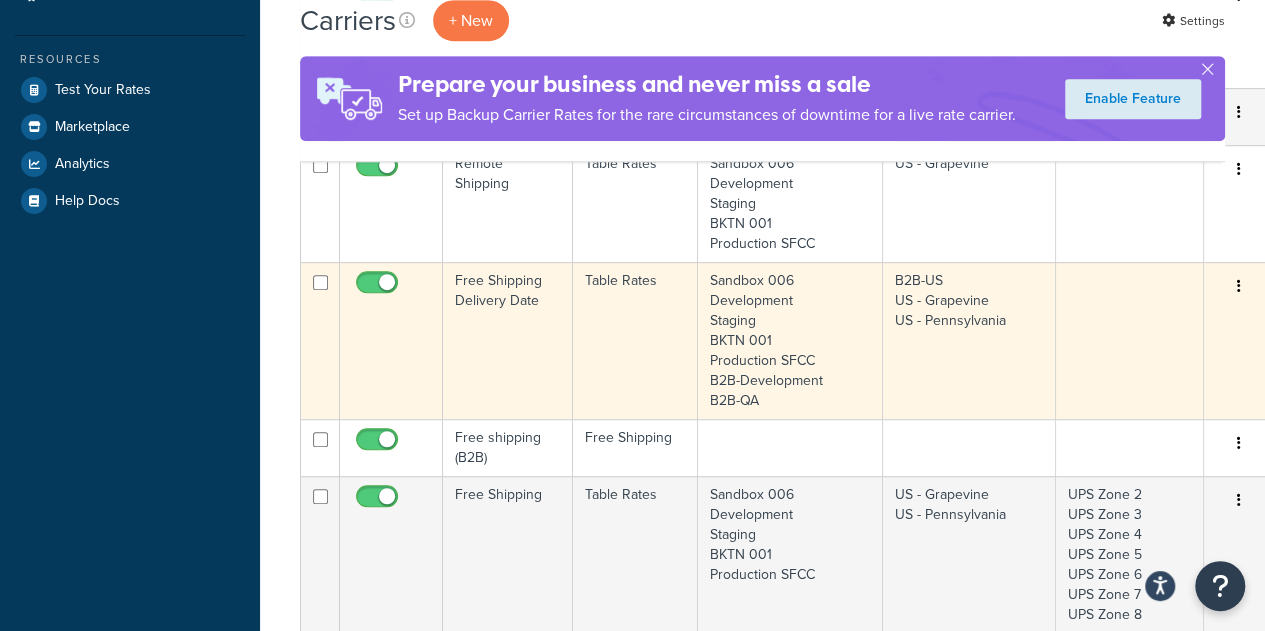 click on "Free Shipping Delivery Date" at bounding box center [508, 340] 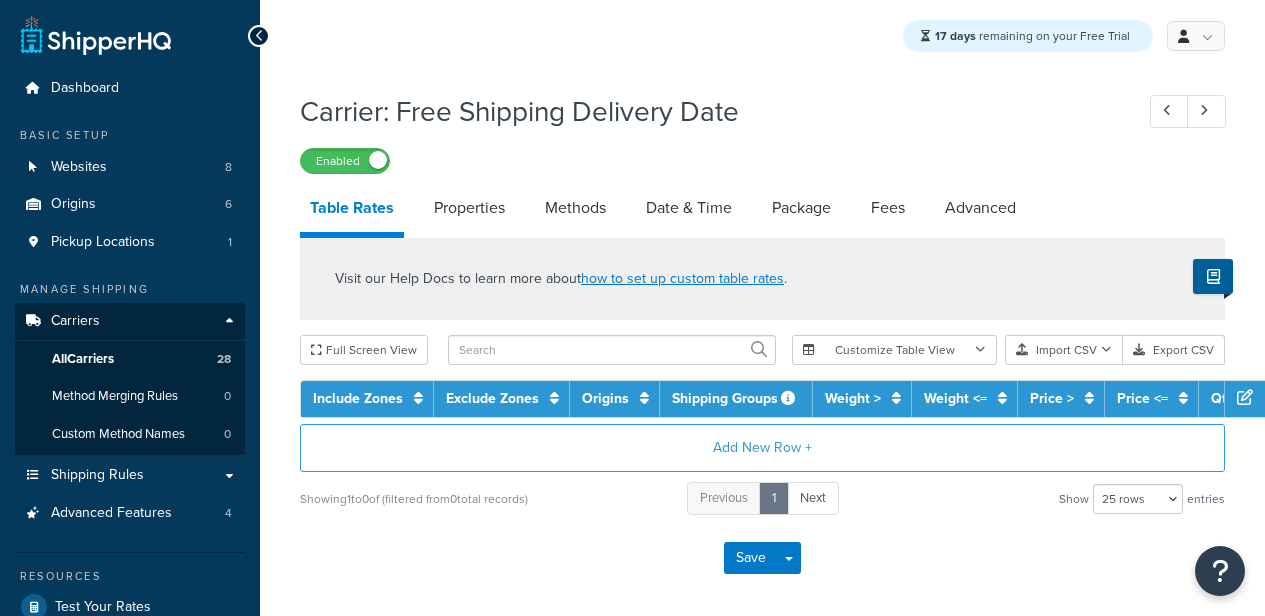 select on "25" 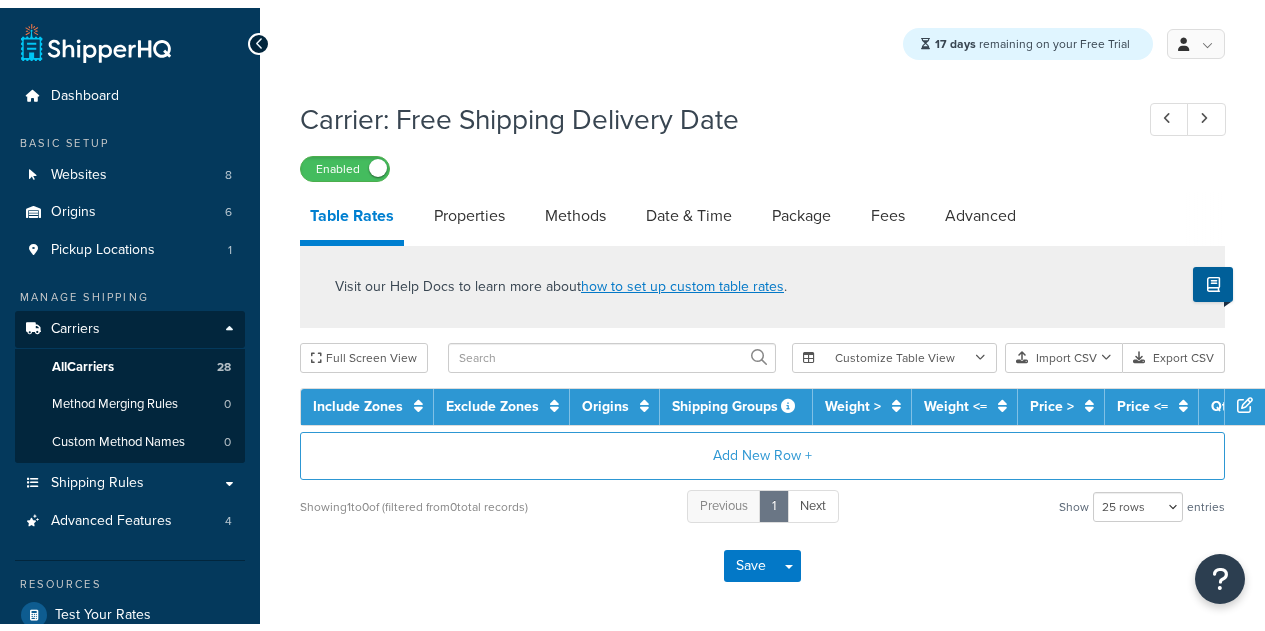 scroll, scrollTop: 0, scrollLeft: 0, axis: both 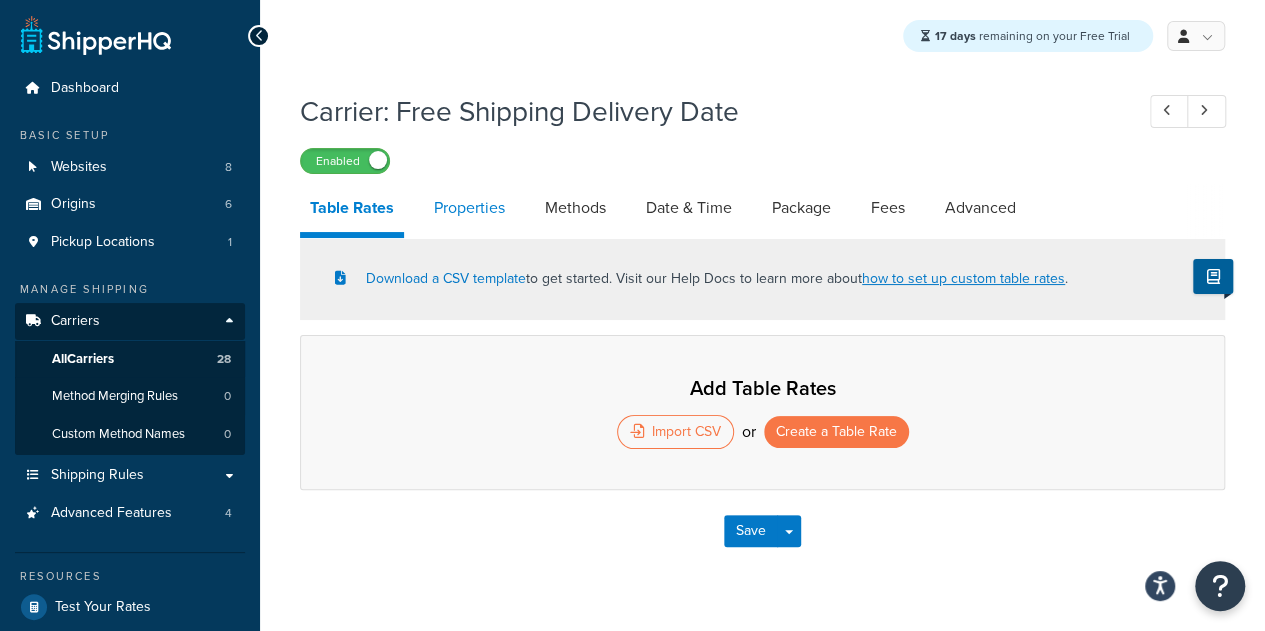 click on "Properties" at bounding box center [469, 208] 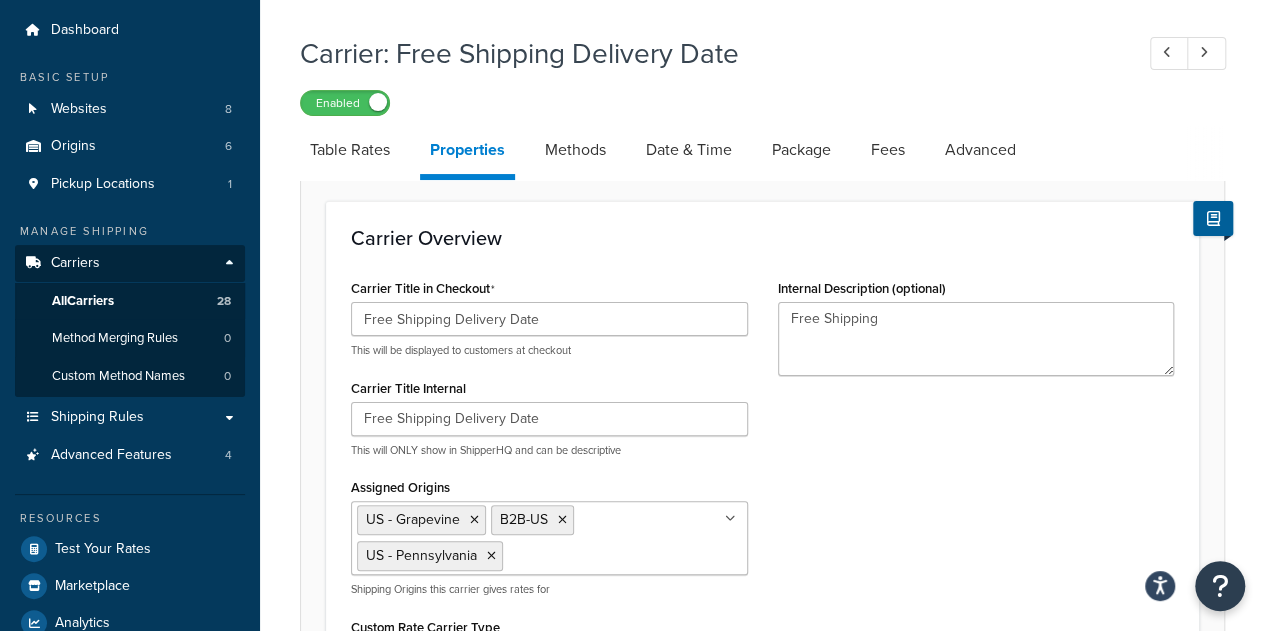 scroll, scrollTop: 16, scrollLeft: 0, axis: vertical 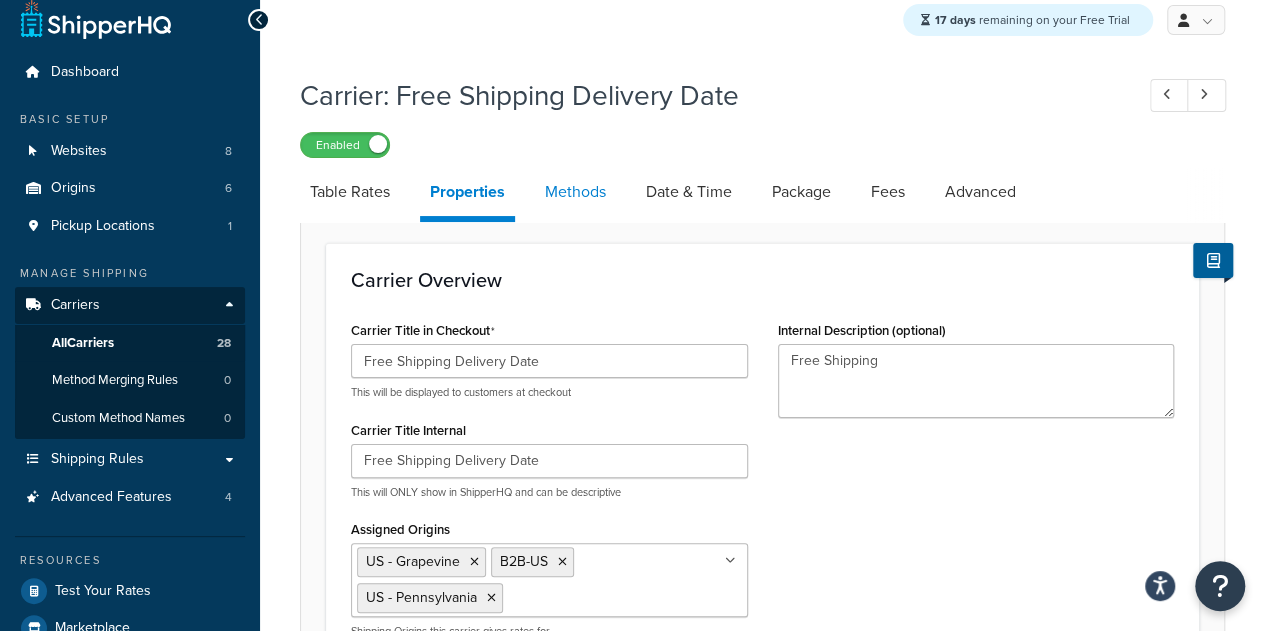 click on "Methods" at bounding box center (575, 192) 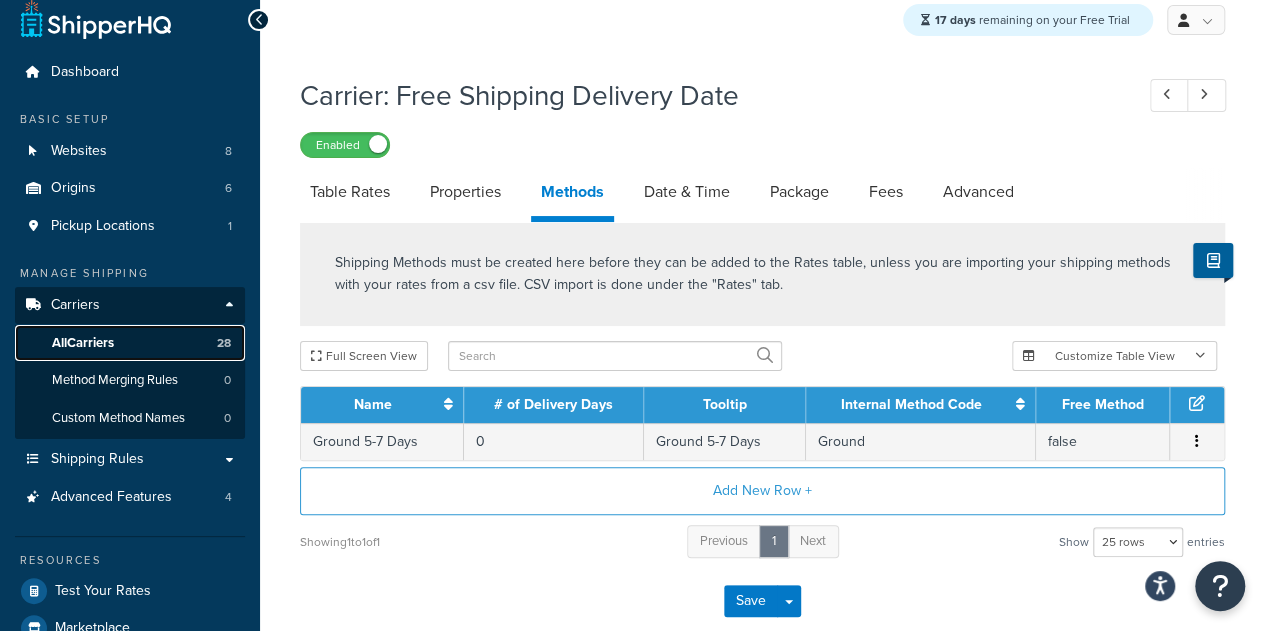 click on "All  Carriers" at bounding box center [83, 343] 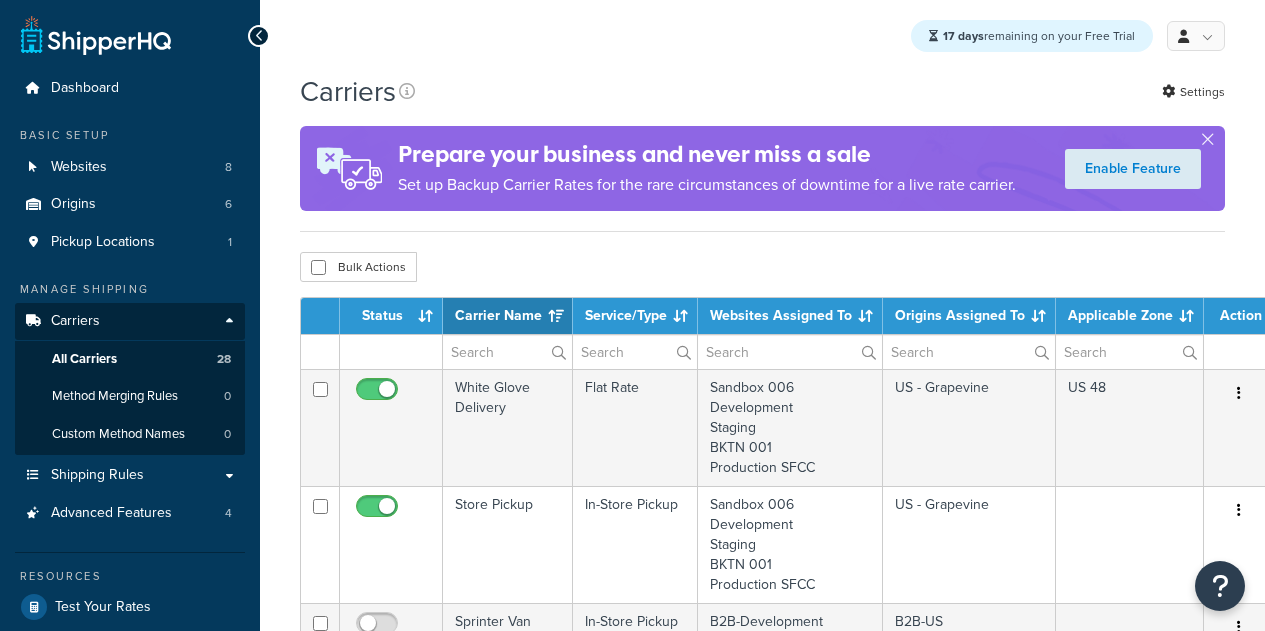 select on "15" 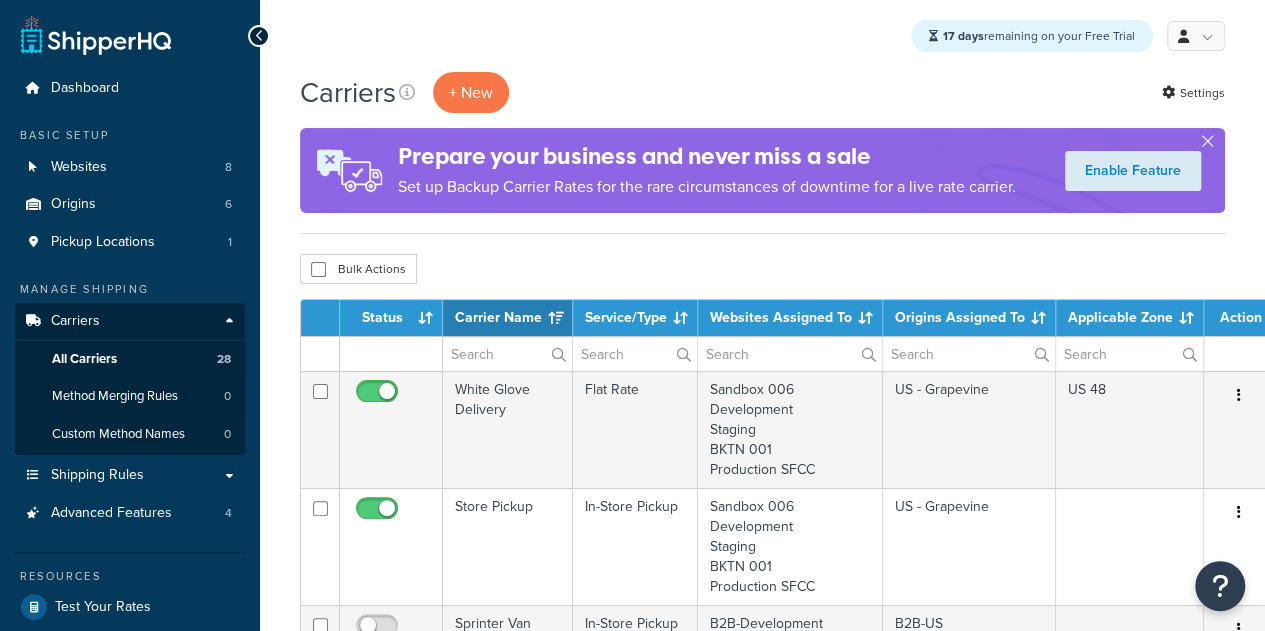 scroll, scrollTop: 0, scrollLeft: 0, axis: both 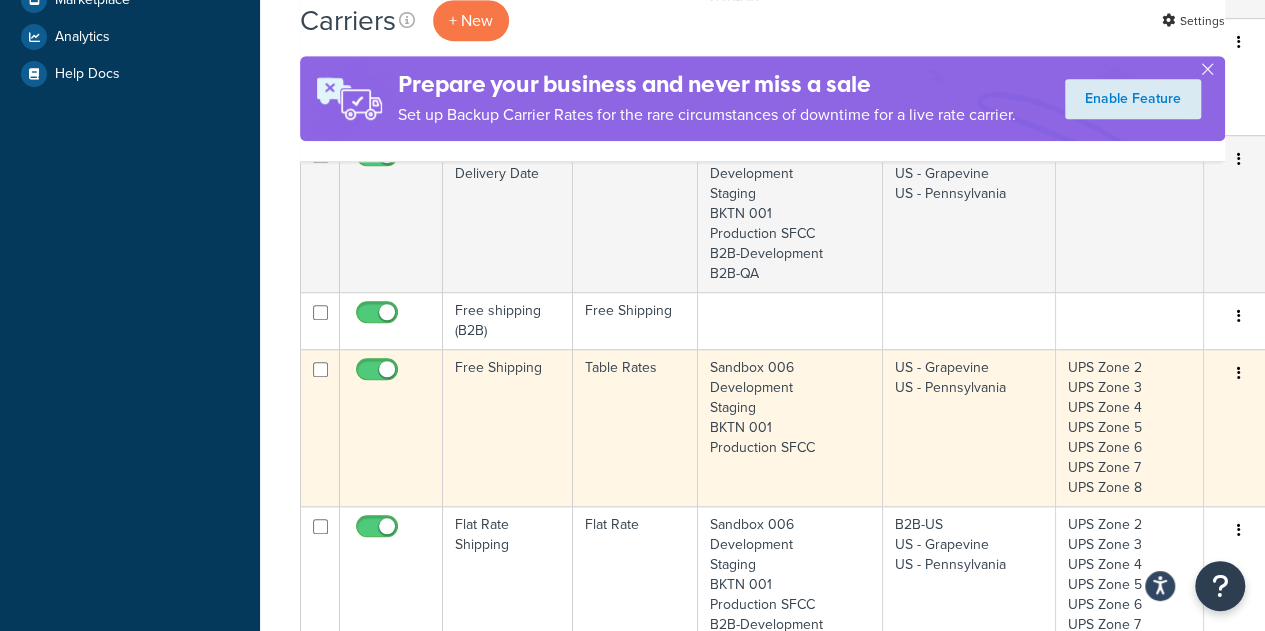 click on "Free Shipping" at bounding box center (508, 427) 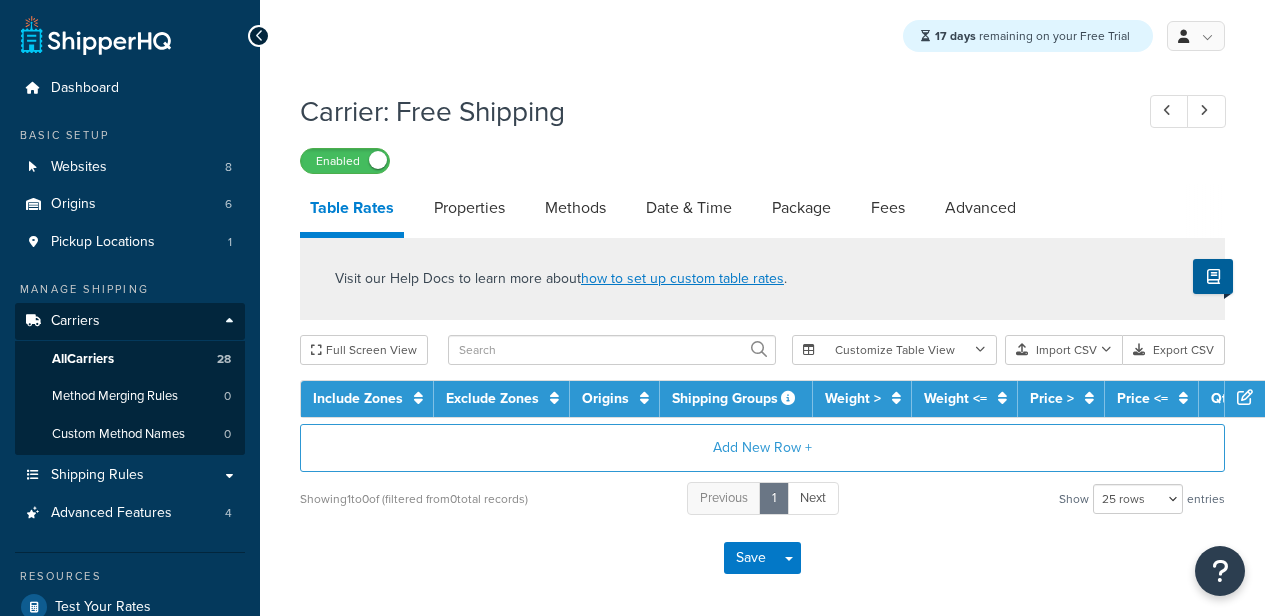 select on "25" 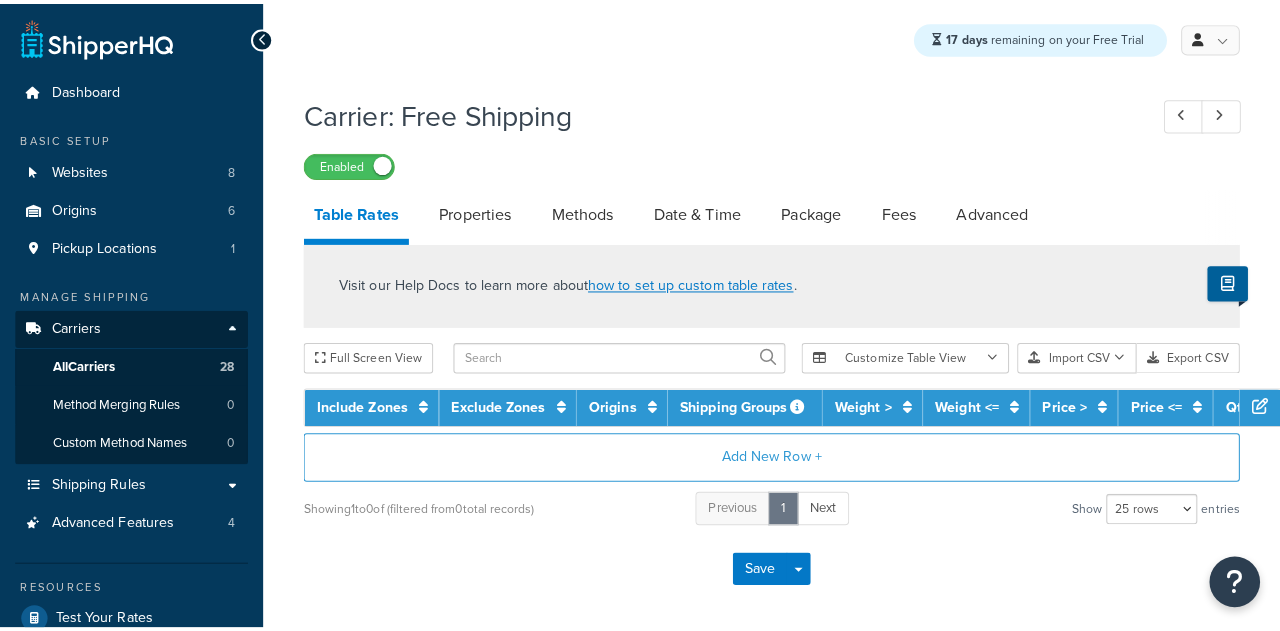 scroll, scrollTop: 0, scrollLeft: 0, axis: both 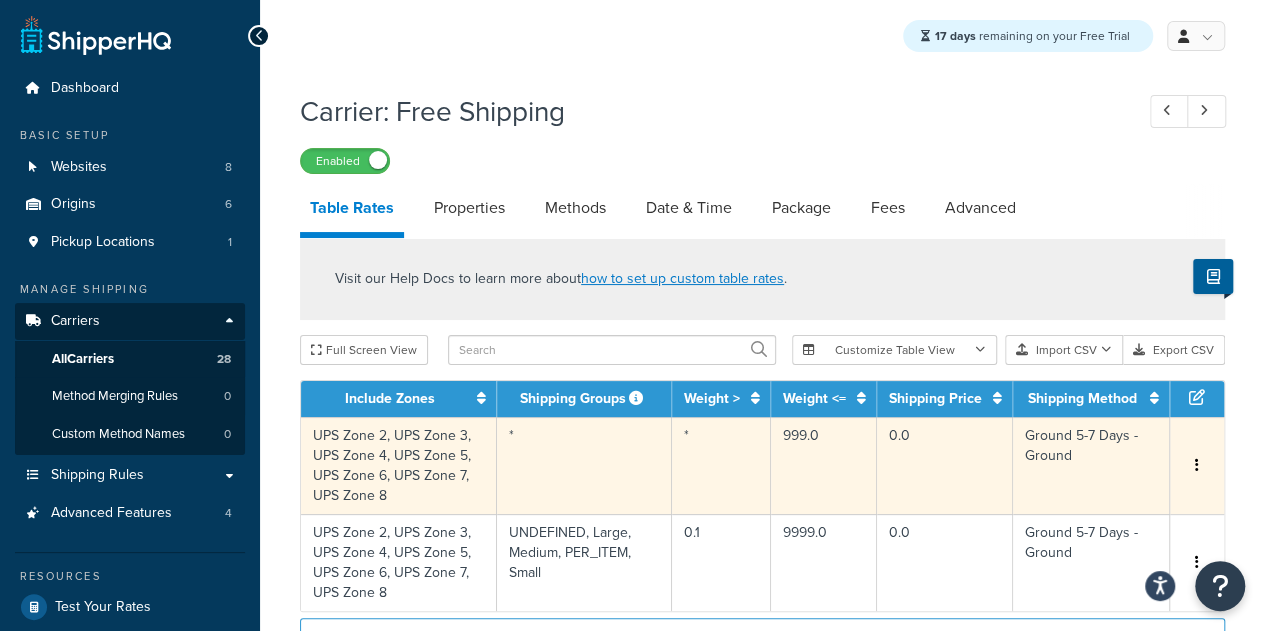 click on "UPS Zone 2, UPS Zone 3, UPS Zone 4, UPS Zone 5, UPS Zone 6, UPS Zone 7, UPS Zone 8" at bounding box center [399, 465] 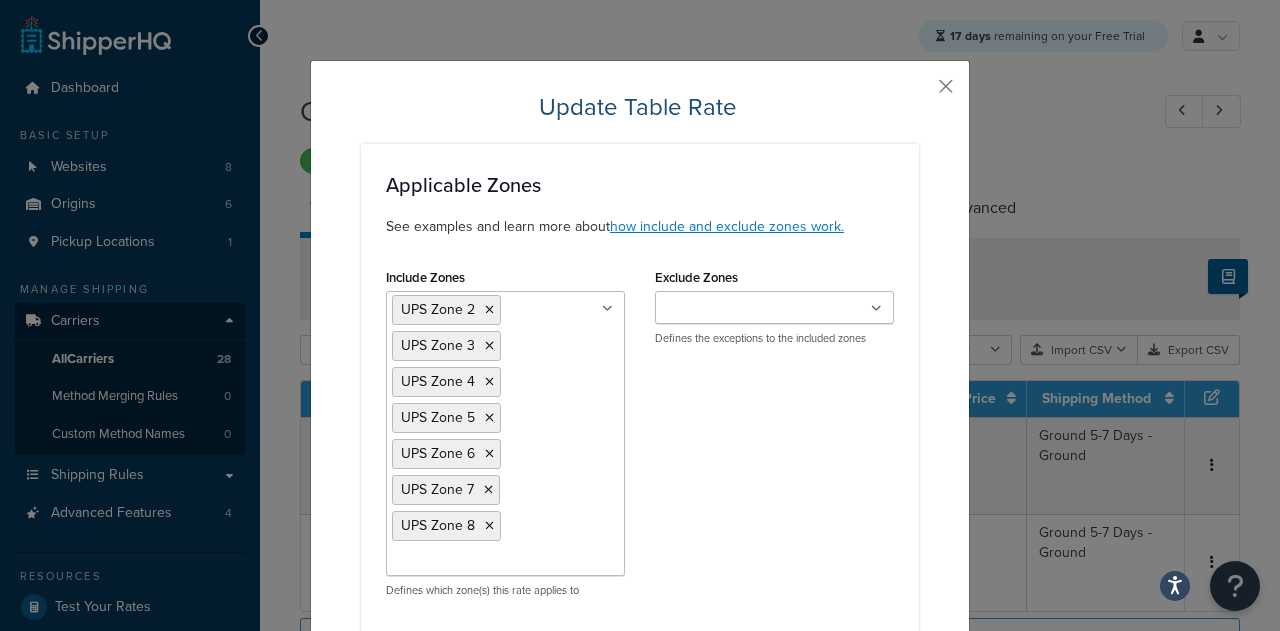 click on "Include Zones   UPS Zone 2   UPS Zone 3   UPS Zone 4   UPS Zone 5   UPS Zone 6   UPS Zone 7   UPS Zone 8   US 48 US APO US US All Other Destinations All Hawaii All Alaska All APO Cannot Ship TO EU Countries DHL Can Ship To 15% Surcharge Region Montenegro Countries FEDEX EU Can Ship TO Cyprus Launch Countries EU EU Yukon Extra Shipping Cost Reunion - EU Cyprus - EU Malta- EU Australia Fully Remote Australia Partially Remote Australia (S.A & Queensland) Canada Remote Canada Non Remote Canada Nunavut + NWT Canada Yukon Remote Canada Remote Yukon Zips Canada Median Remote Zone Canada Canada Extreme Remote Zones Germany US POBox Defines which zone(s) this rate applies to Exclude Zones   US 48 US APO US UPS Zone 2 UPS Zone 3 UPS Zone 4 UPS Zone 5 UPS Zone 6 UPS Zone 7 UPS Zone 8 US All Other Destinations All Hawaii All Alaska All APO Cannot Ship TO EU Countries DHL Can Ship To 15% Surcharge Region Montenegro Countries FEDEX EU Can Ship TO Cyprus Launch Countries EU EU Yukon Extra Shipping Cost Reunion - EU Canada" at bounding box center [640, 438] 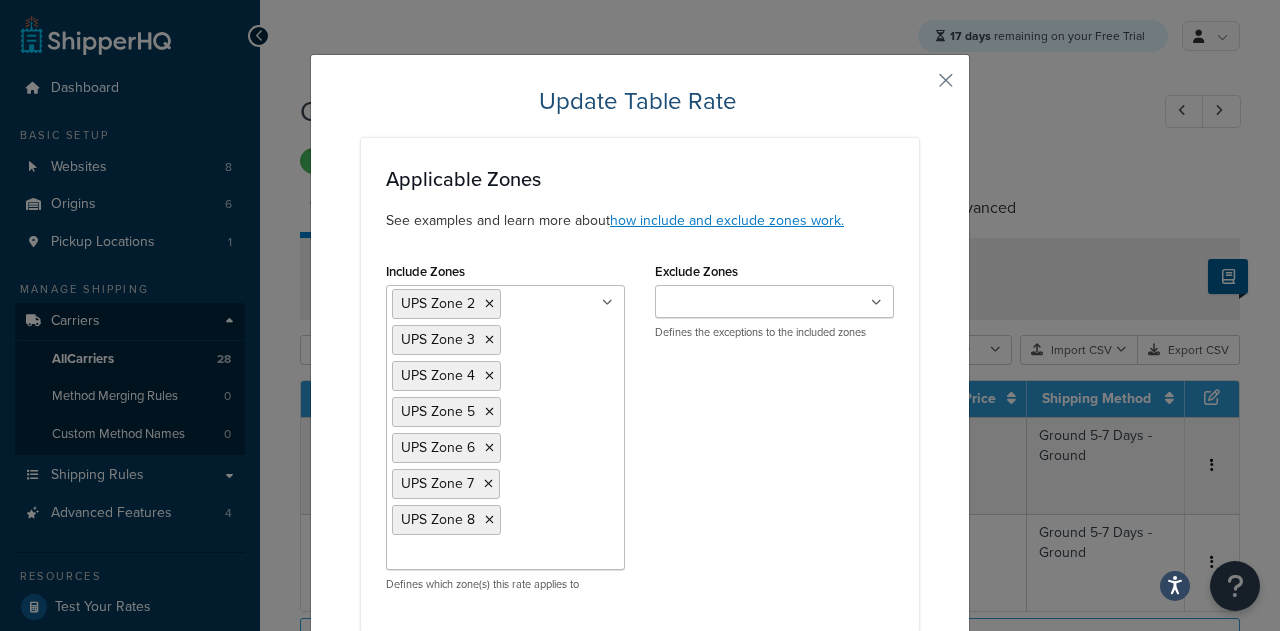 scroll, scrollTop: 0, scrollLeft: 0, axis: both 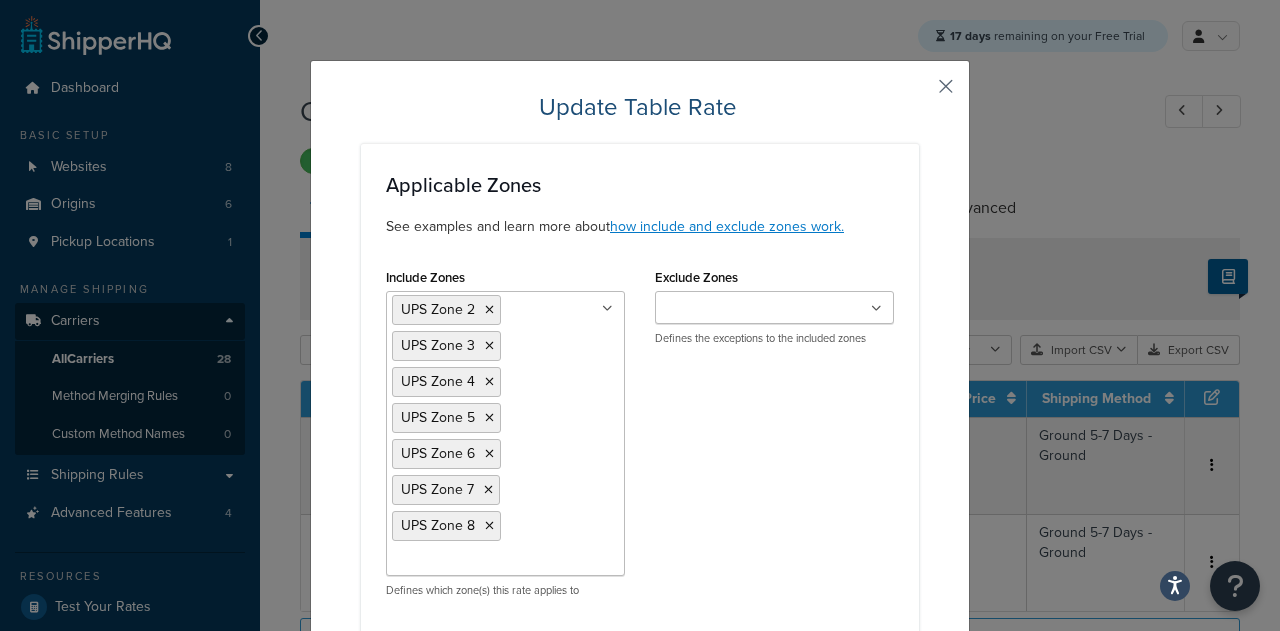 click at bounding box center [916, 93] 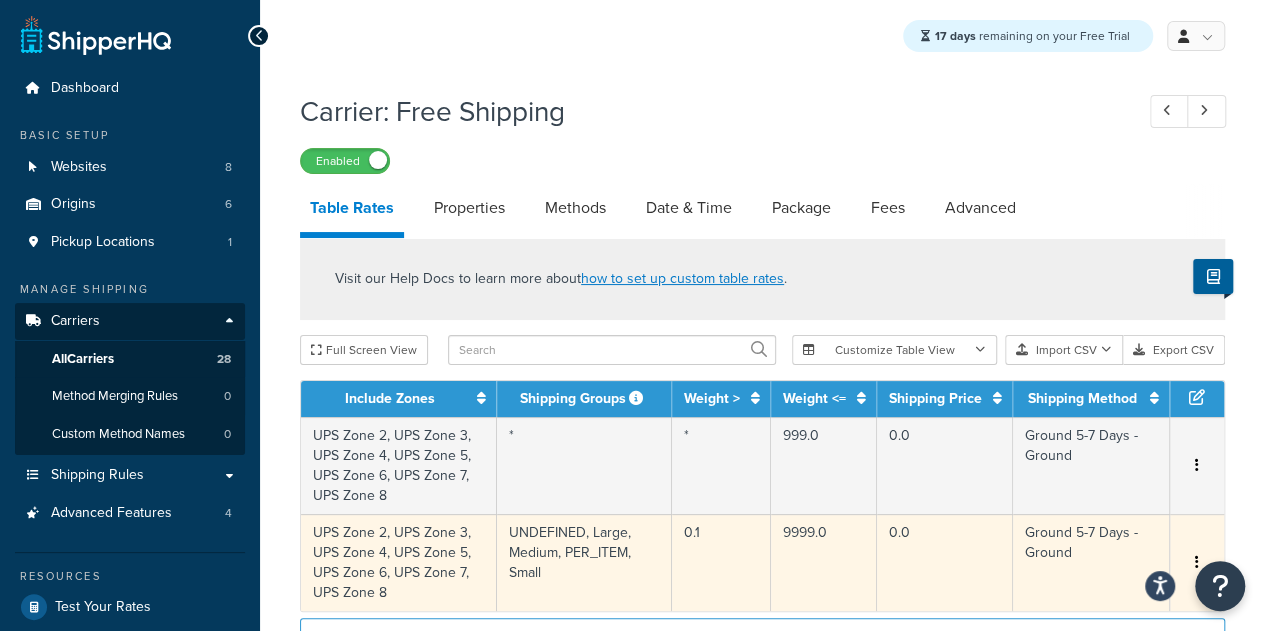 click on "UNDEFINED, Large, Medium, PER_ITEM, Small" at bounding box center (584, 562) 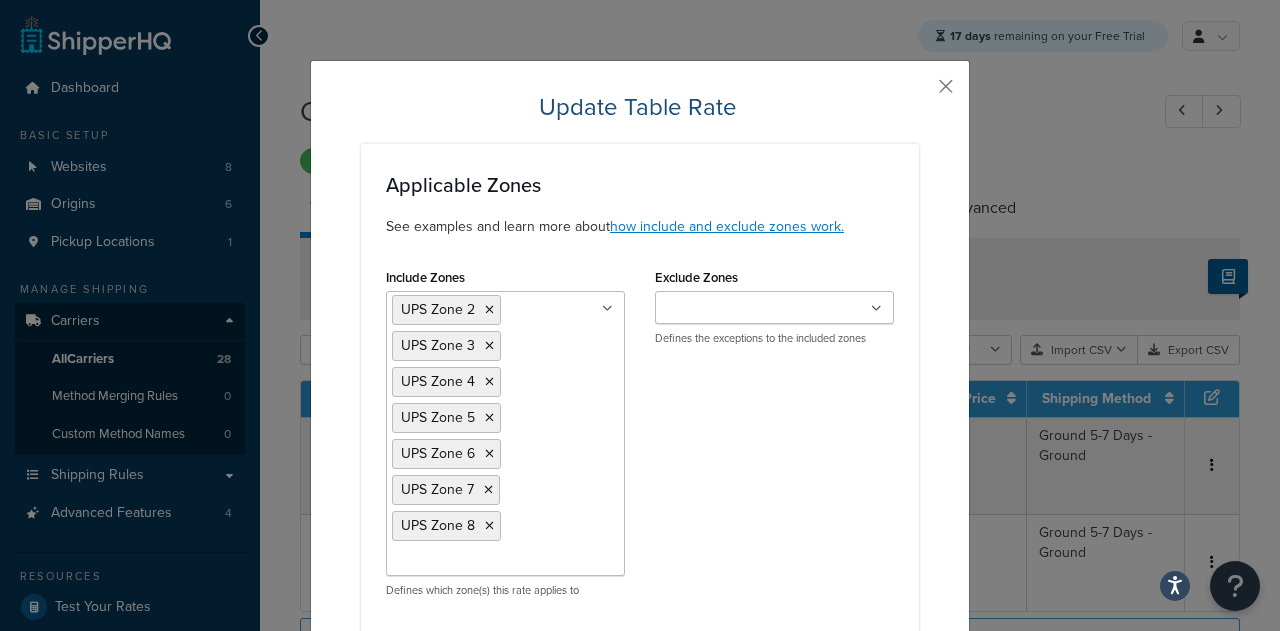 click on "Include Zones   UPS Zone 2   UPS Zone 3   UPS Zone 4   UPS Zone 5   UPS Zone 6   UPS Zone 7   UPS Zone 8   US 48 US APO US US All Other Destinations All Hawaii All Alaska All APO Cannot Ship TO EU Countries DHL Can Ship To 15% Surcharge Region Montenegro Countries FEDEX EU Can Ship TO Cyprus Launch Countries EU EU Yukon Extra Shipping Cost Reunion - EU Cyprus - EU Malta- EU Australia Fully Remote Australia Partially Remote Australia (S.A & Queensland) Canada Remote Canada Non Remote Canada Nunavut + NWT Canada Yukon Remote Canada Remote Yukon Zips Canada Median Remote Zone Canada Canada Extreme Remote Zones Germany US POBox Defines which zone(s) this rate applies to Exclude Zones   US 48 US APO US UPS Zone 2 UPS Zone 3 UPS Zone 4 UPS Zone 5 UPS Zone 6 UPS Zone 7 UPS Zone 8 US All Other Destinations All Hawaii All Alaska All APO Cannot Ship TO EU Countries DHL Can Ship To 15% Surcharge Region Montenegro Countries FEDEX EU Can Ship TO Cyprus Launch Countries EU EU Yukon Extra Shipping Cost Reunion - EU Canada" at bounding box center [640, 438] 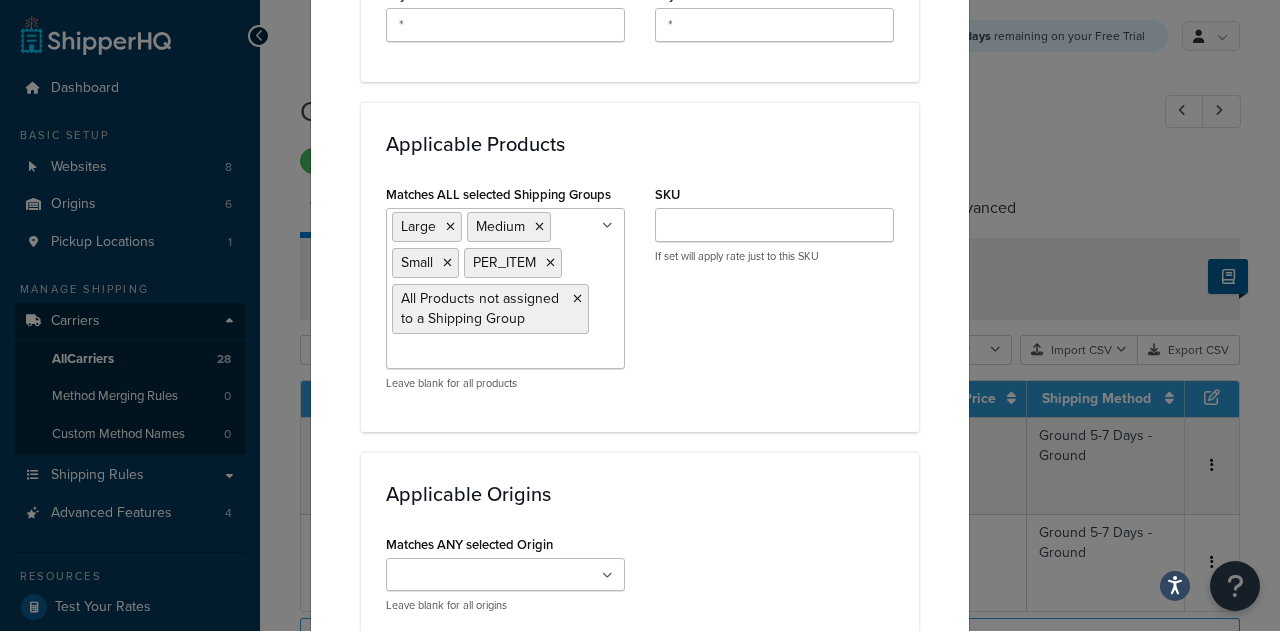 scroll, scrollTop: 1160, scrollLeft: 0, axis: vertical 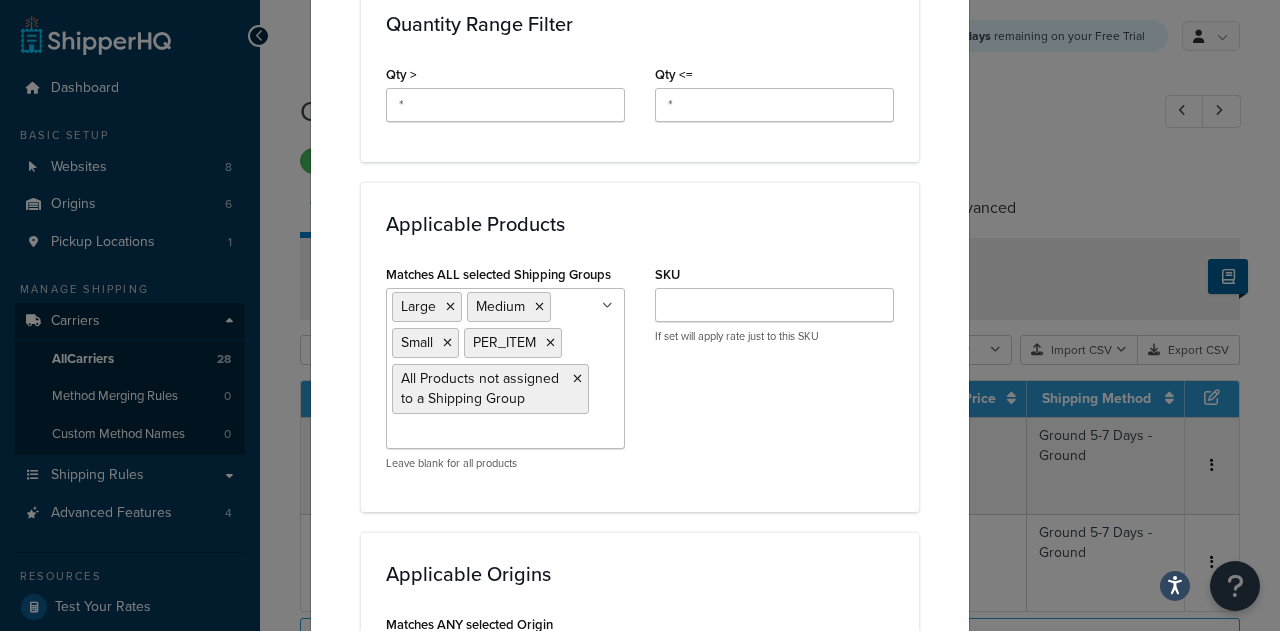click on "Update Table Rate Applicable Zones See examples and learn more about  how include and exclude zones work. Include Zones   UPS Zone 2   UPS Zone 3   UPS Zone 4   UPS Zone 5   UPS Zone 6   UPS Zone 7   UPS Zone 8   US 48 US APO US US All Other Destinations All Hawaii All Alaska All APO Cannot Ship TO EU Countries DHL Can Ship To 15% Surcharge Region Montenegro Countries FEDEX EU Can Ship TO Cyprus Launch Countries EU EU Yukon Extra Shipping Cost Reunion - EU Cyprus - EU Malta- EU Australia Fully Remote Australia Partially Remote Australia (S.A & Queensland) Canada Remote Canada Non Remote Canada Nunavut + NWT Canada Yukon Remote Canada Remote Yukon Zips Canada Median Remote Zone Canada Canada Extreme Remote Zones Germany US POBox Defines which zone(s) this rate applies to Exclude Zones   US 48 US APO US UPS Zone 2 UPS Zone 3 UPS Zone 4 UPS Zone 5 UPS Zone 6 UPS Zone 7 UPS Zone 8 US All Other Destinations All Hawaii All Alaska All APO Cannot Ship TO EU Countries DHL Can Ship To 15% Surcharge Region Montenegro" at bounding box center (640, 112) 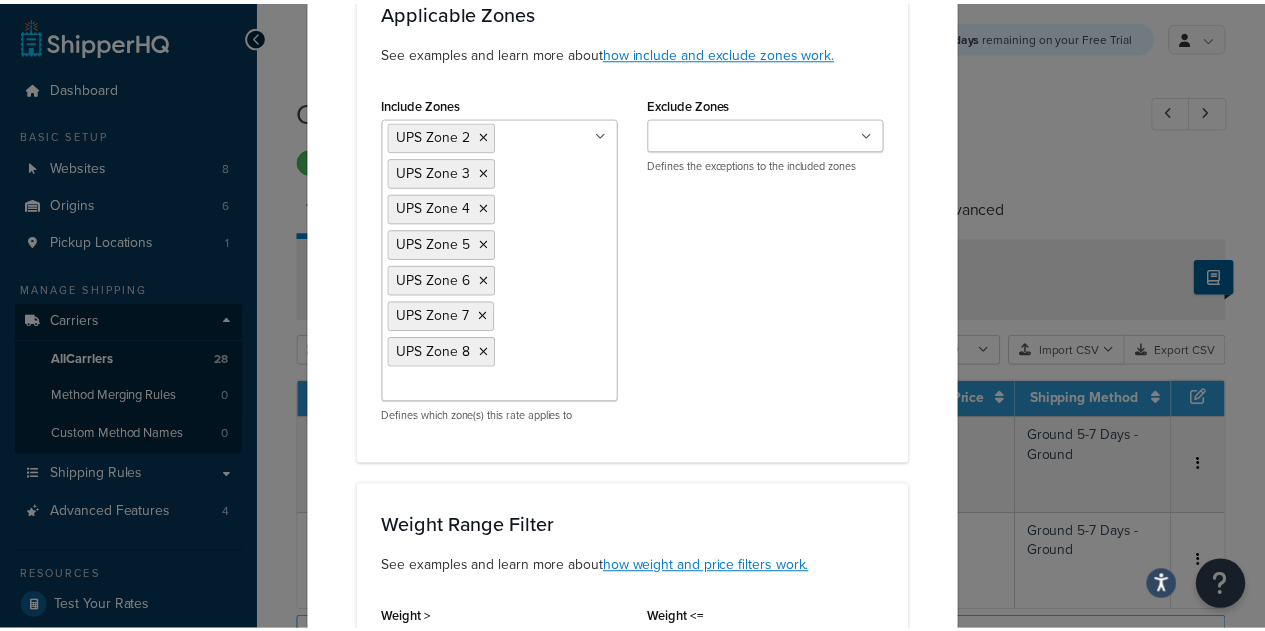 scroll, scrollTop: 0, scrollLeft: 0, axis: both 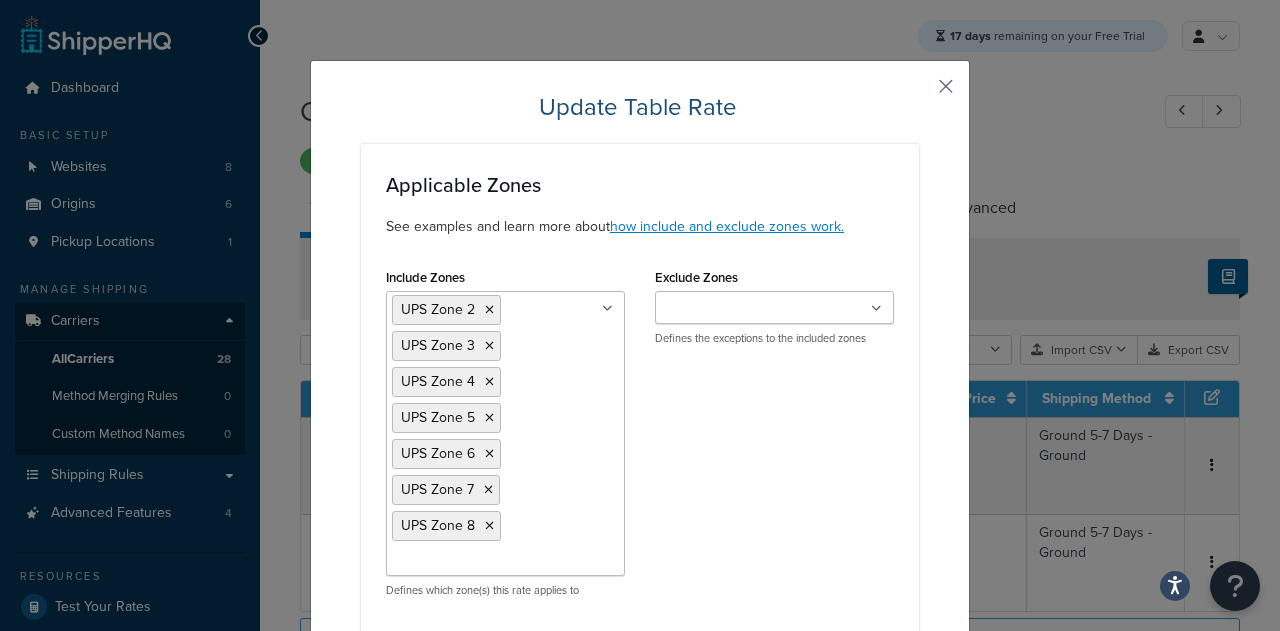 click at bounding box center (916, 93) 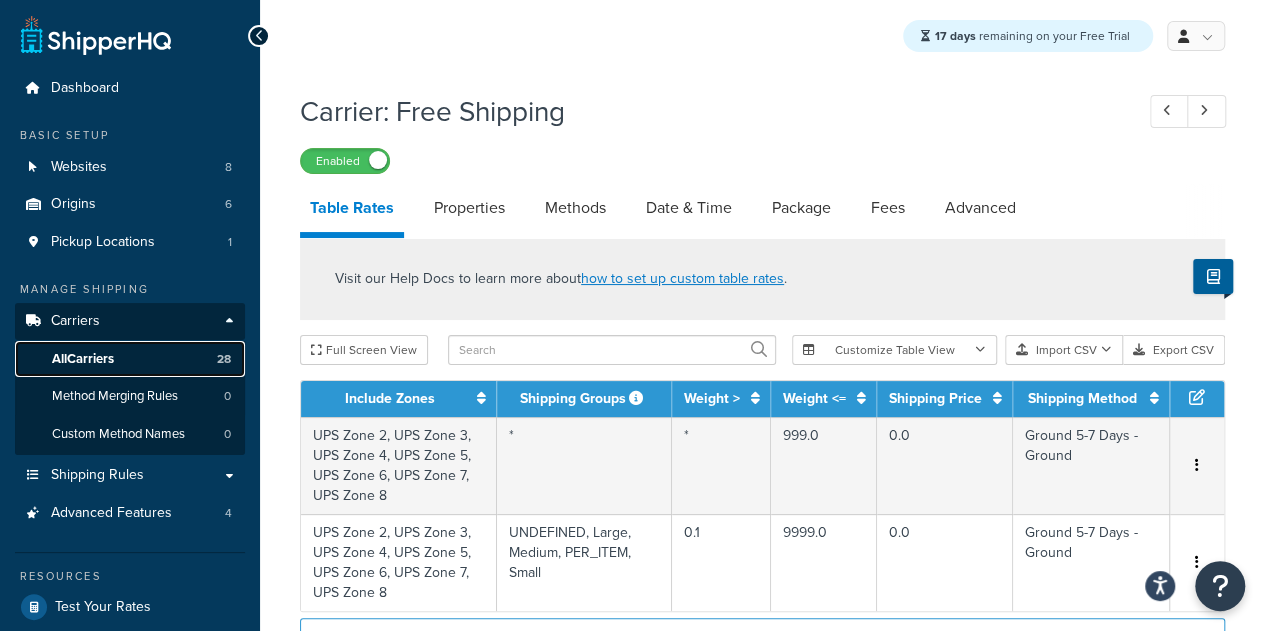click on "All  Carriers" at bounding box center [83, 359] 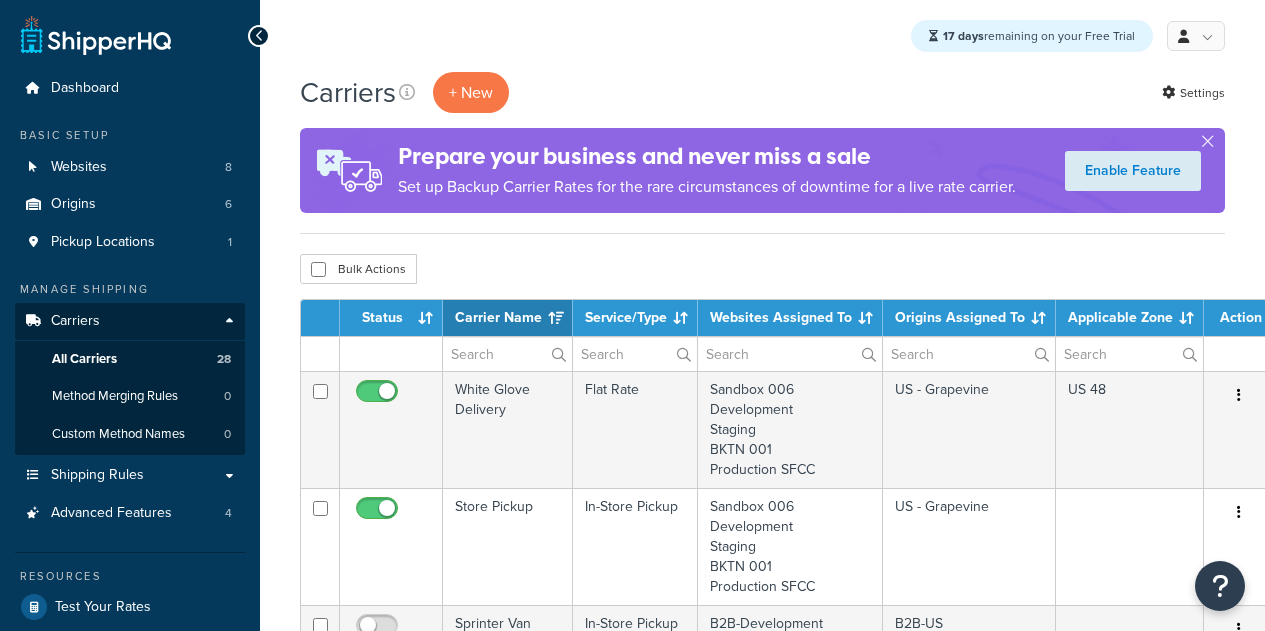 select on "15" 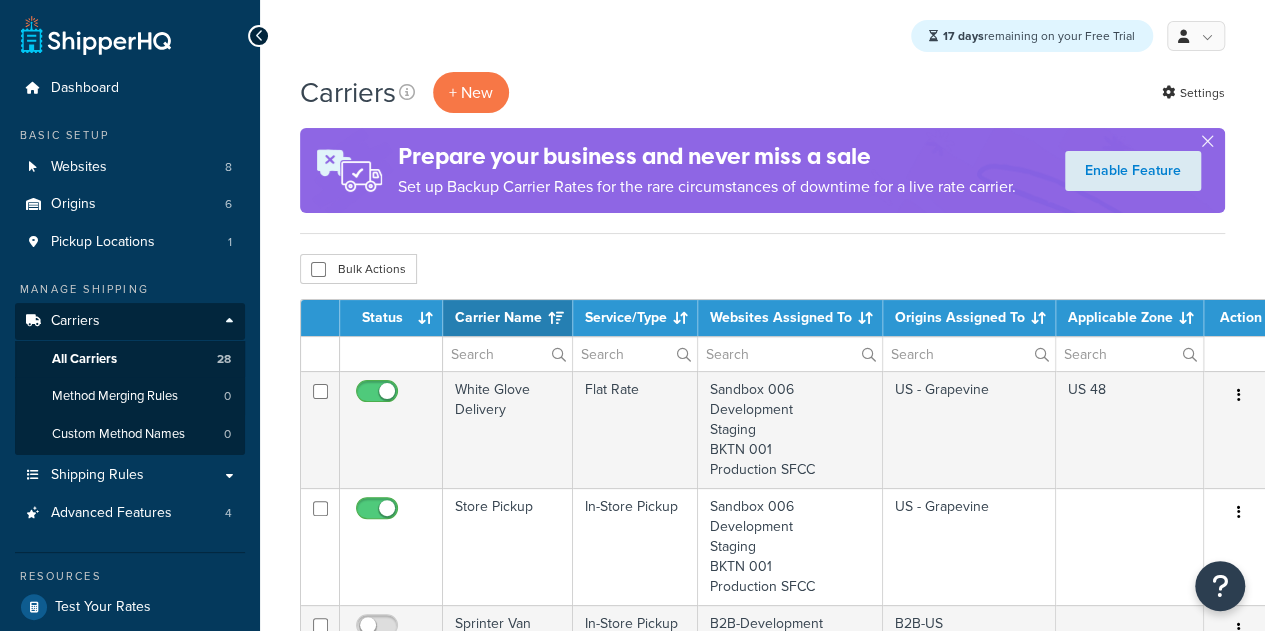 scroll, scrollTop: 0, scrollLeft: 0, axis: both 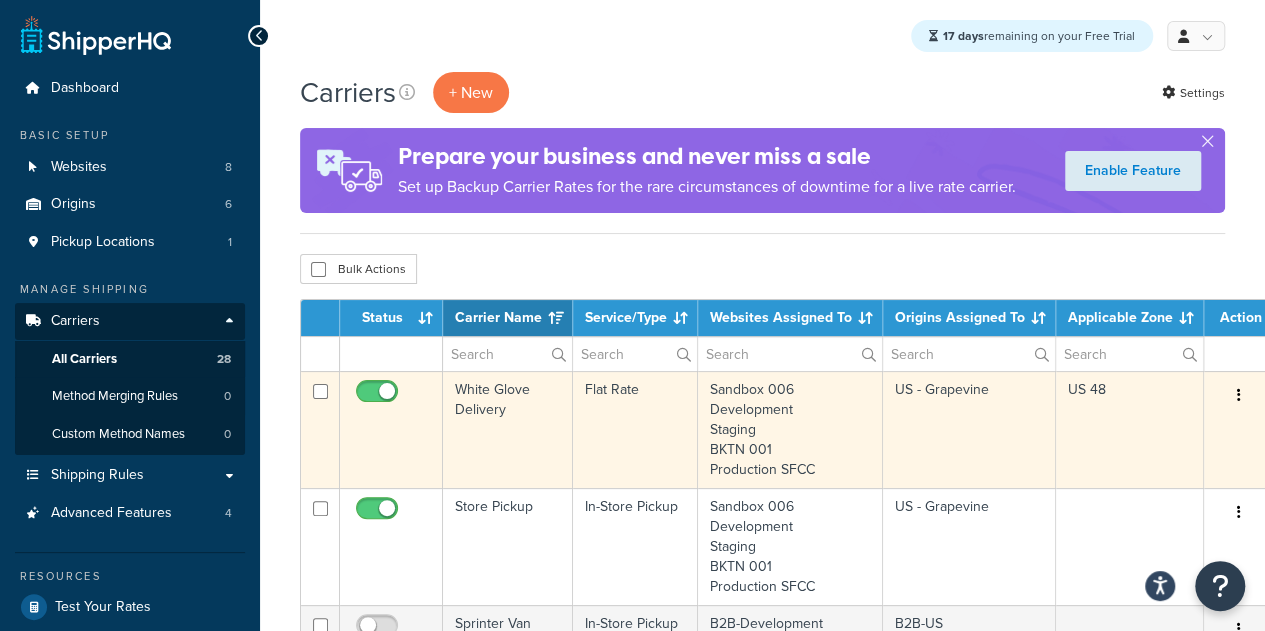 click on "White Glove Delivery" at bounding box center (508, 429) 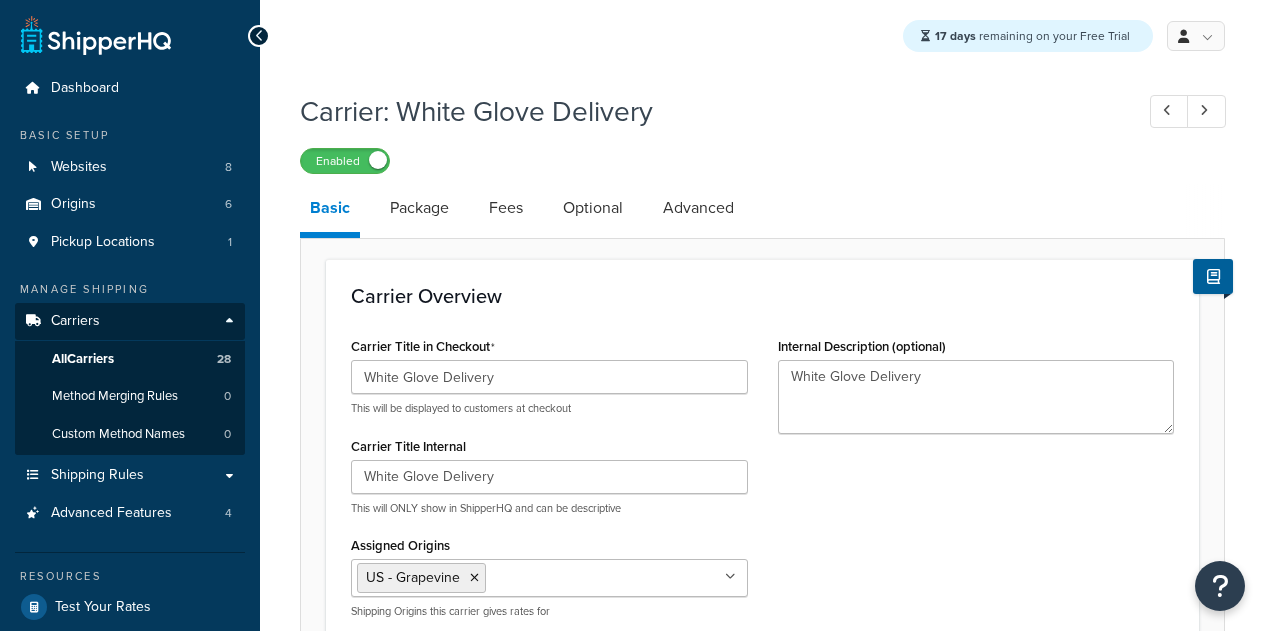 select on "flat" 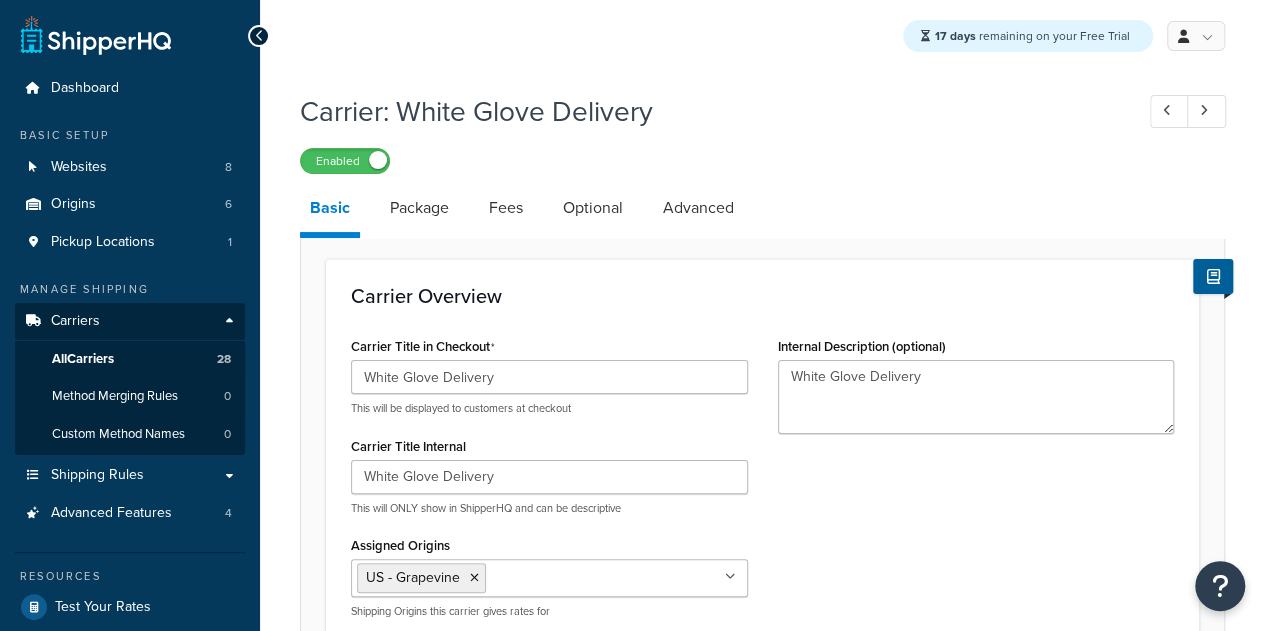 scroll, scrollTop: 0, scrollLeft: 0, axis: both 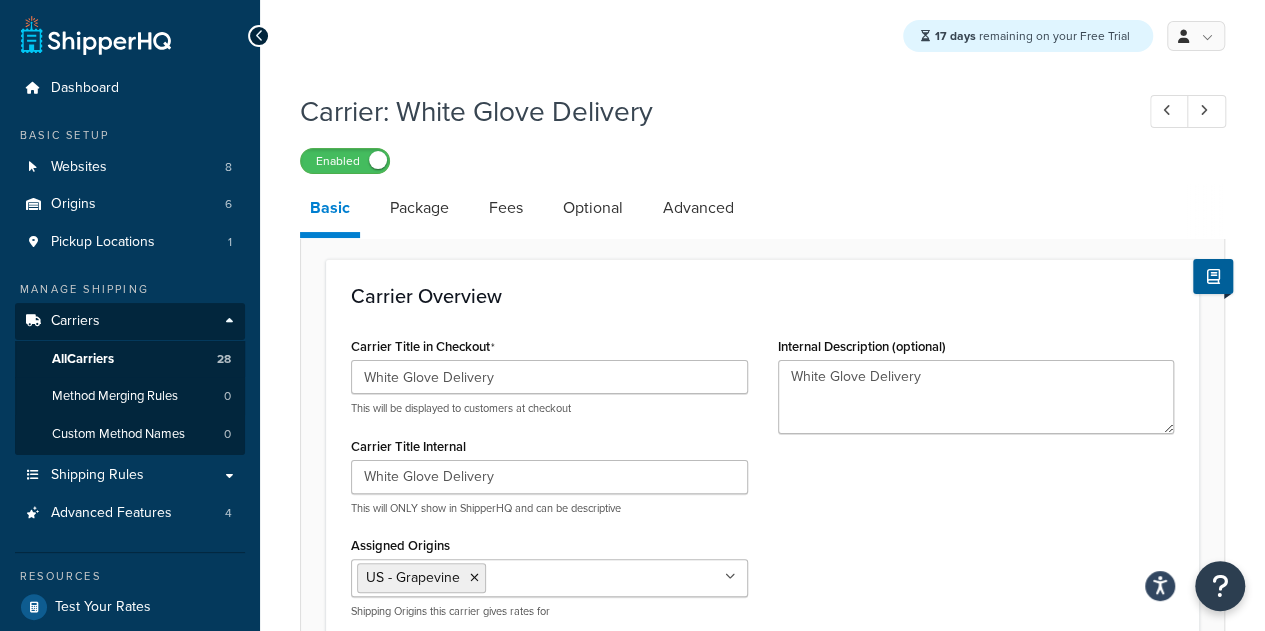 click on "Carrier Overview" 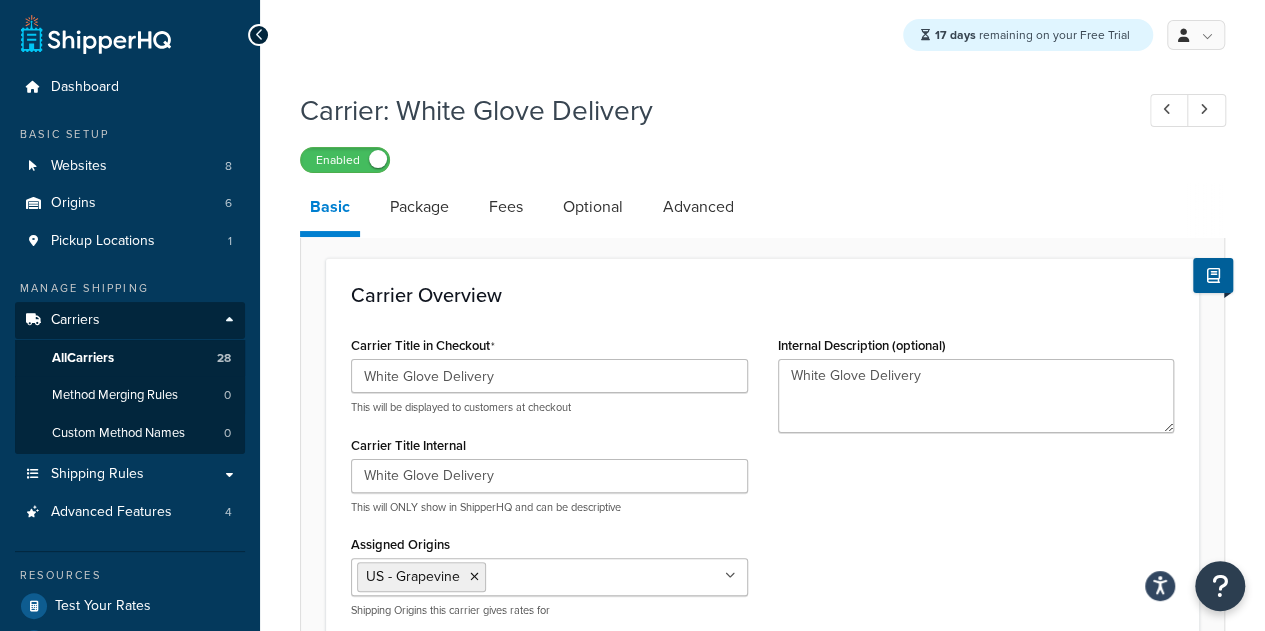 scroll, scrollTop: 0, scrollLeft: 0, axis: both 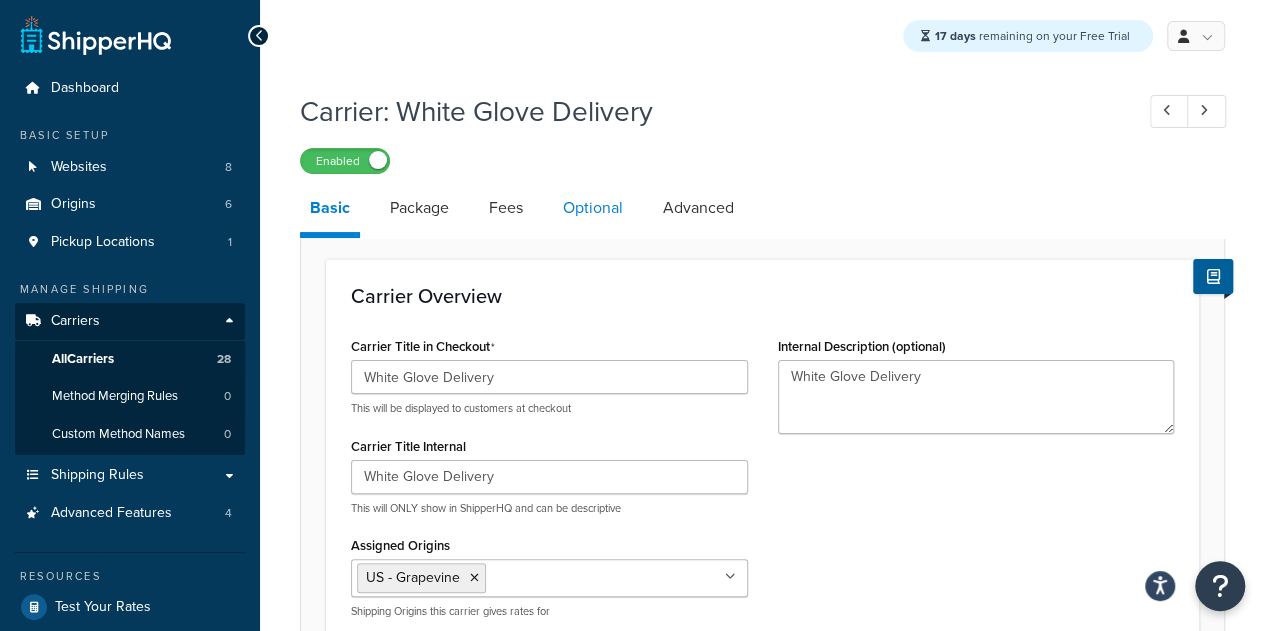 click on "Optional" at bounding box center [593, 208] 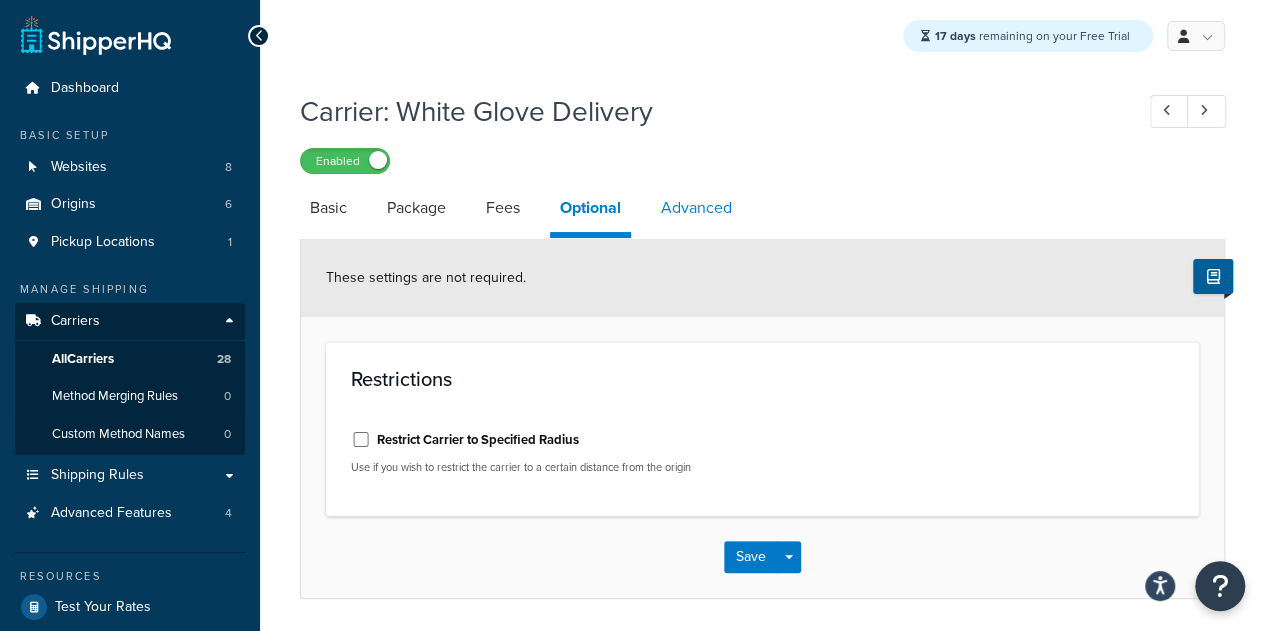 click on "Advanced" at bounding box center (696, 208) 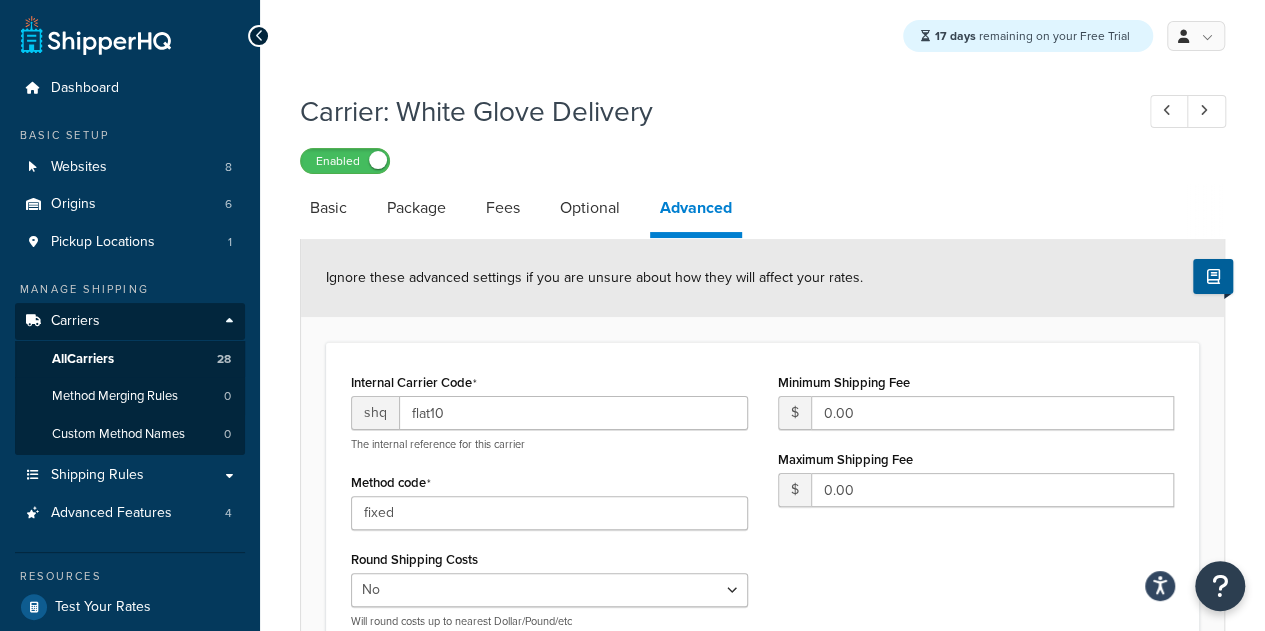 click on "Enabled" at bounding box center [762, 160] 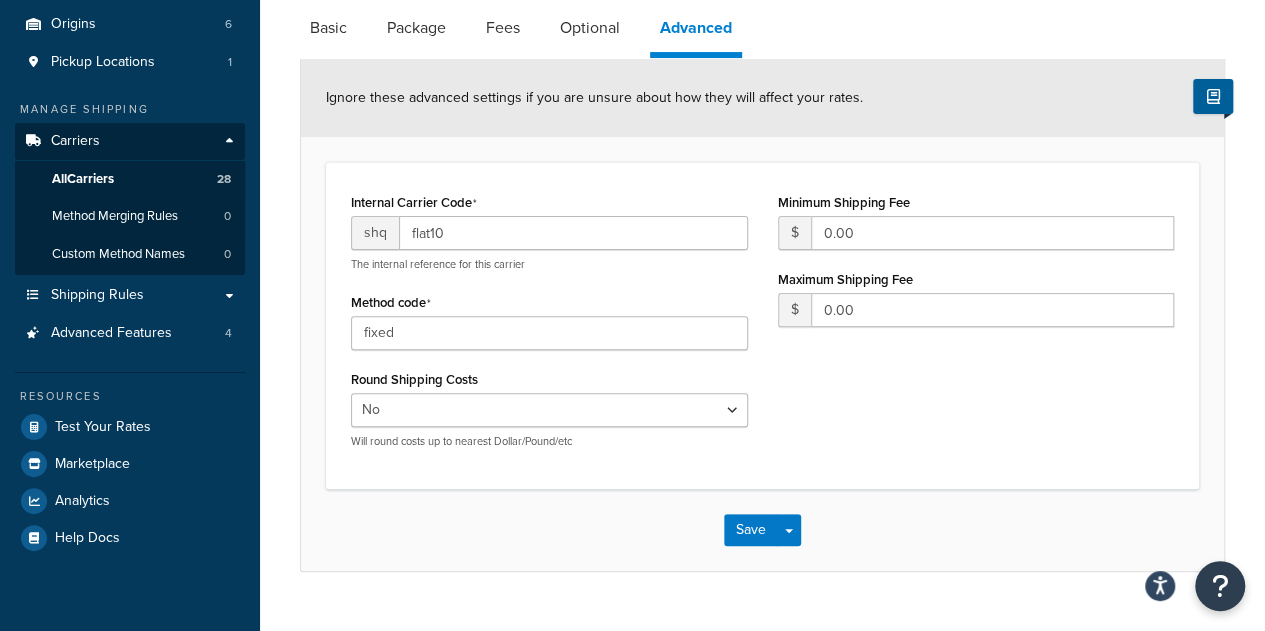 scroll, scrollTop: 220, scrollLeft: 0, axis: vertical 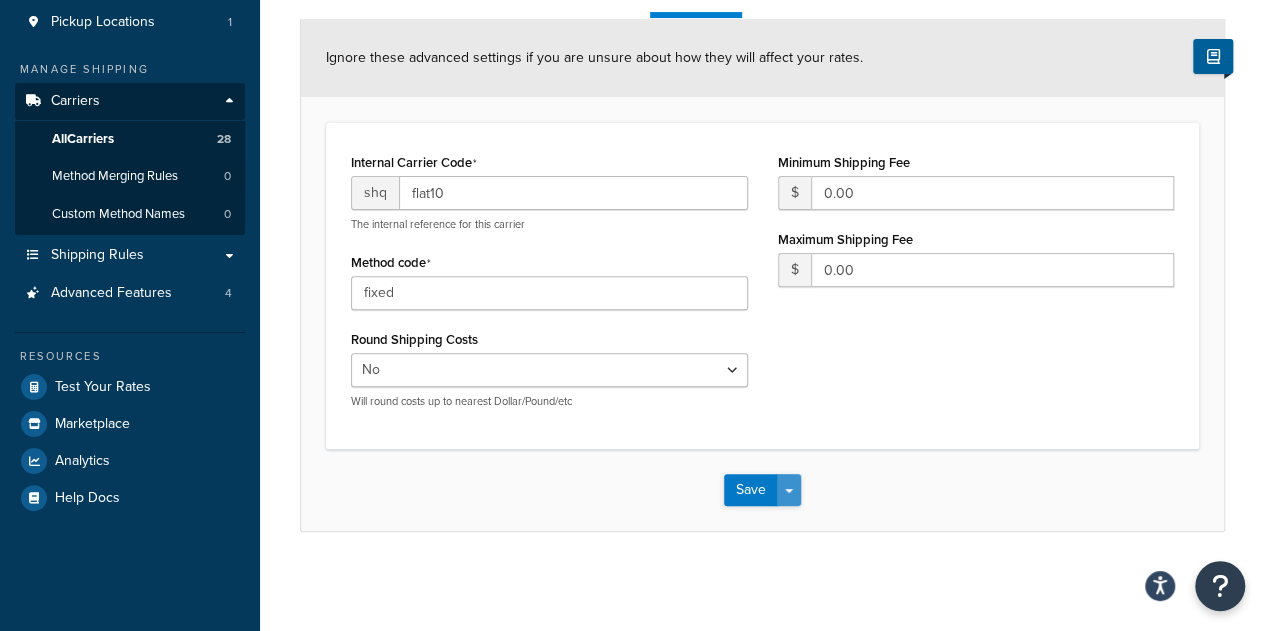 click at bounding box center [789, 491] 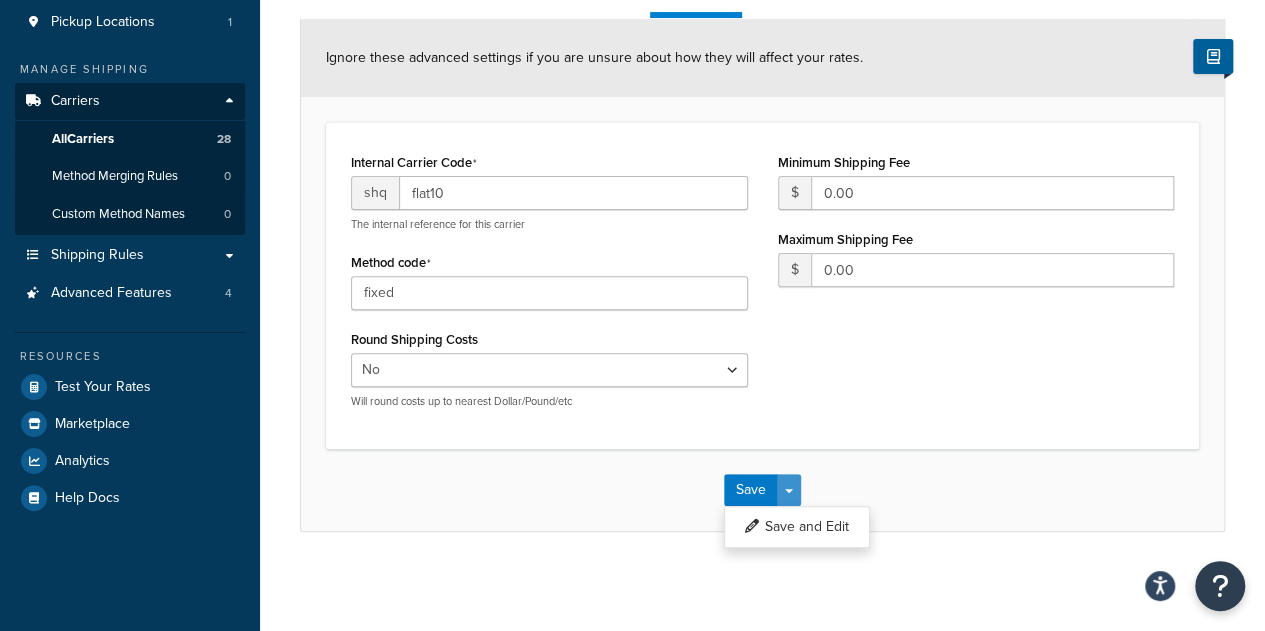 scroll, scrollTop: 3, scrollLeft: 0, axis: vertical 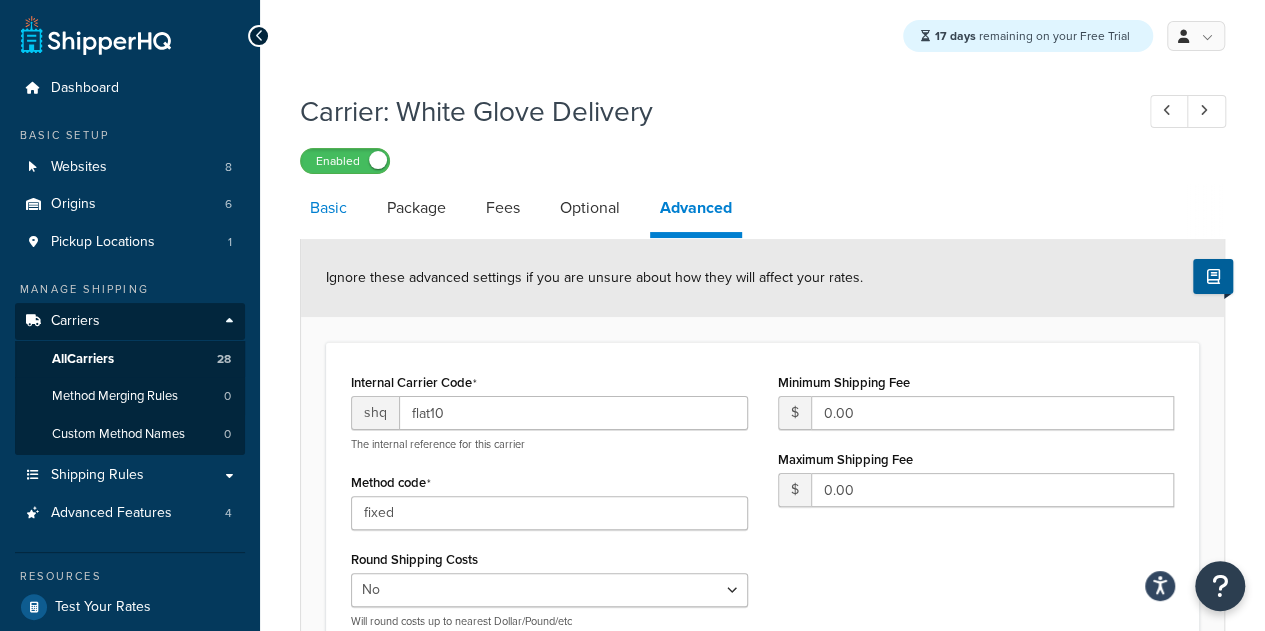 click on "Basic" at bounding box center [328, 208] 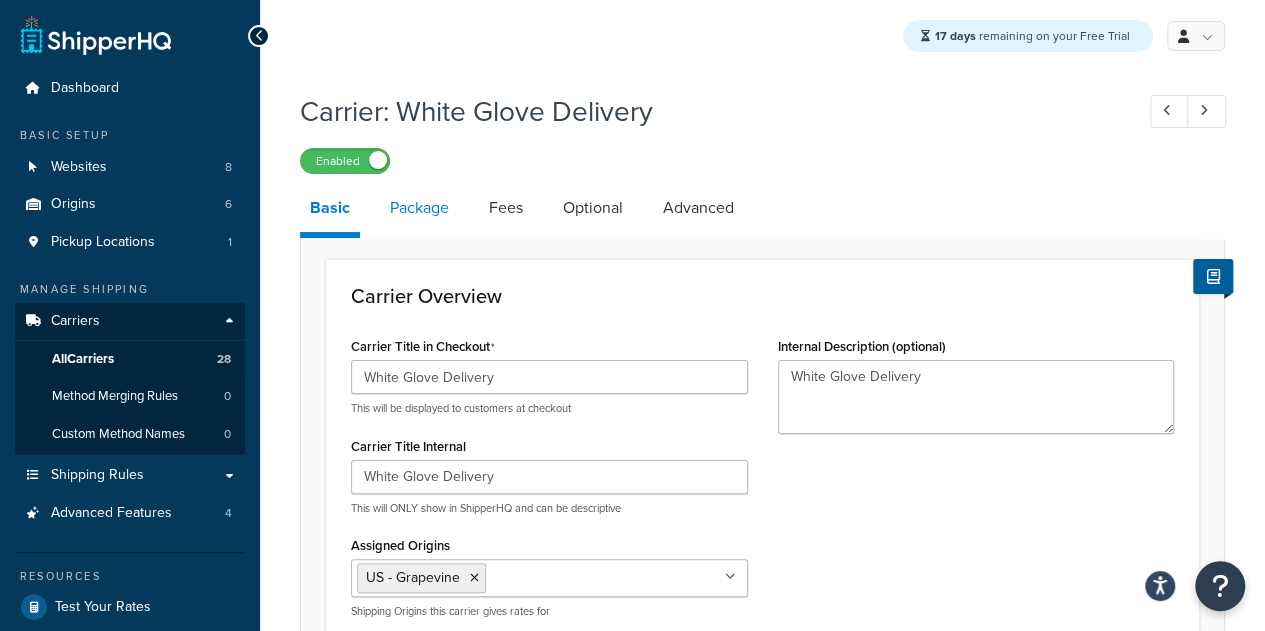 click on "Package" at bounding box center (419, 208) 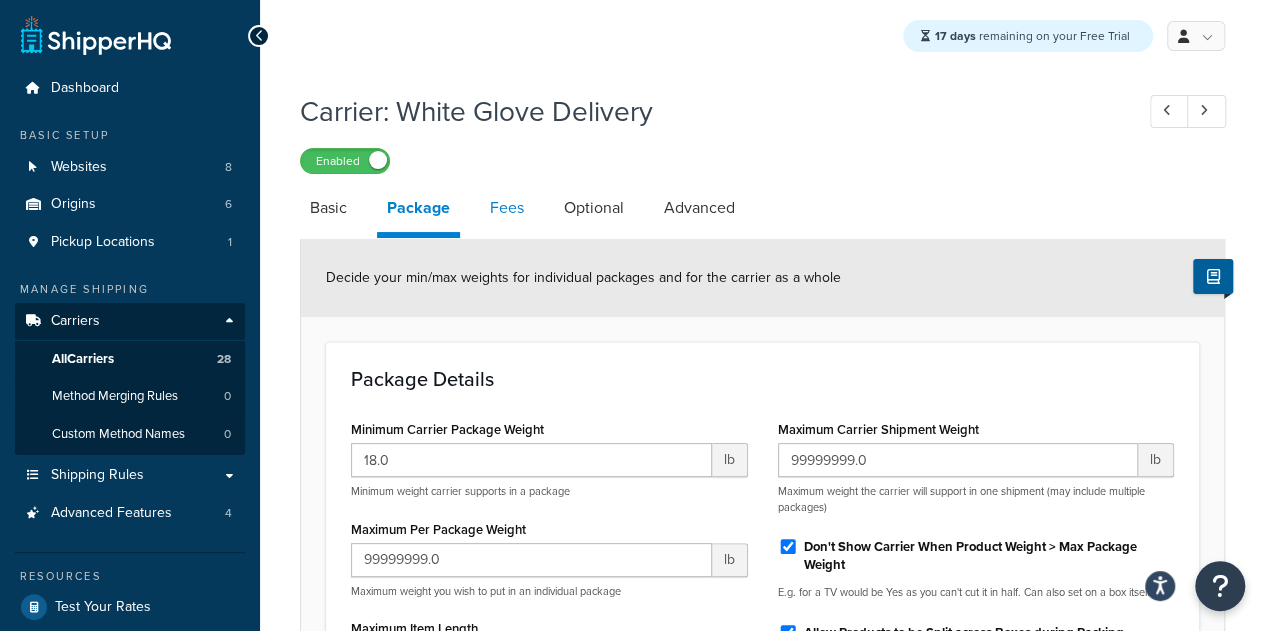 click on "Fees" at bounding box center [507, 208] 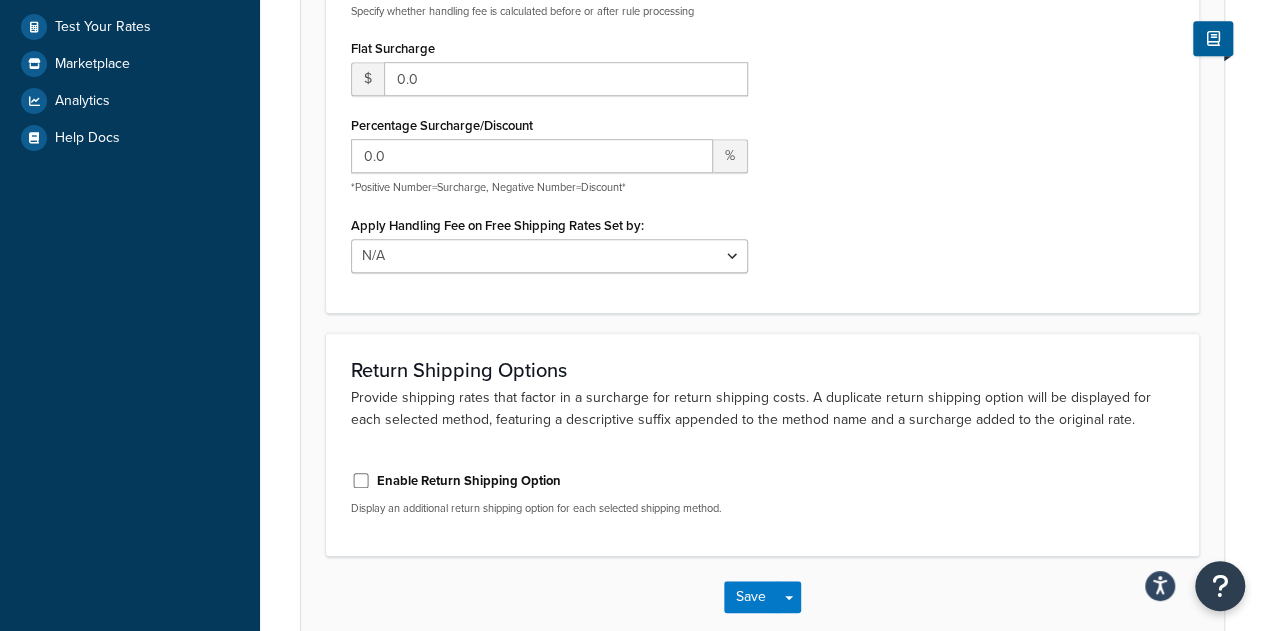 scroll, scrollTop: 686, scrollLeft: 0, axis: vertical 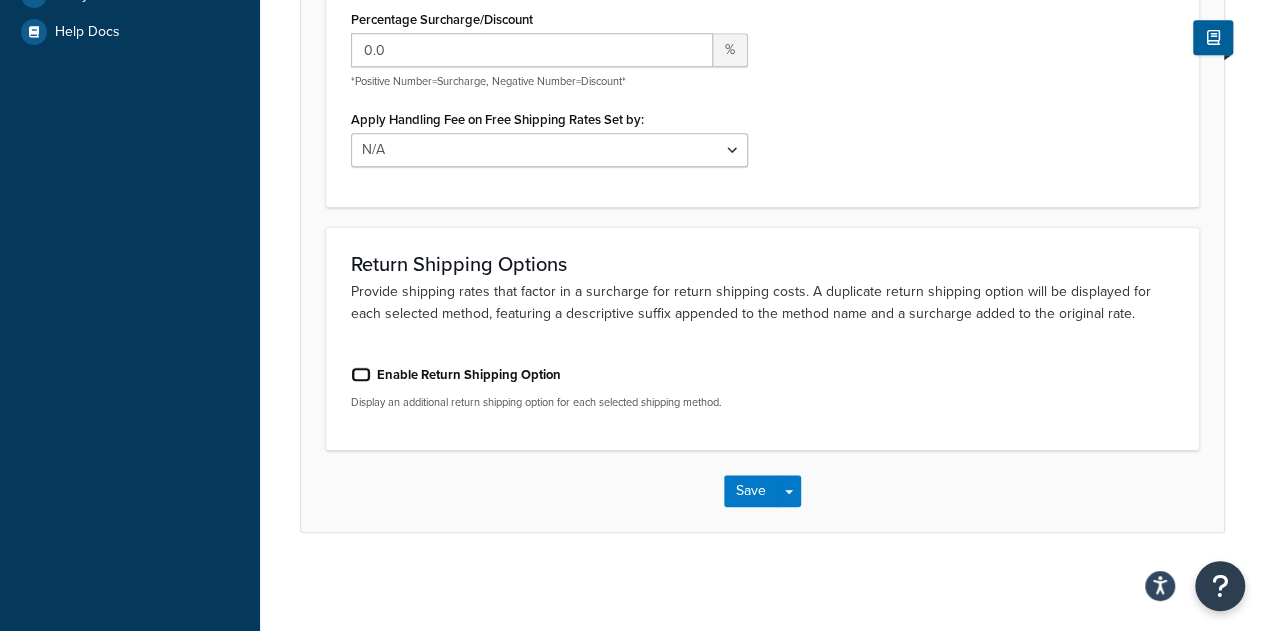 click on "Enable Return Shipping Option" at bounding box center (361, 374) 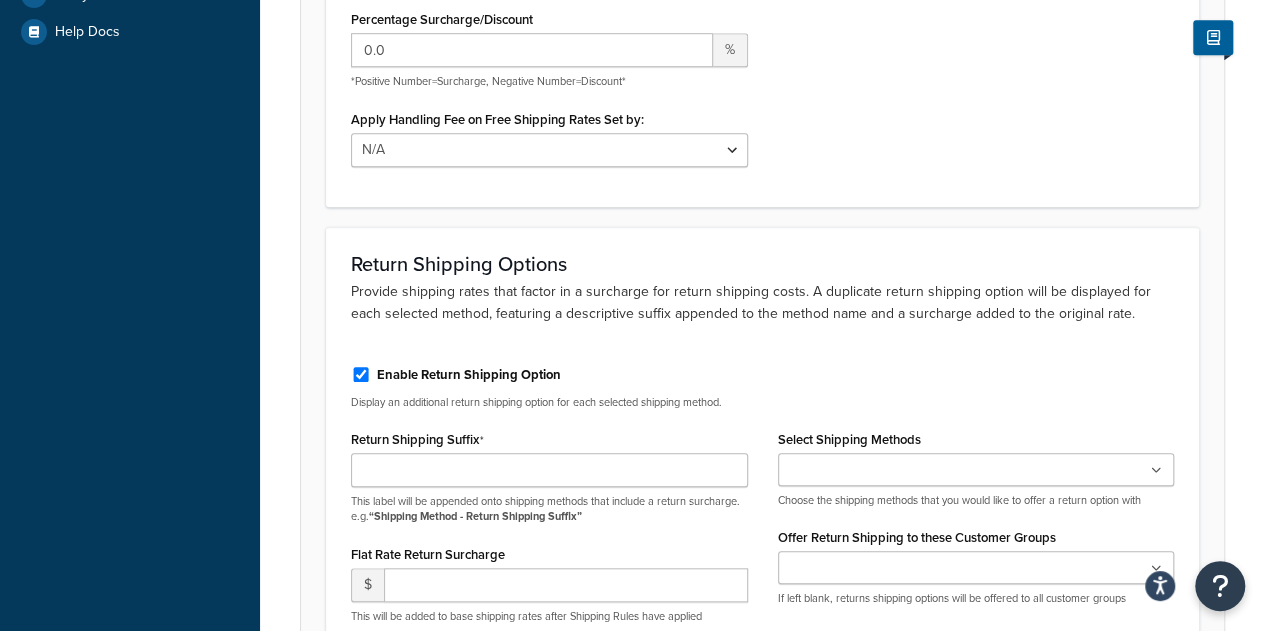 click on "Enable Return Shipping Option" at bounding box center (549, 373) 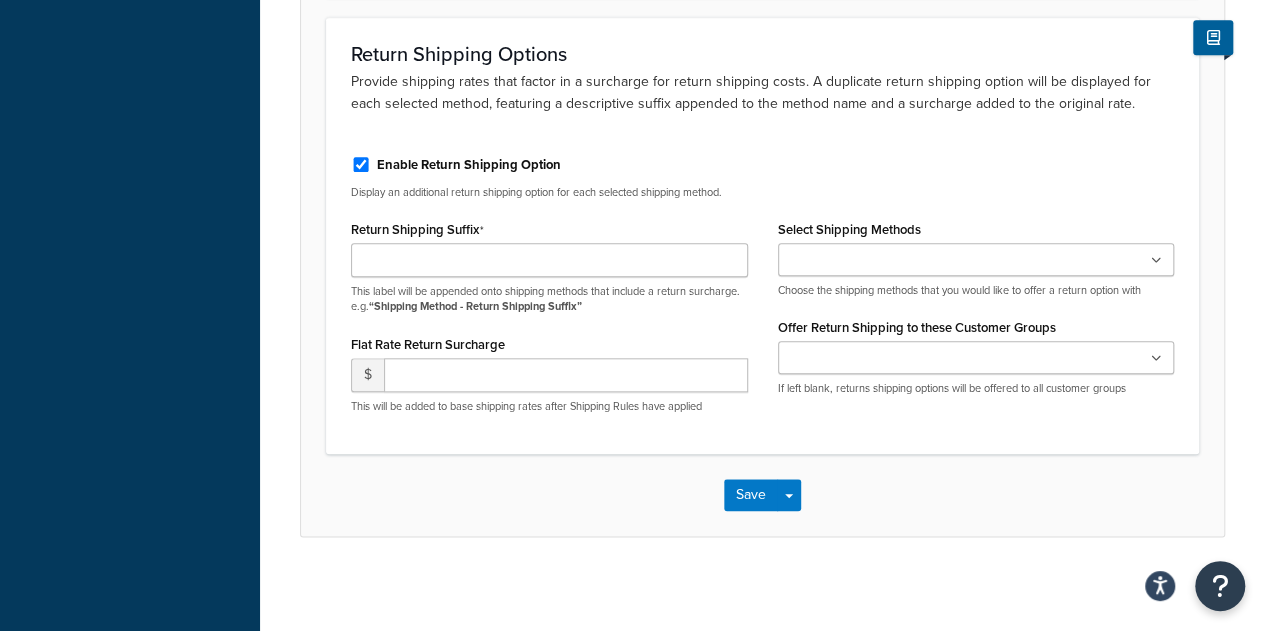 scroll, scrollTop: 900, scrollLeft: 0, axis: vertical 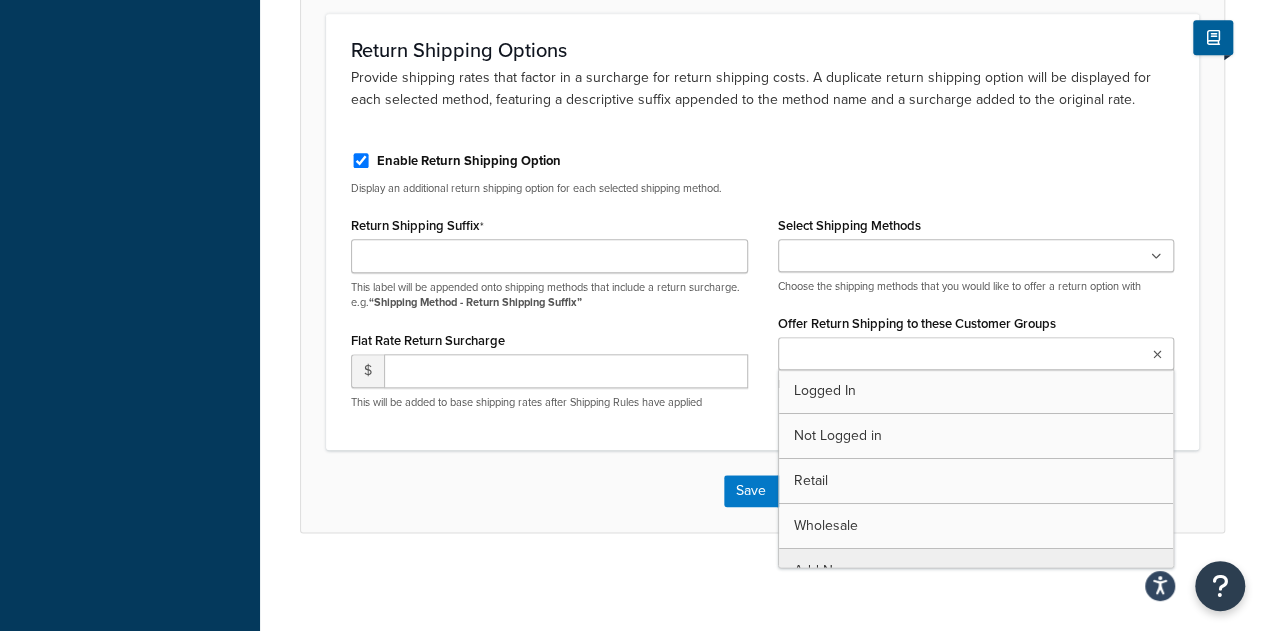 click at bounding box center [976, 353] 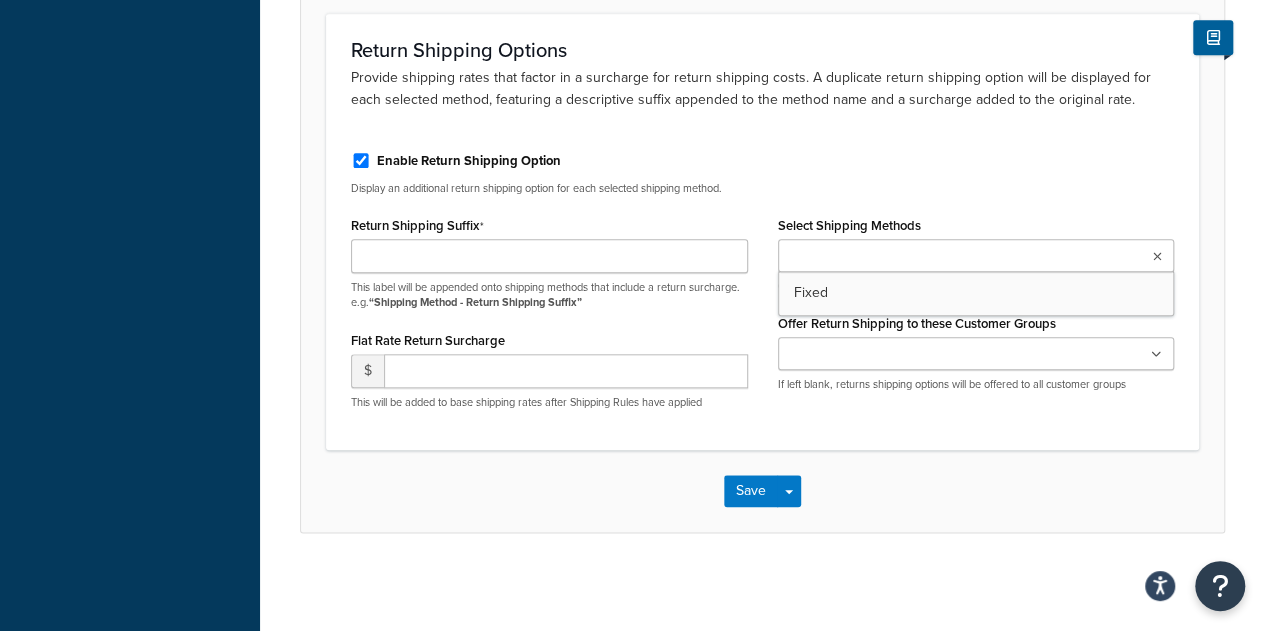 click at bounding box center (976, 255) 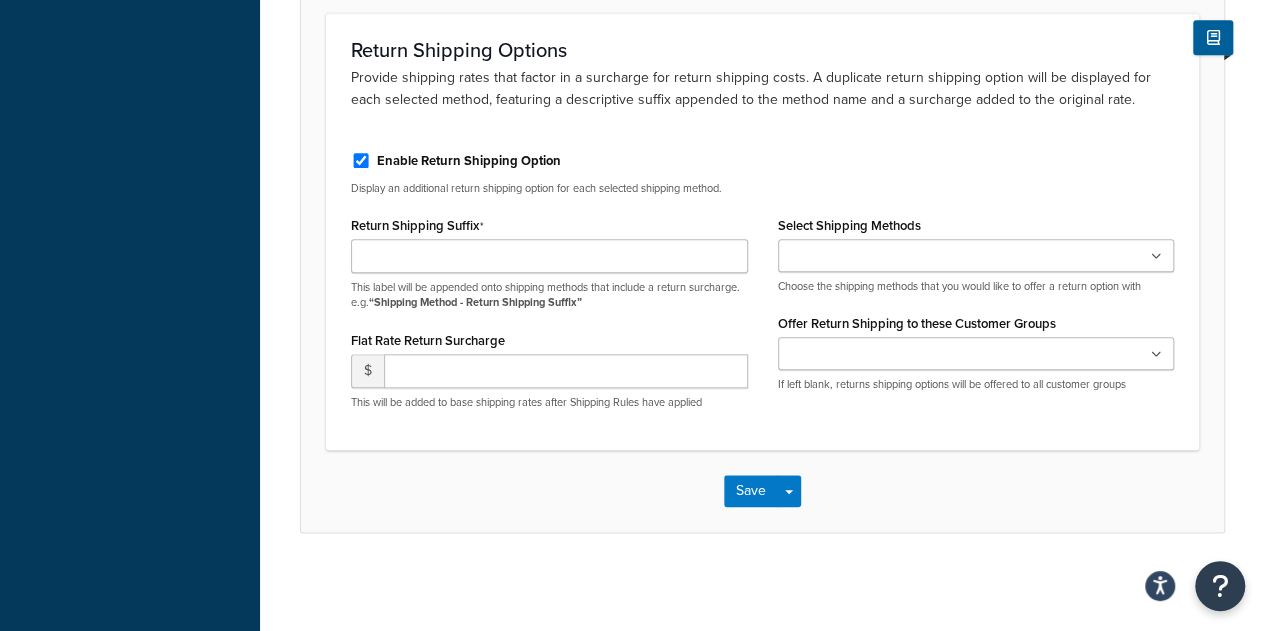 click on "Enable Return Shipping Option Display an additional return shipping option for each selected shipping method." at bounding box center [762, 173] 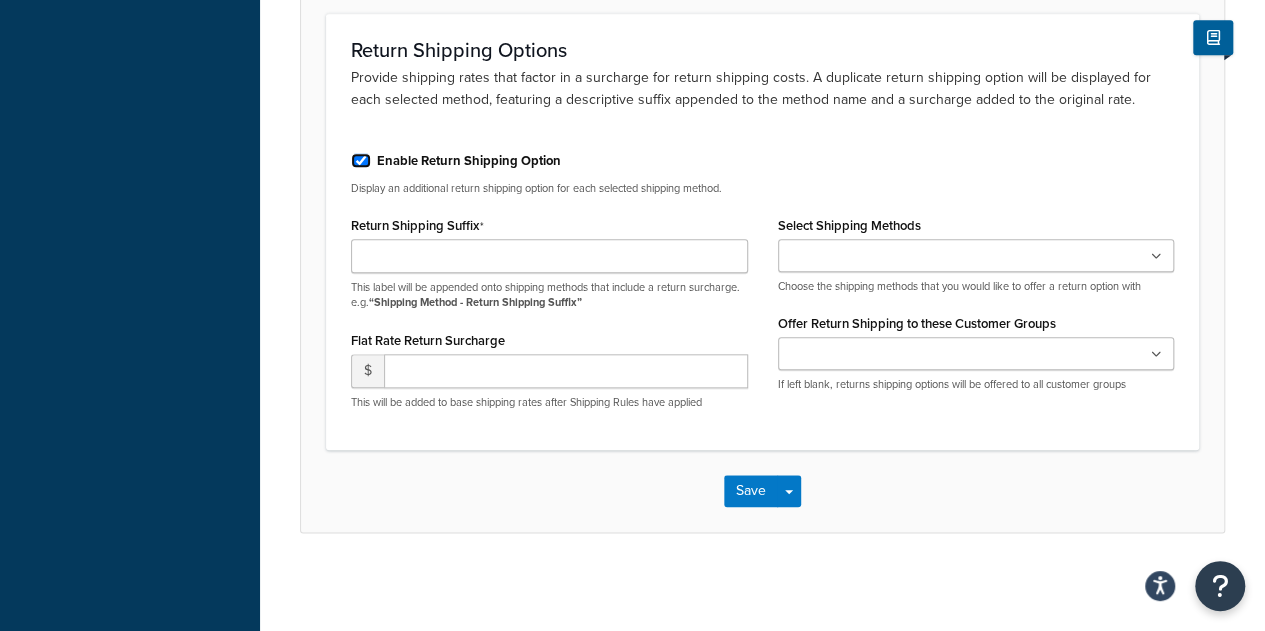 click on "Enable Return Shipping Option" at bounding box center (361, 160) 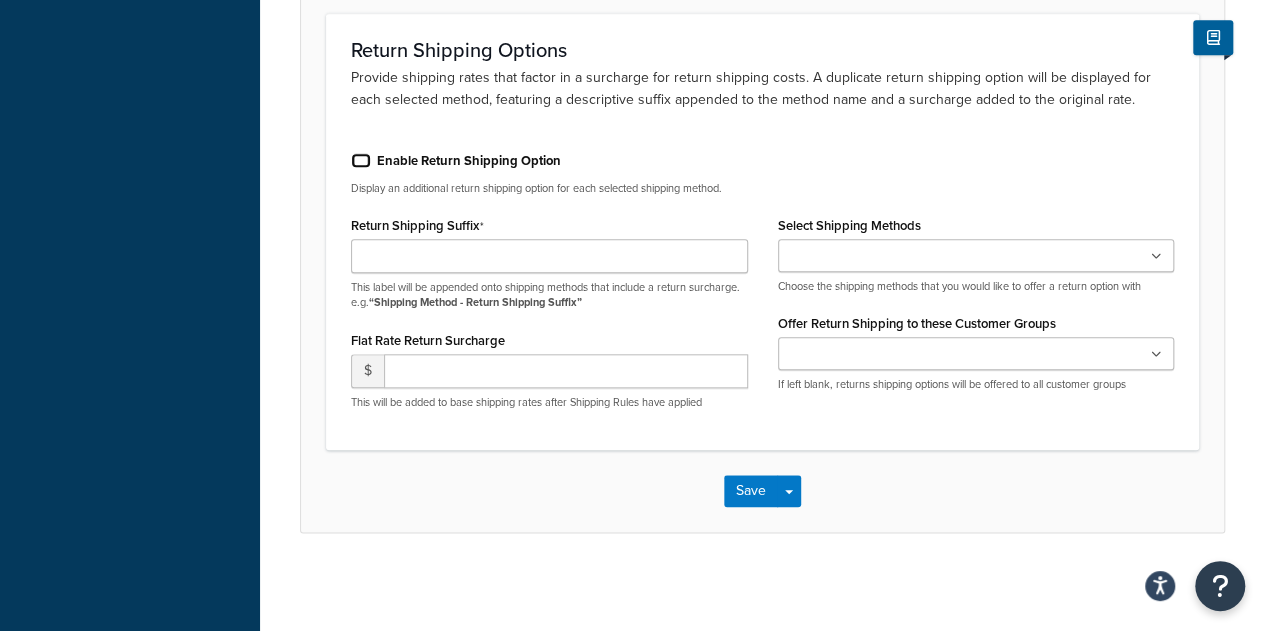 checkbox on "false" 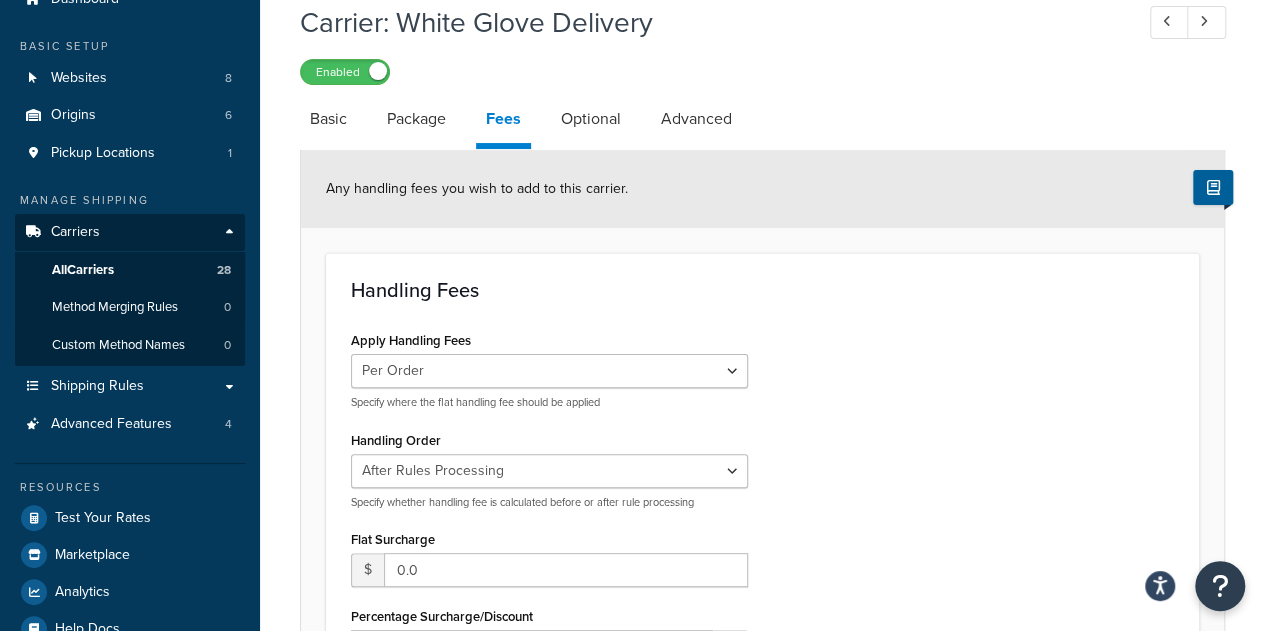 scroll, scrollTop: 0, scrollLeft: 0, axis: both 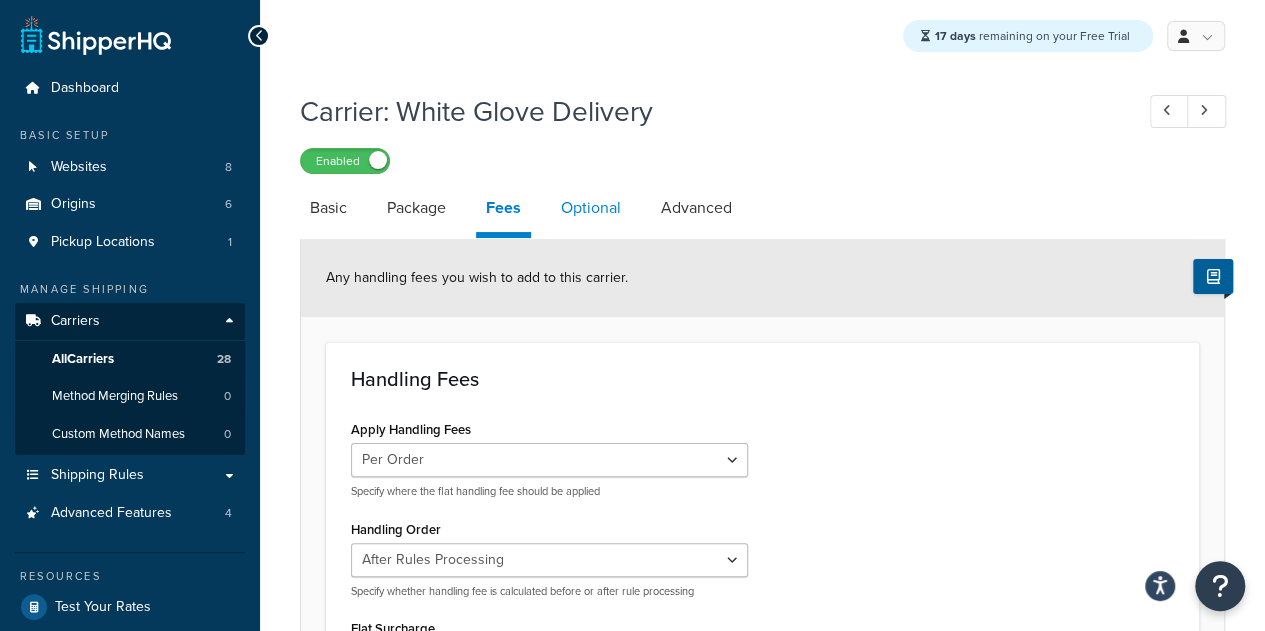 click on "Optional" at bounding box center [591, 208] 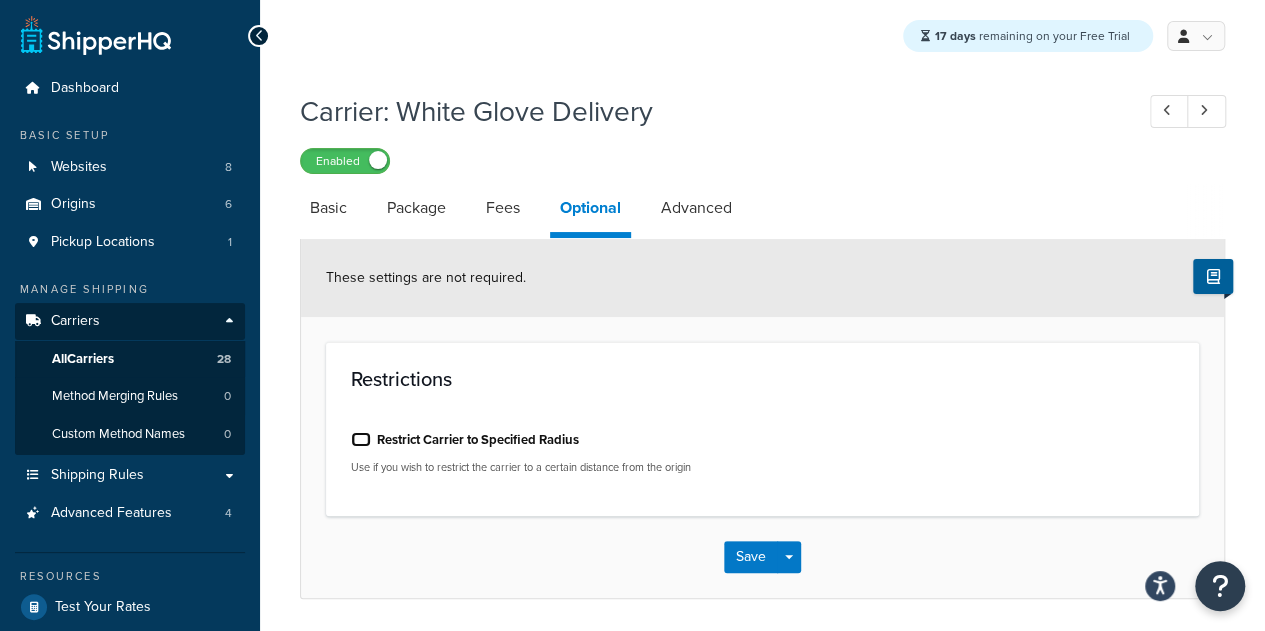 click on "Restrict Carrier to Specified Radius" at bounding box center [361, 439] 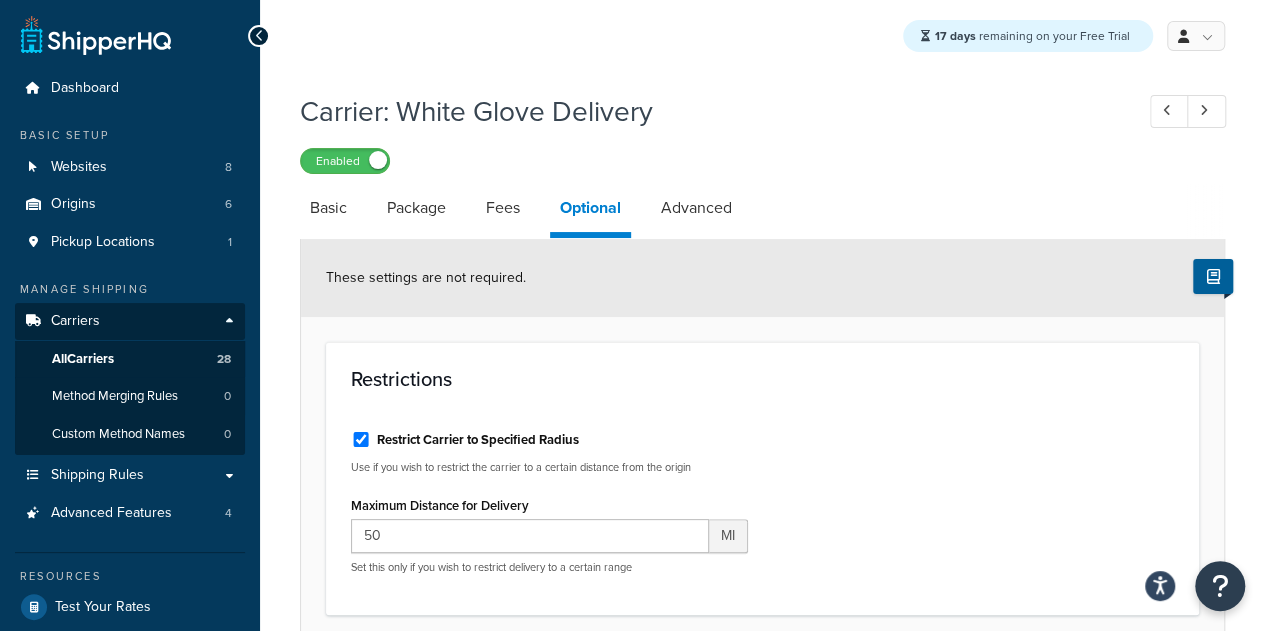 click on "Restrict Carrier to Specified Radius Use if you wish to restrict the carrier to a certain distance from the origin Maximum Distance for Delivery   50 MI Set this only if you wish to restrict delivery to a certain range" at bounding box center [762, 502] 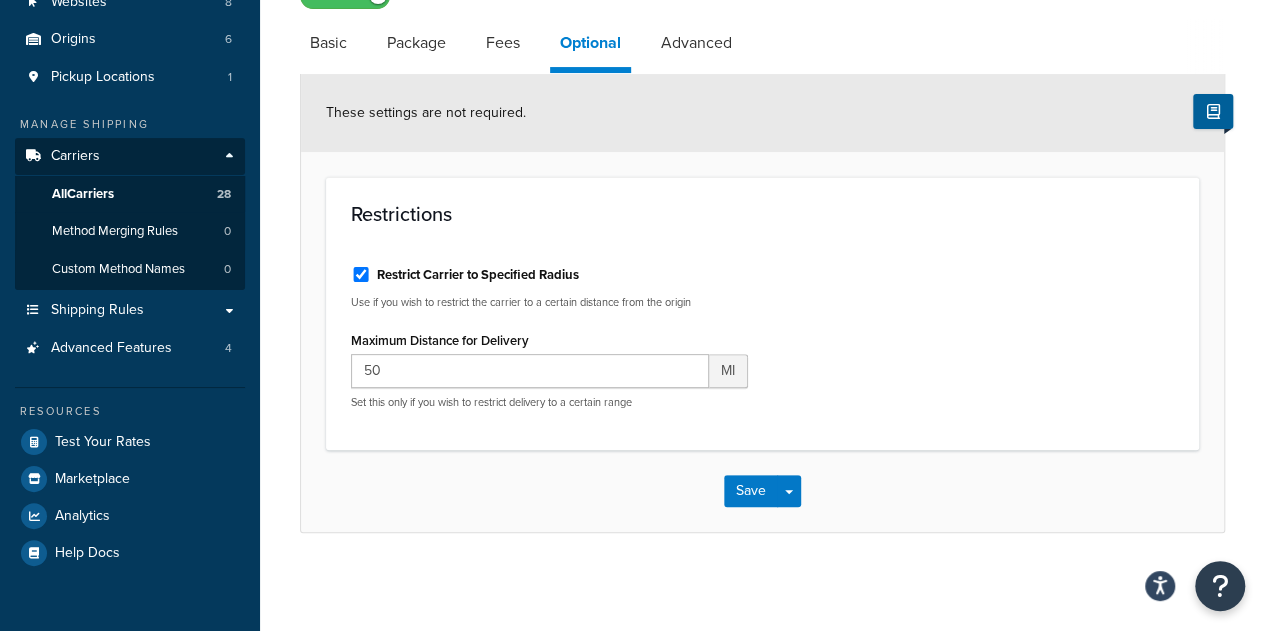 scroll, scrollTop: 166, scrollLeft: 0, axis: vertical 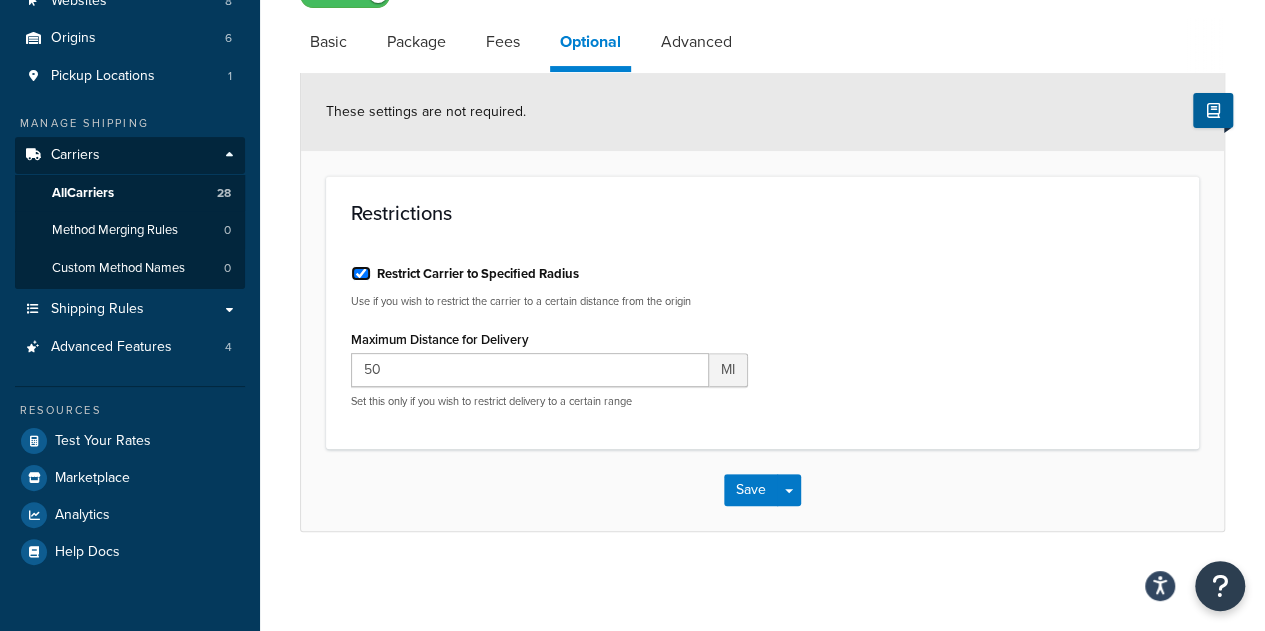 click on "Restrict Carrier to Specified Radius" at bounding box center [361, 273] 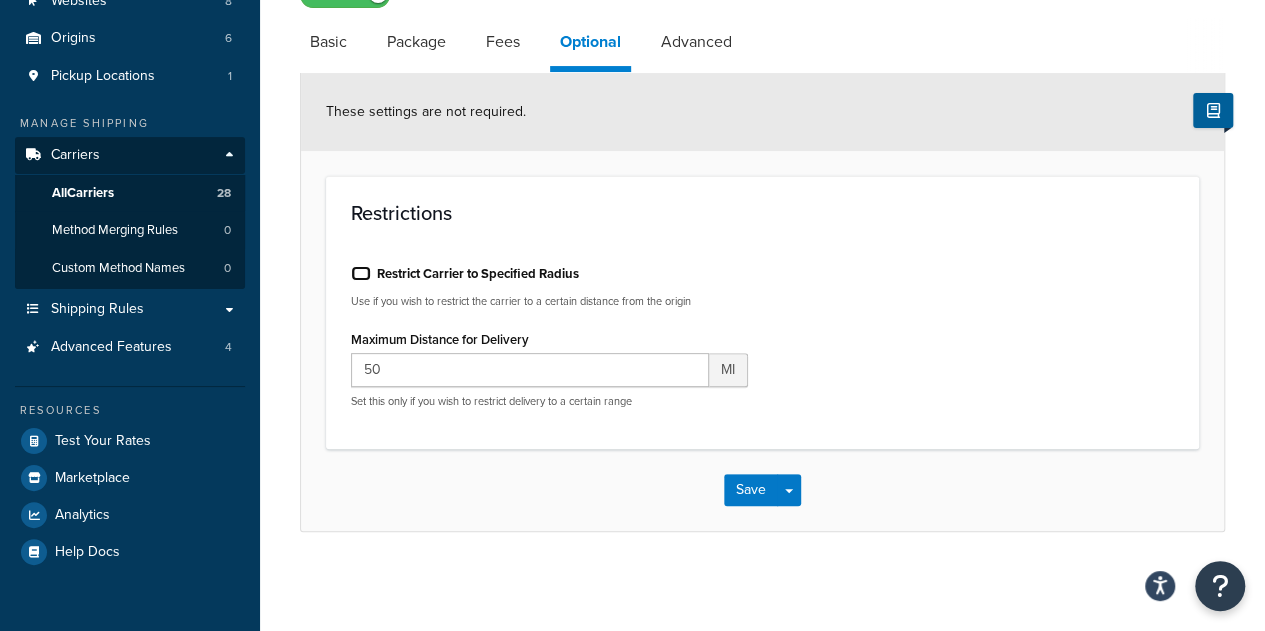 checkbox on "false" 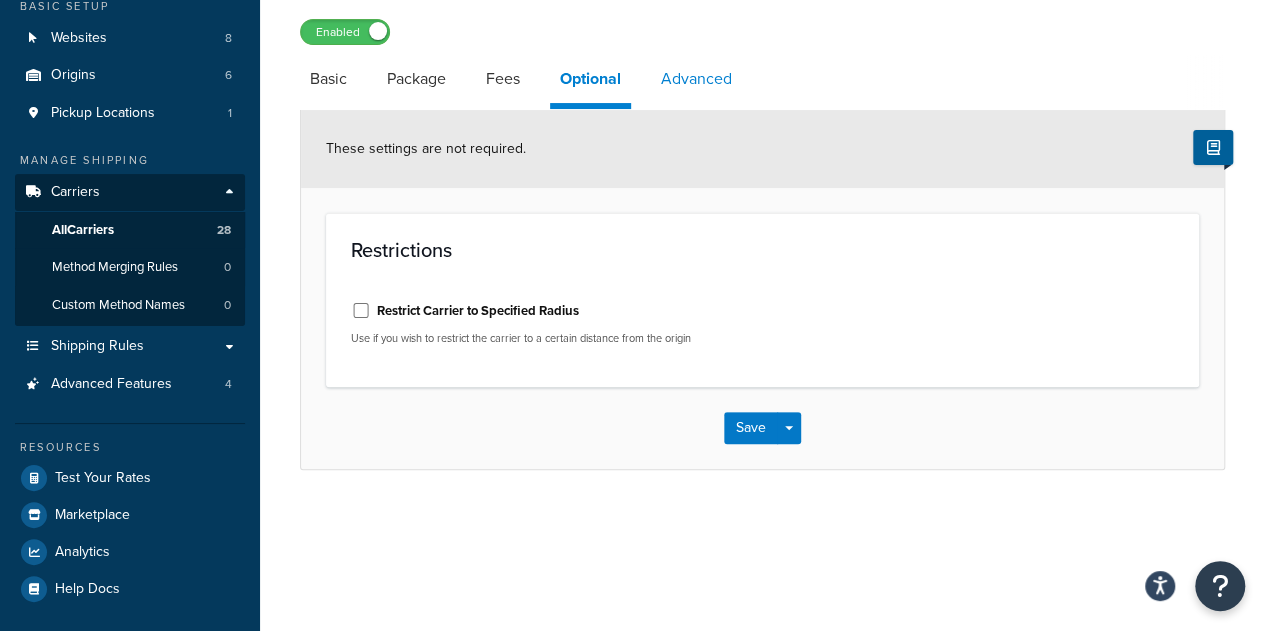 click on "Advanced" at bounding box center [696, 79] 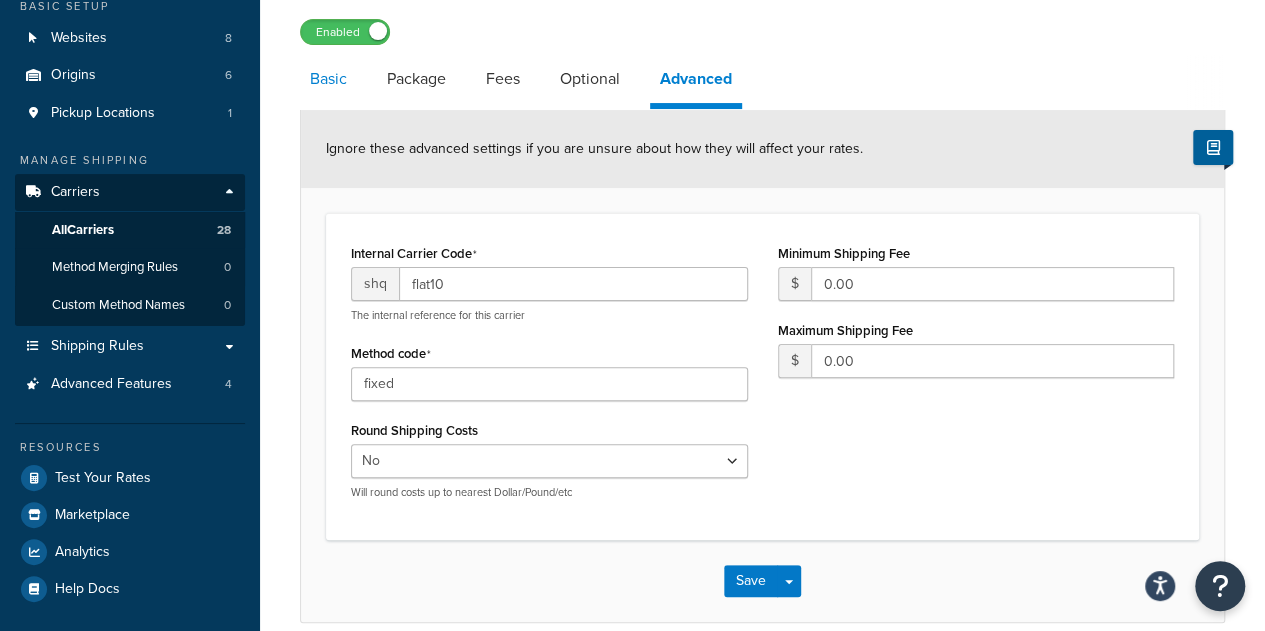 click on "Basic" at bounding box center (328, 79) 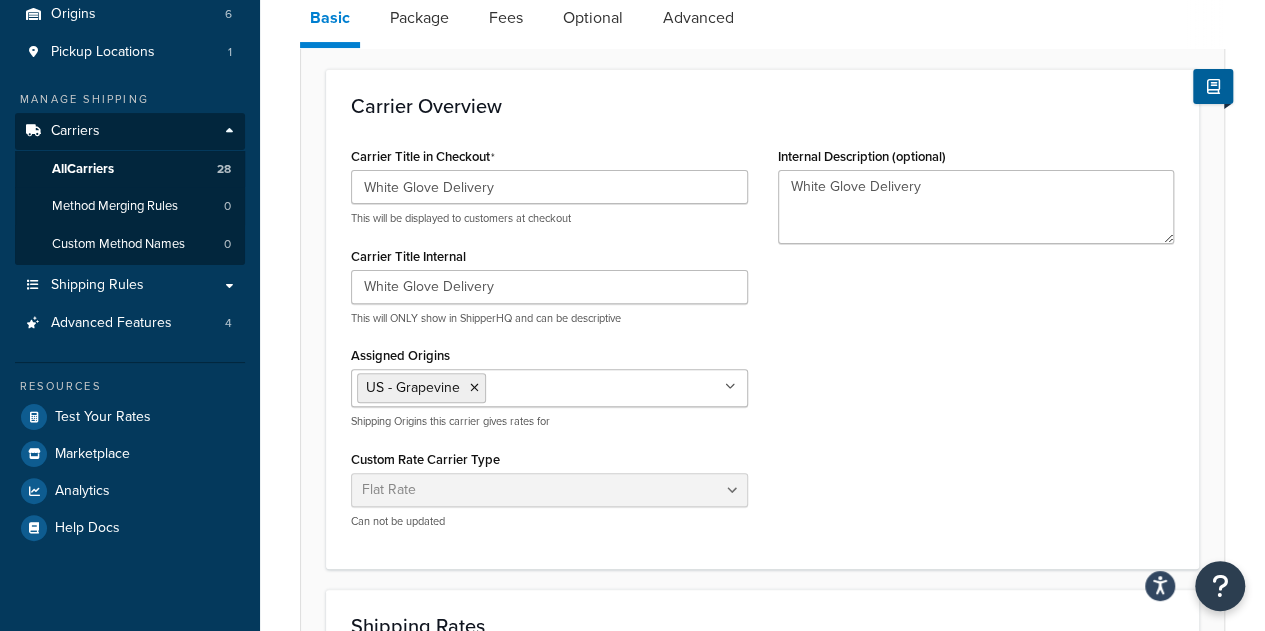 scroll, scrollTop: 123, scrollLeft: 0, axis: vertical 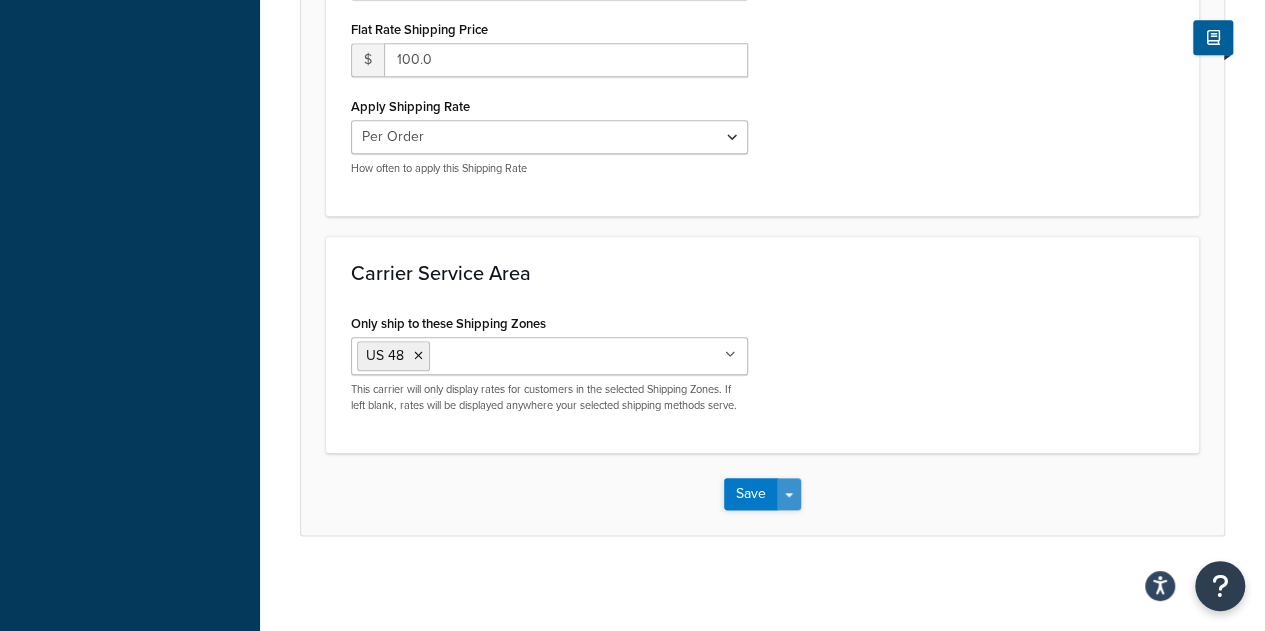 click on "Save Dropdown" at bounding box center (789, 494) 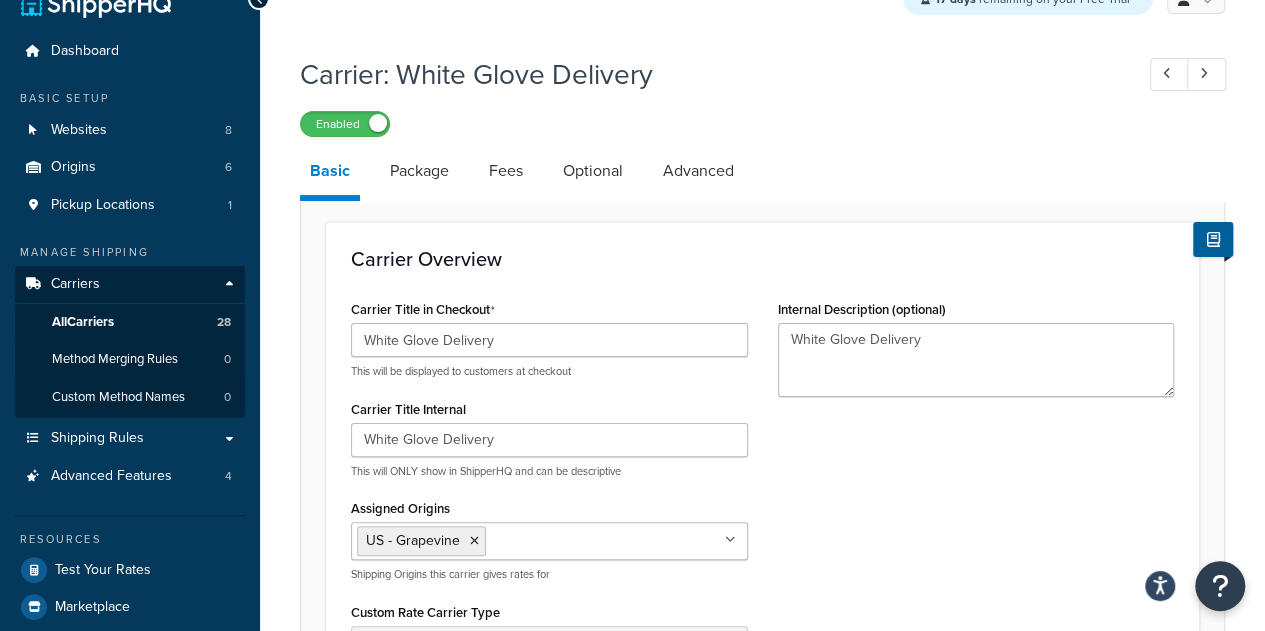 scroll, scrollTop: 0, scrollLeft: 0, axis: both 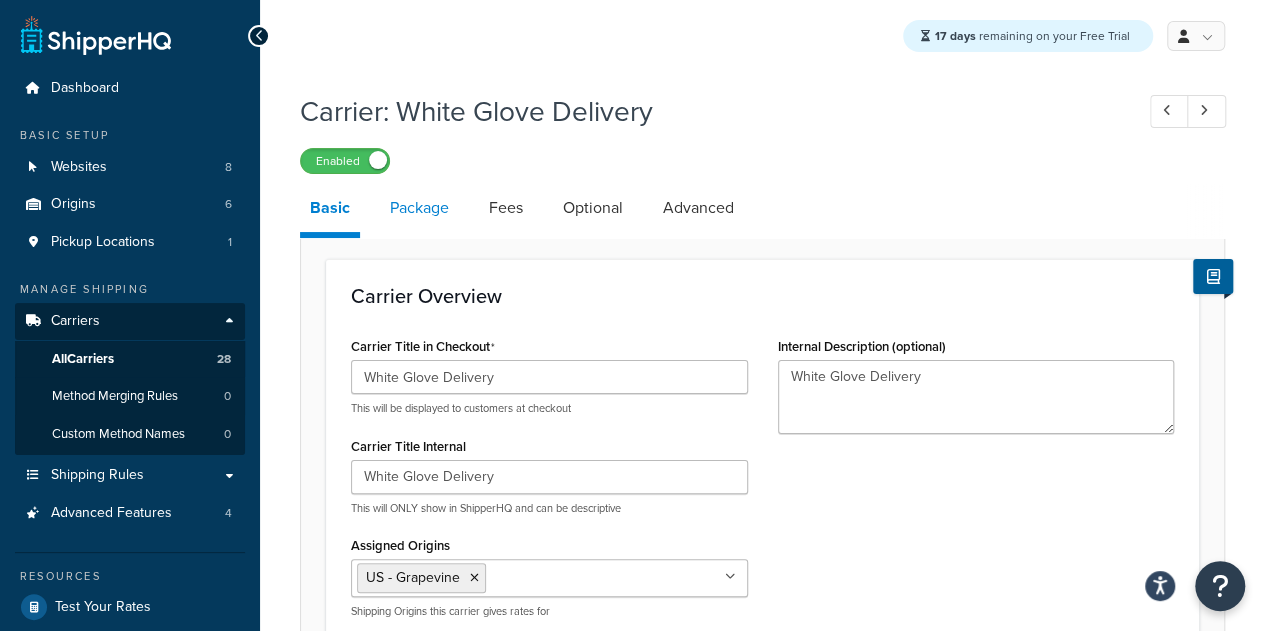 click on "Package" at bounding box center [419, 208] 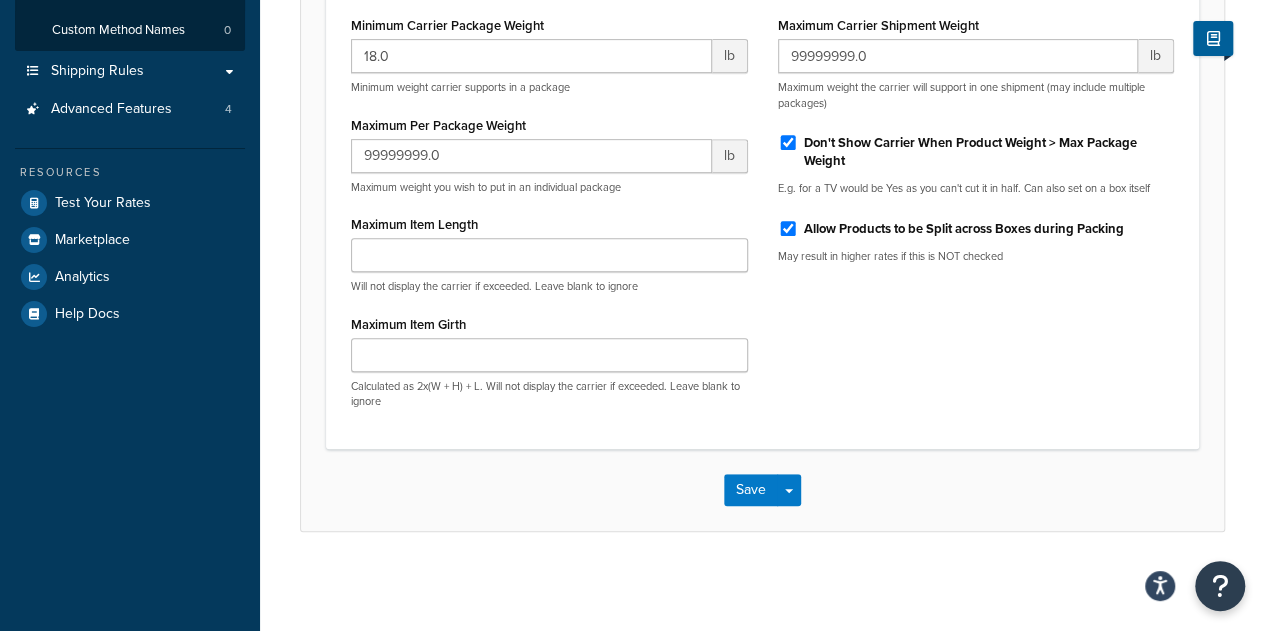 scroll, scrollTop: 0, scrollLeft: 0, axis: both 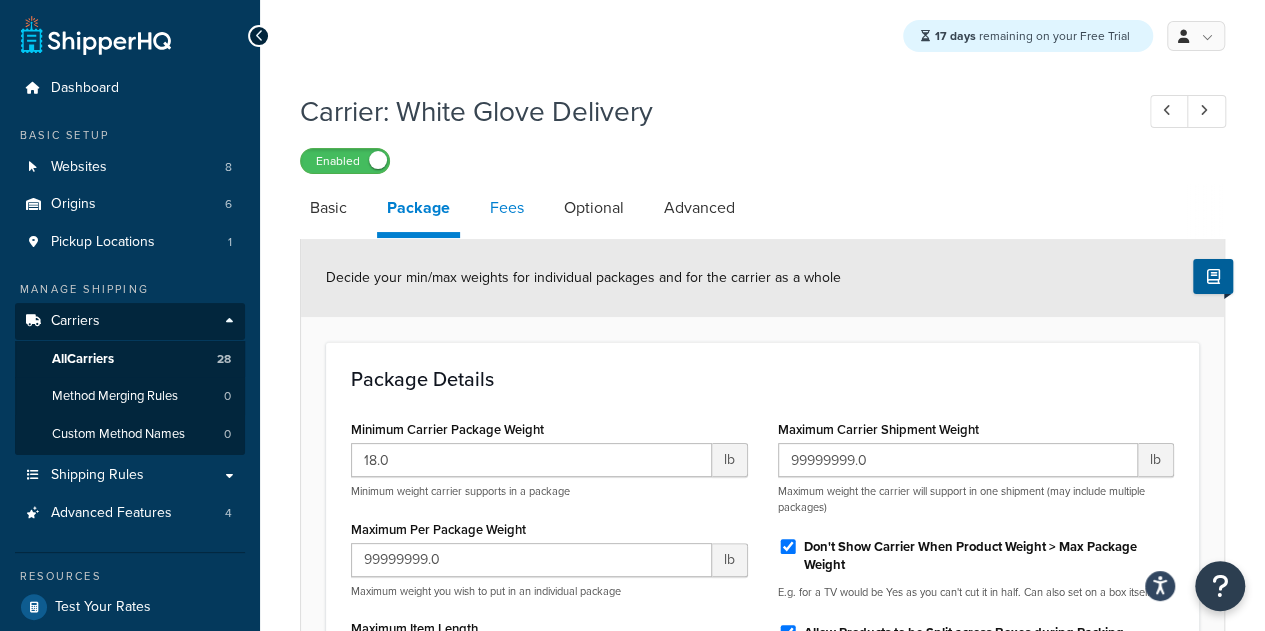click on "Fees" at bounding box center (507, 208) 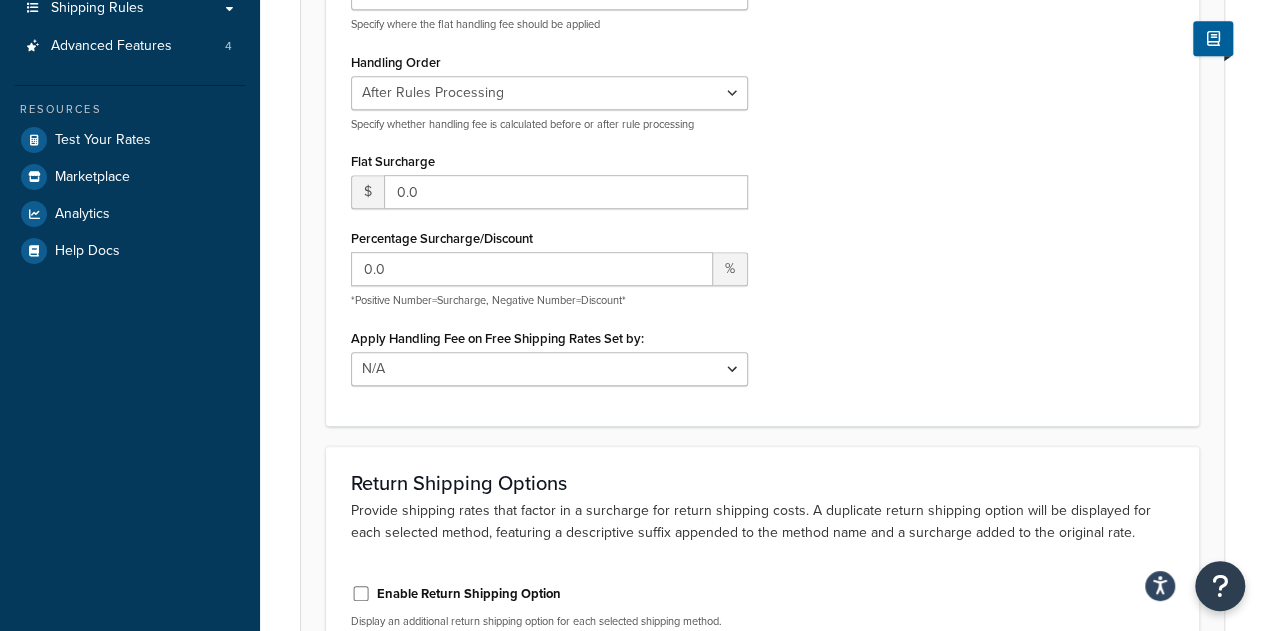 scroll, scrollTop: 468, scrollLeft: 0, axis: vertical 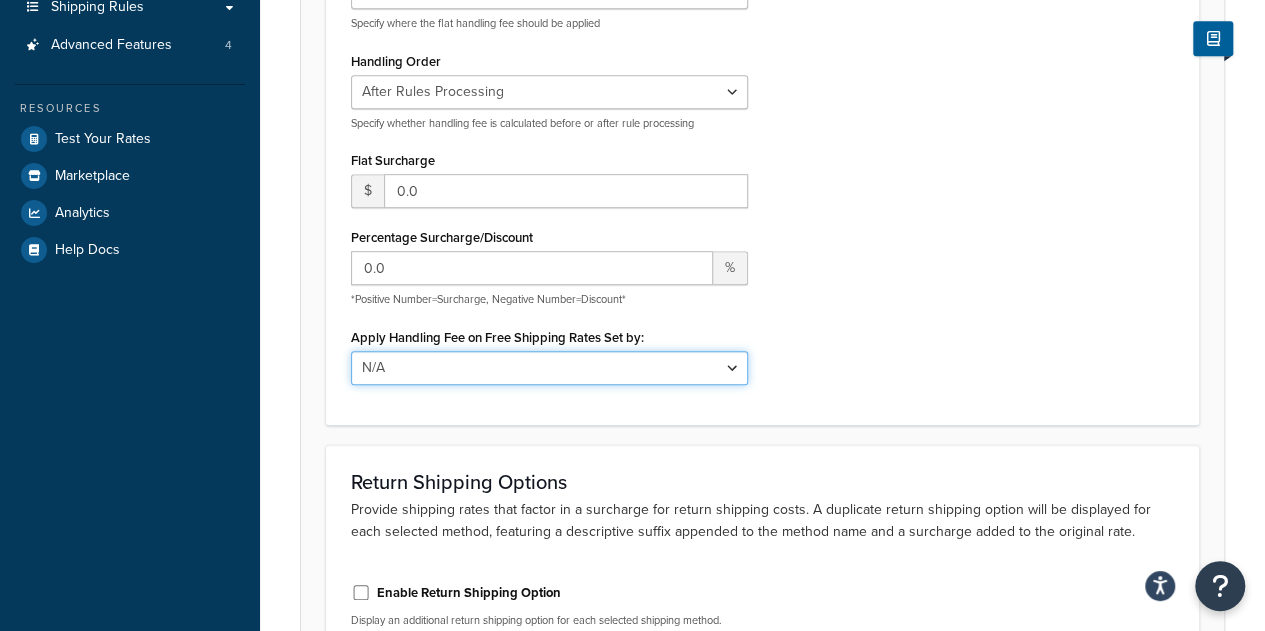 click on "N/A  Fixed/Free Shipping Methods  Free Promotion Rules  All Free Shipping" at bounding box center (549, 368) 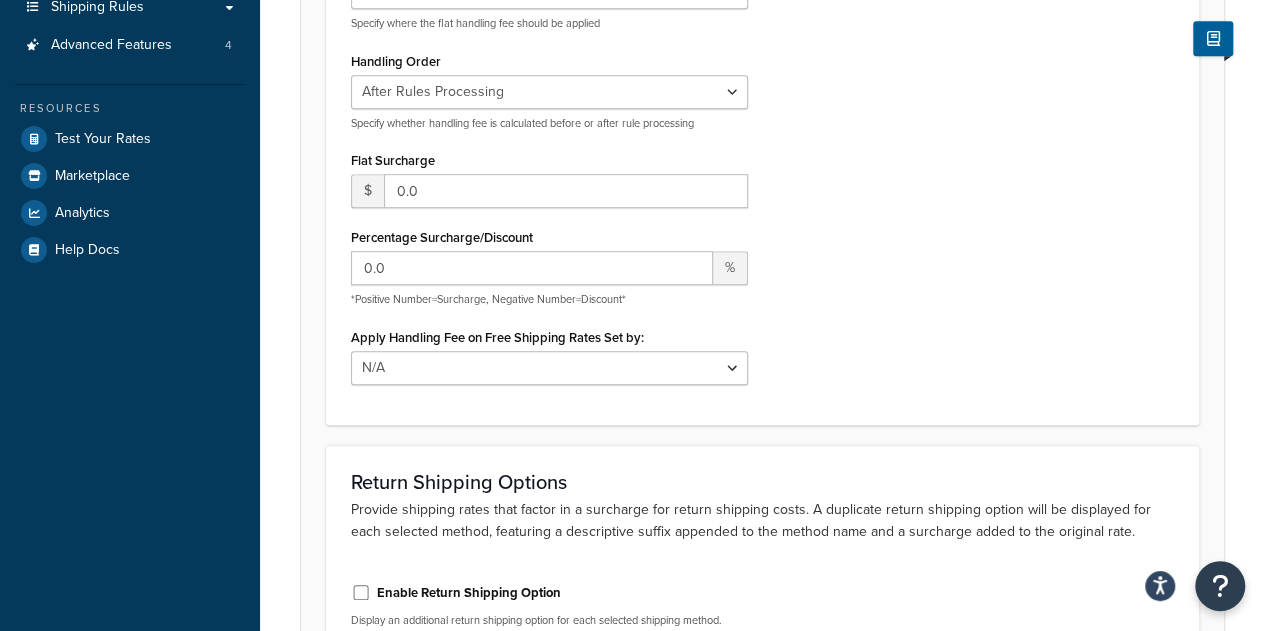 click on "Apply Handling Fees   Per Order  Per Item  Per Package  Specify where the flat handling fee should be applied Handling Order   Before Rules Processing  After Rules Processing  Specify whether handling fee is calculated before or after rule processing Flat Surcharge   $ 0.0 Percentage Surcharge/Discount   0.0 % *Positive Number=Surcharge, Negative Number=Discount* Apply Handling Fee on Free Shipping Rates Set by:   N/A  Fixed/Free Shipping Methods  Free Promotion Rules  All Free Shipping" at bounding box center (762, 173) 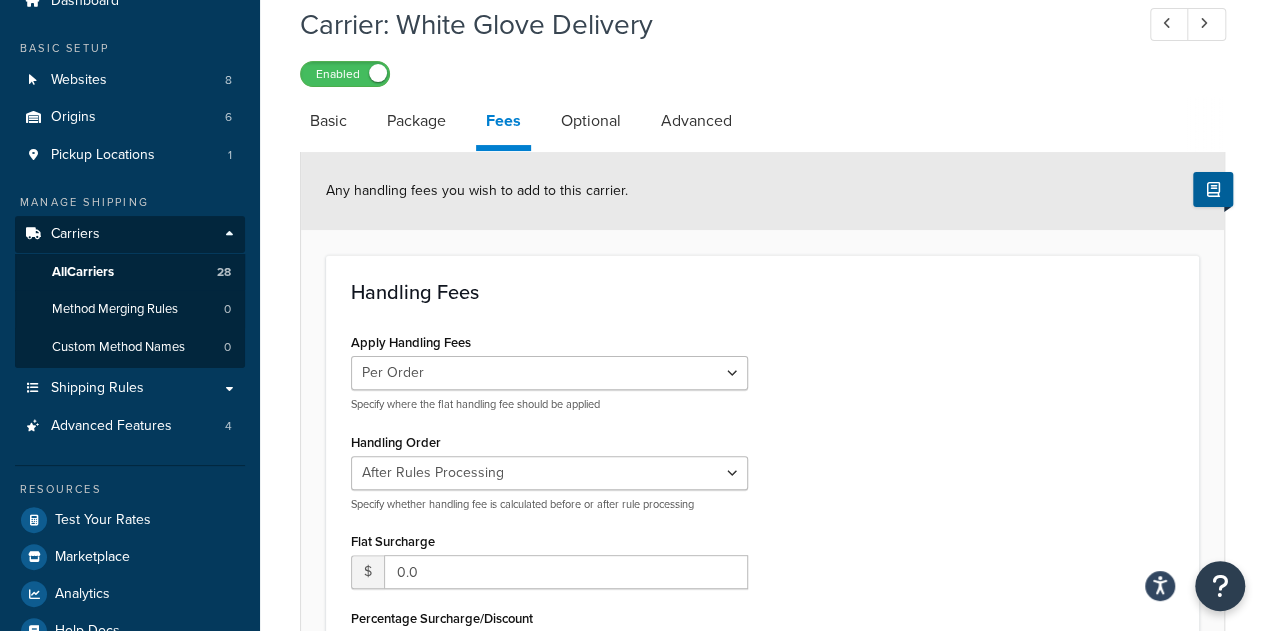 scroll, scrollTop: 76, scrollLeft: 0, axis: vertical 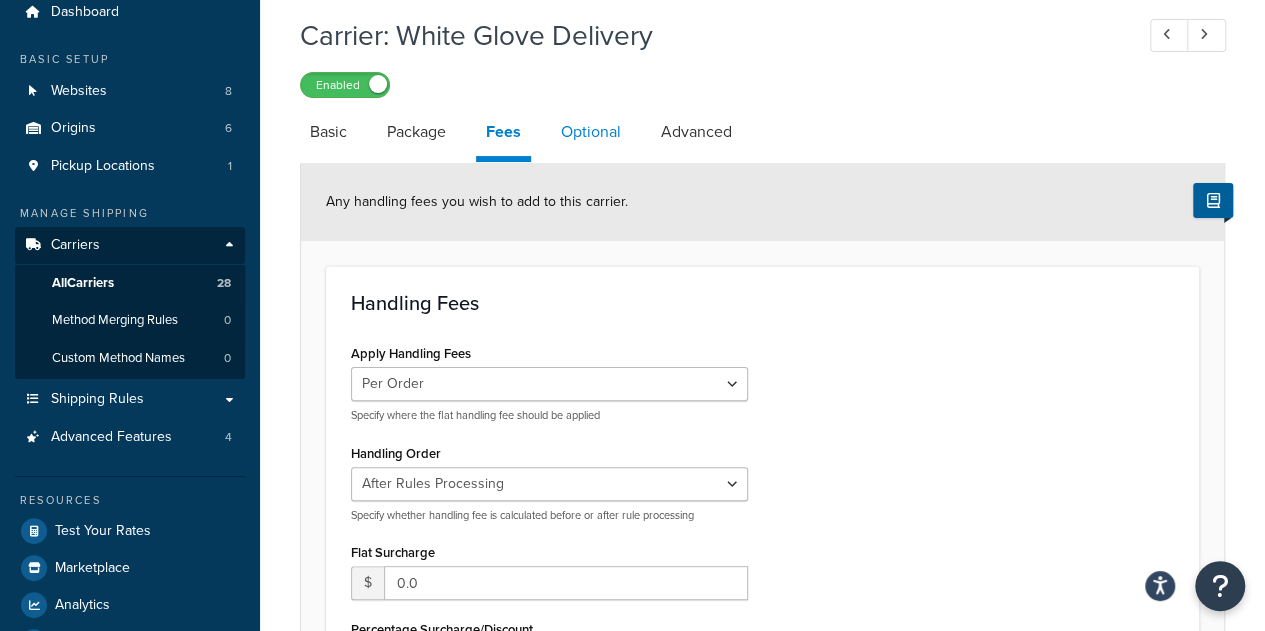 click on "Optional" at bounding box center [591, 132] 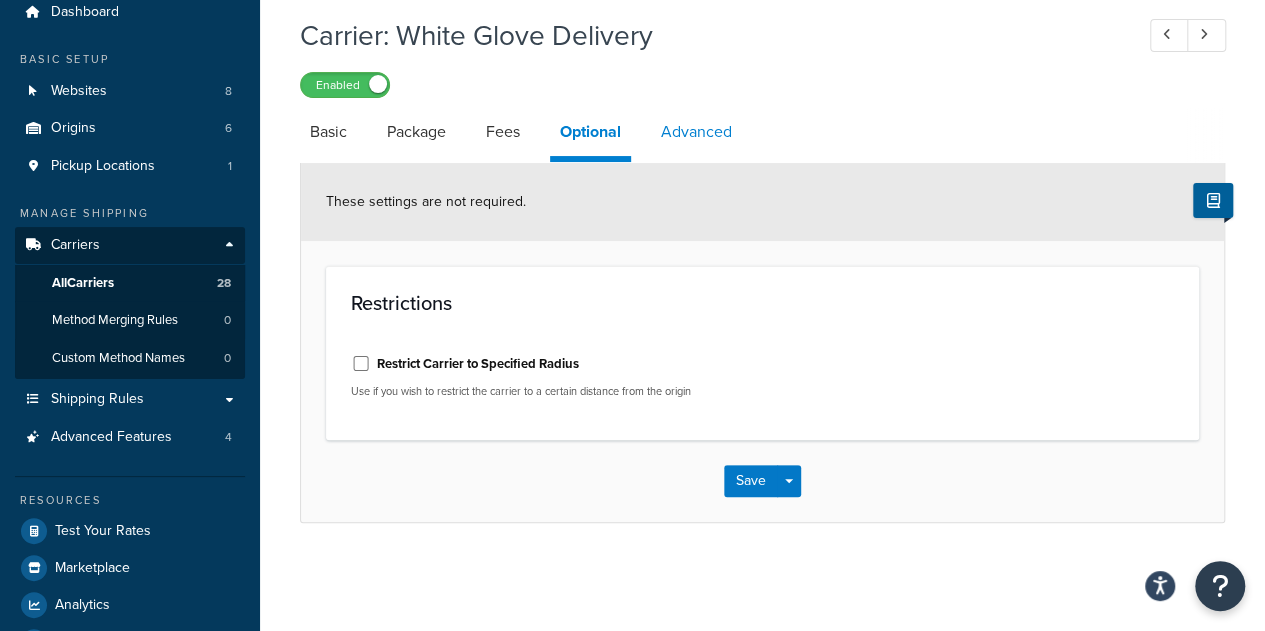 click on "Advanced" at bounding box center (696, 132) 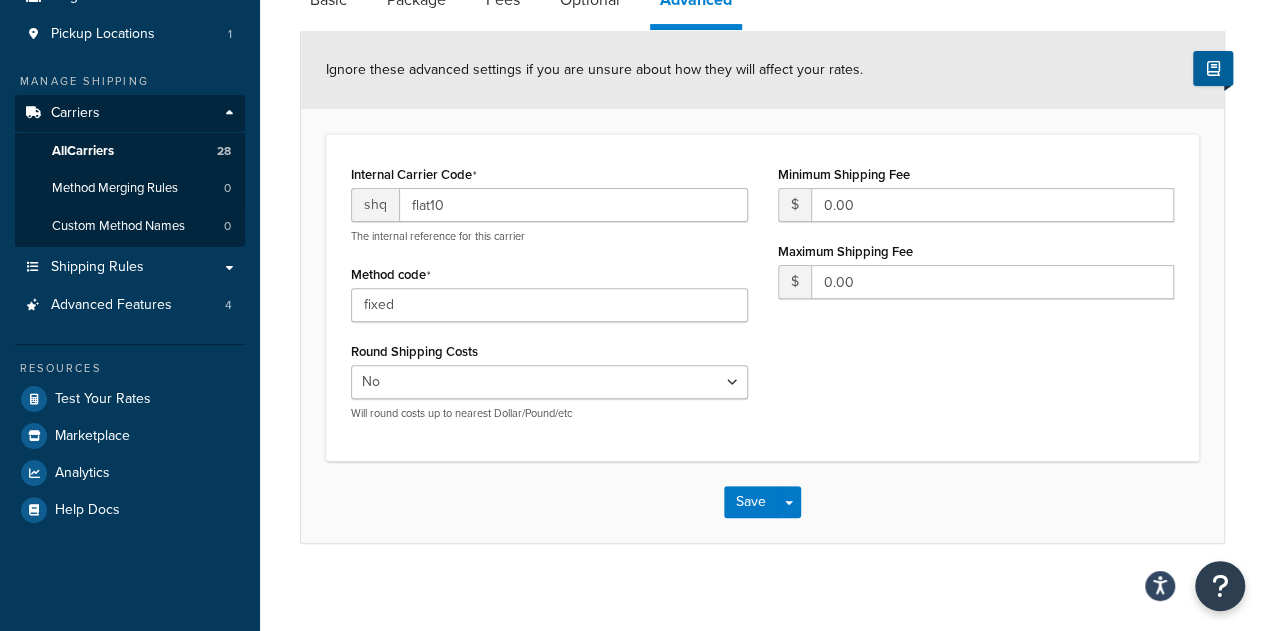 scroll, scrollTop: 220, scrollLeft: 0, axis: vertical 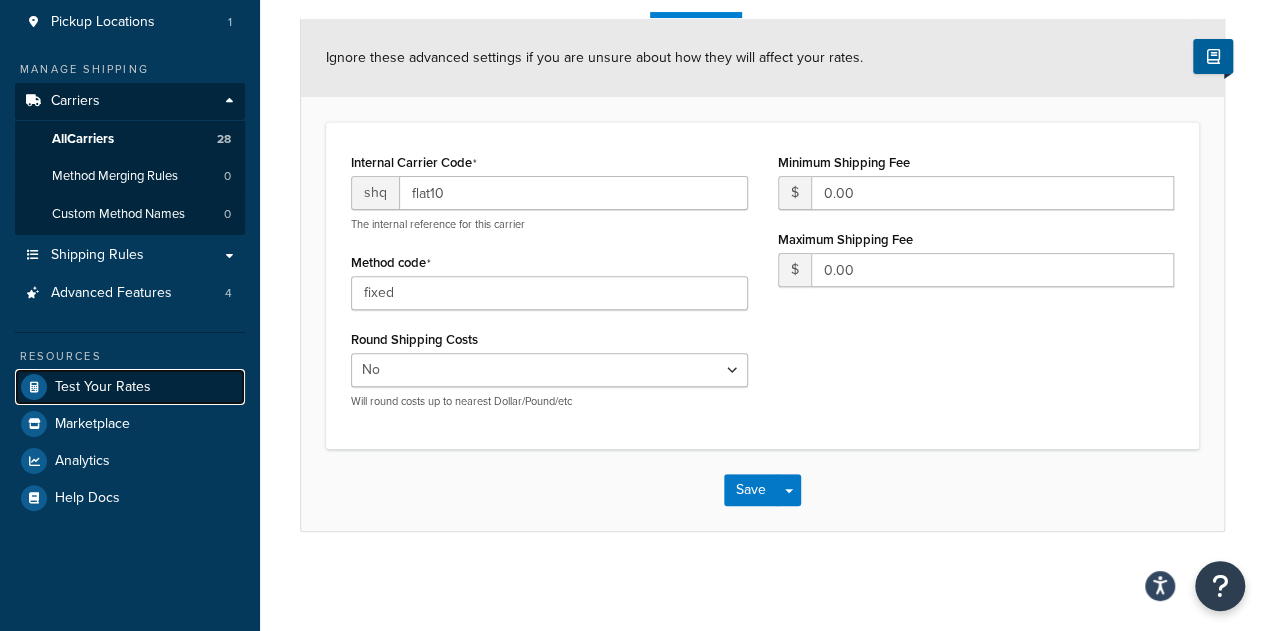 click on "Test Your Rates" at bounding box center [103, 387] 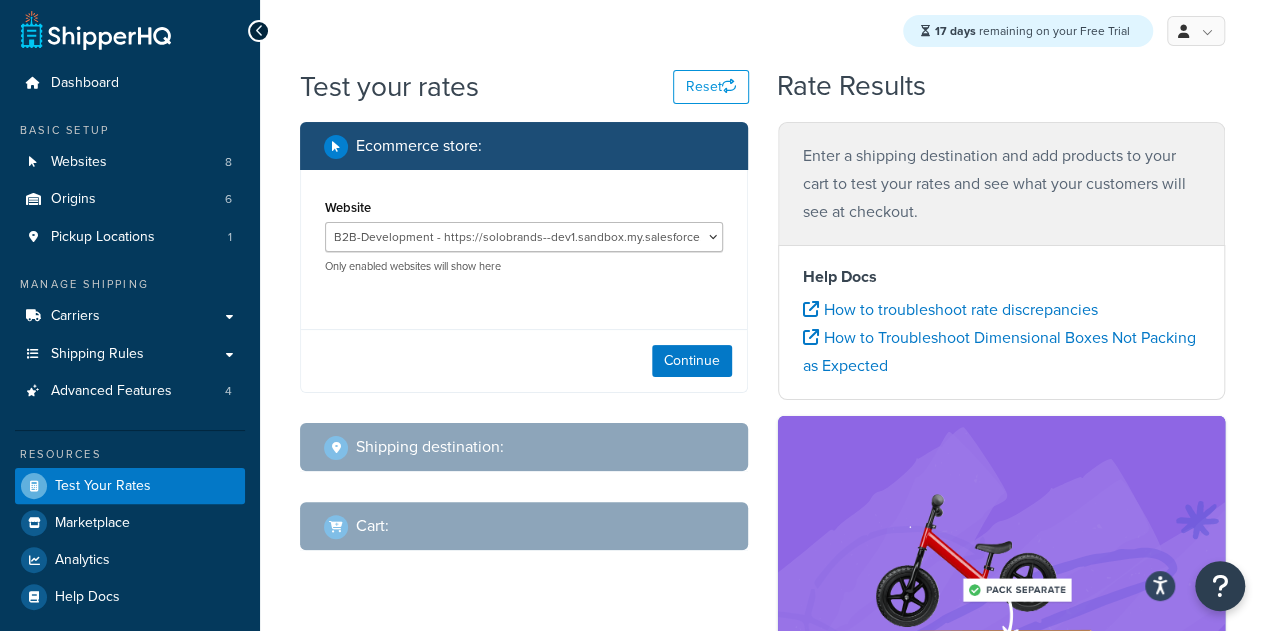 scroll, scrollTop: 1, scrollLeft: 0, axis: vertical 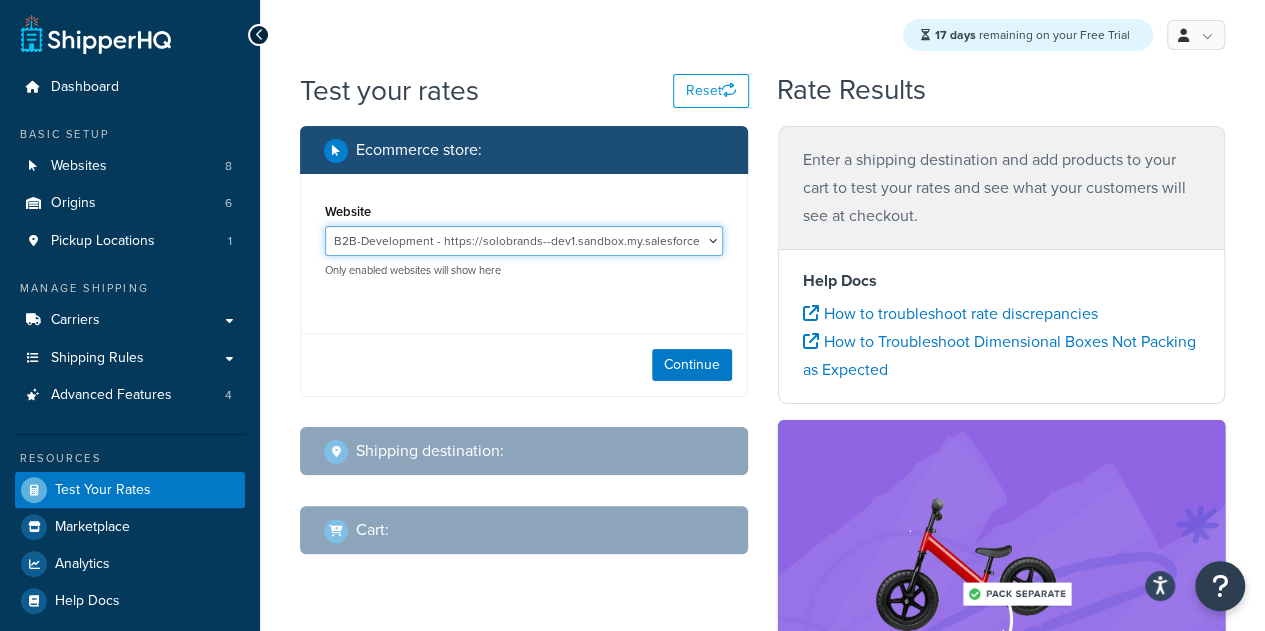 click on "B2B-Development - https://solobrands--dev1.sandbox.my.salesforce.com/ B2B-QA - https://solobrands--qa.sandbox.my.salesforce.com/ BKTN 001 - http://bktn-001.dx.commercecloud.salesforce.com Development - development-na01-solobrands.demandware.net Production SFCC - production-na01-solobrands.demandware.net Sandbox 006 - bktn-006.dx.commercecloud.salesforce.com Staging - staging-na01-solobrands.demandware.net" at bounding box center [524, 241] 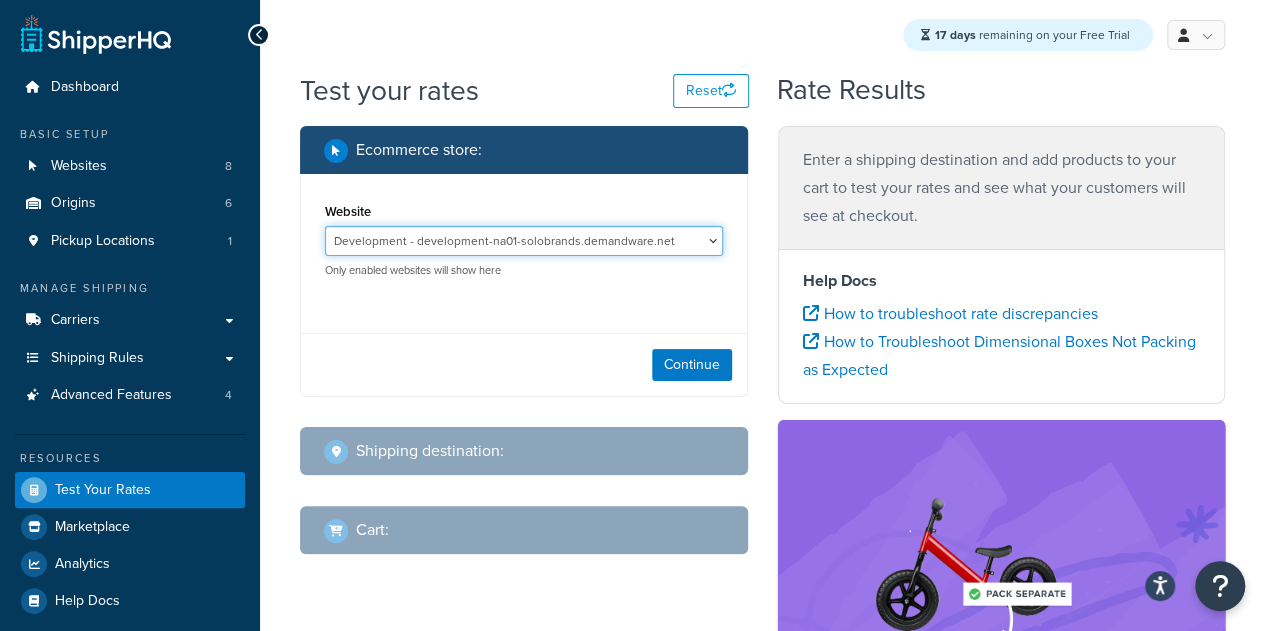 click on "B2B-Development - https://solobrands--dev1.sandbox.my.salesforce.com/ B2B-QA - https://solobrands--qa.sandbox.my.salesforce.com/ BKTN 001 - http://bktn-001.dx.commercecloud.salesforce.com Development - development-na01-solobrands.demandware.net Production SFCC - production-na01-solobrands.demandware.net Sandbox 006 - bktn-006.dx.commercecloud.salesforce.com Staging - staging-na01-solobrands.demandware.net" at bounding box center [524, 241] 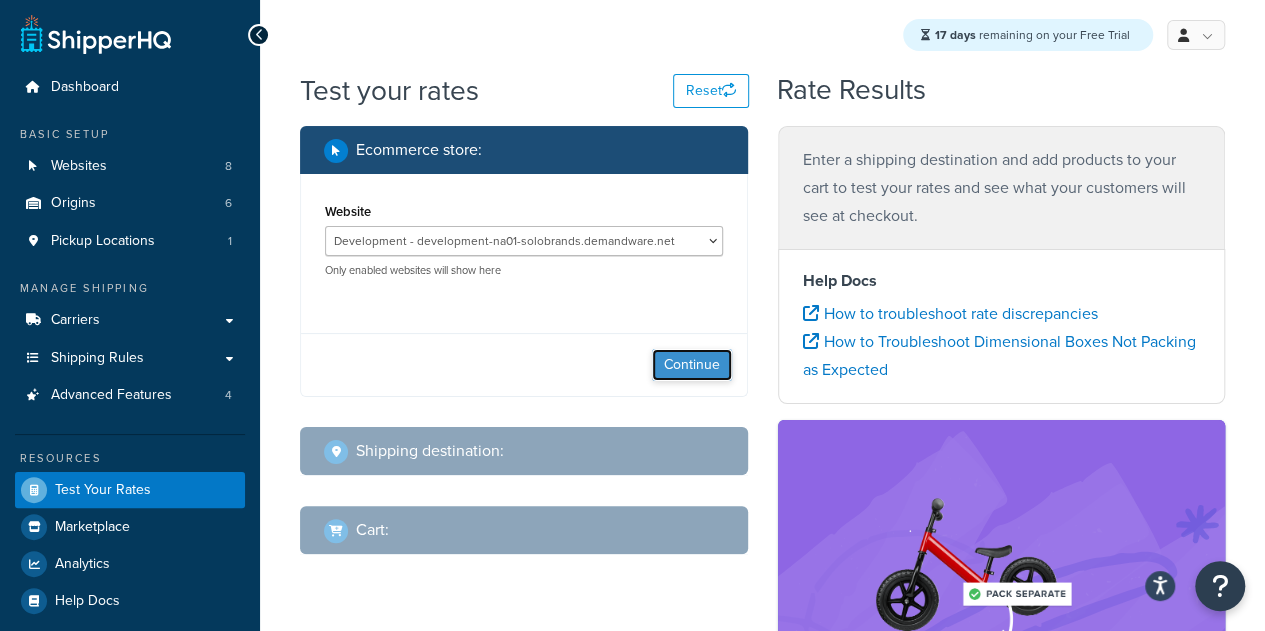 click on "Continue" at bounding box center [692, 365] 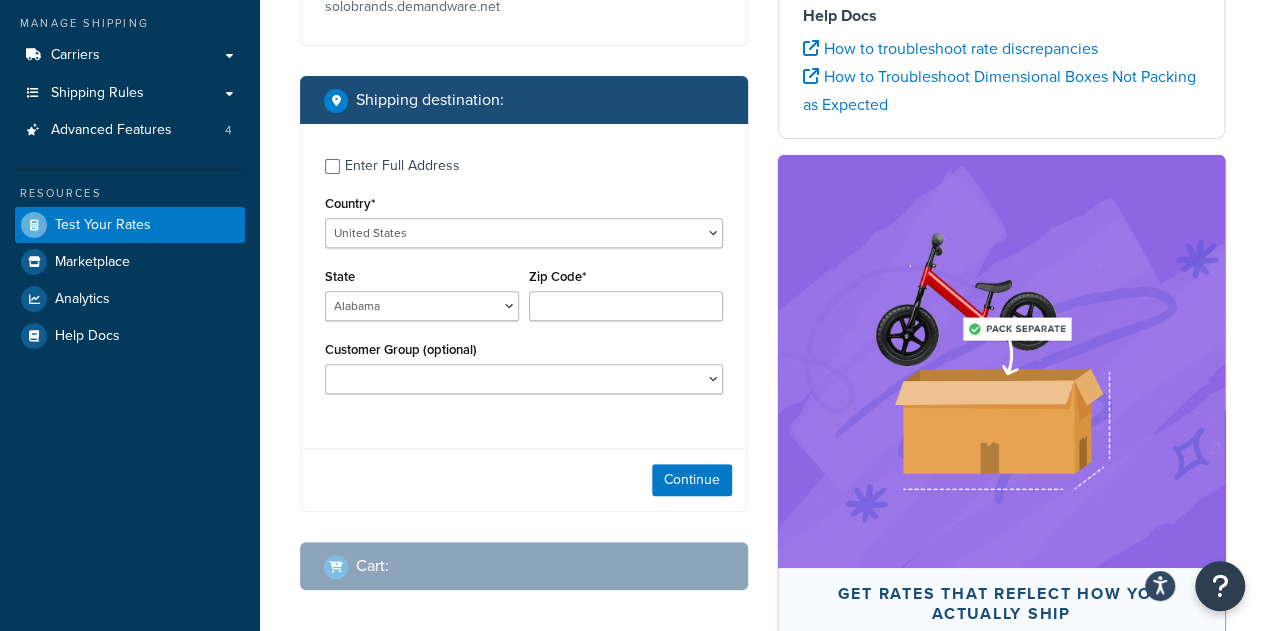 scroll, scrollTop: 268, scrollLeft: 0, axis: vertical 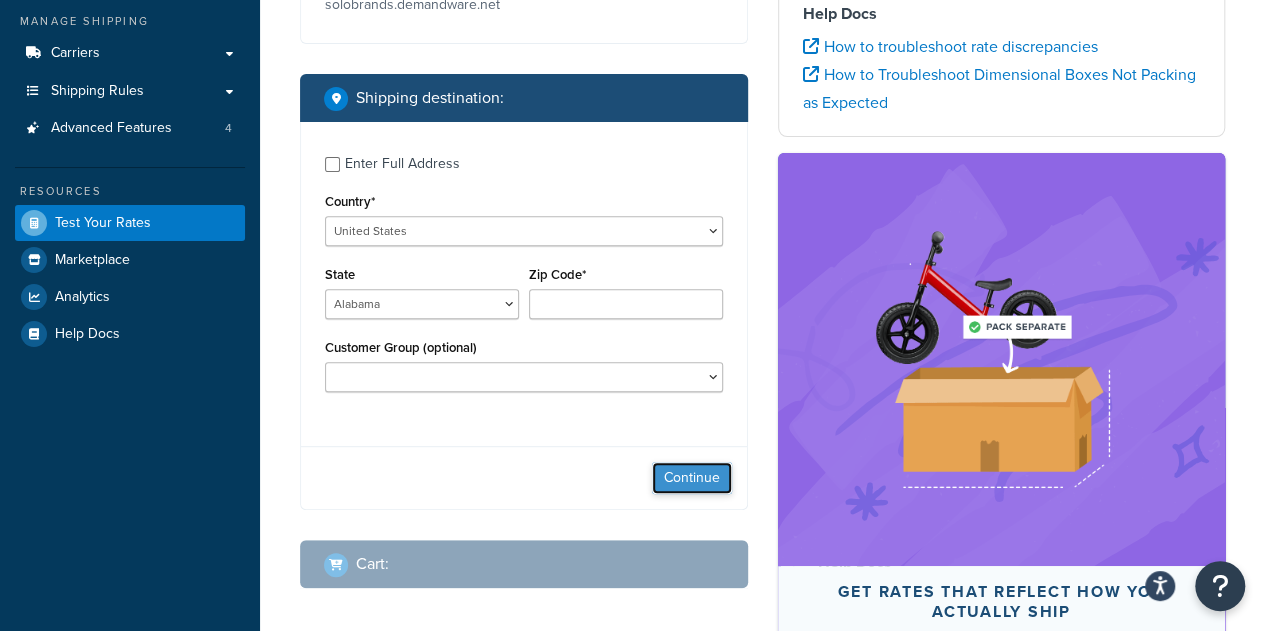 click on "Continue" at bounding box center [692, 478] 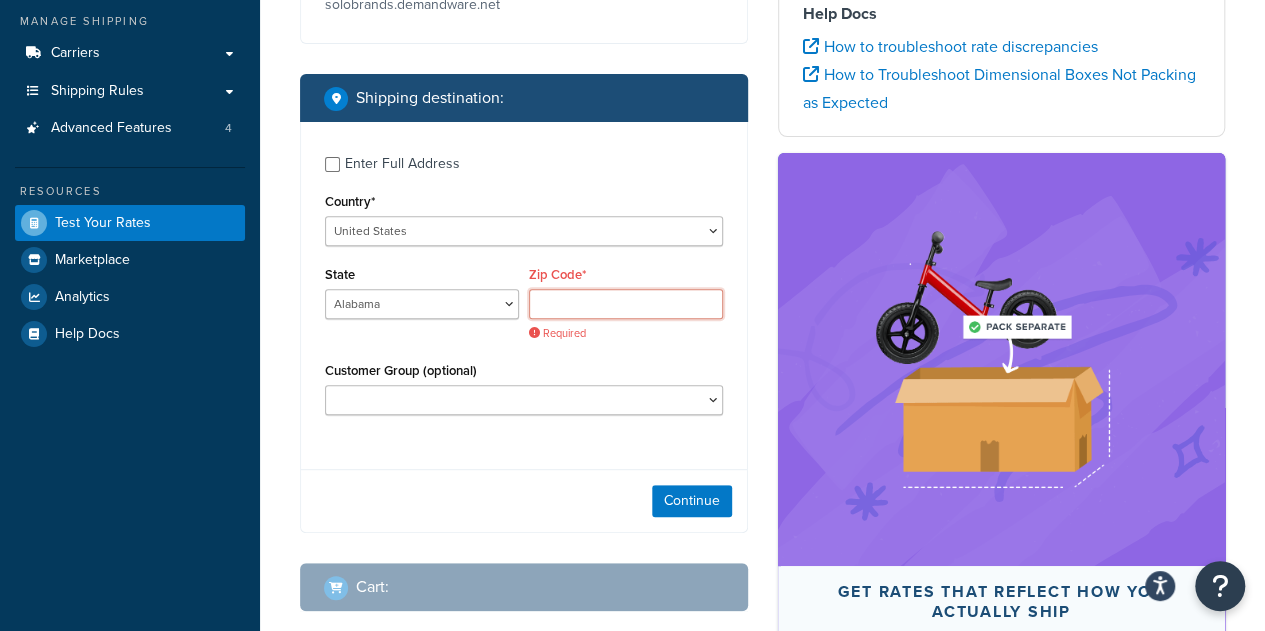 click on "Zip Code*" at bounding box center [626, 304] 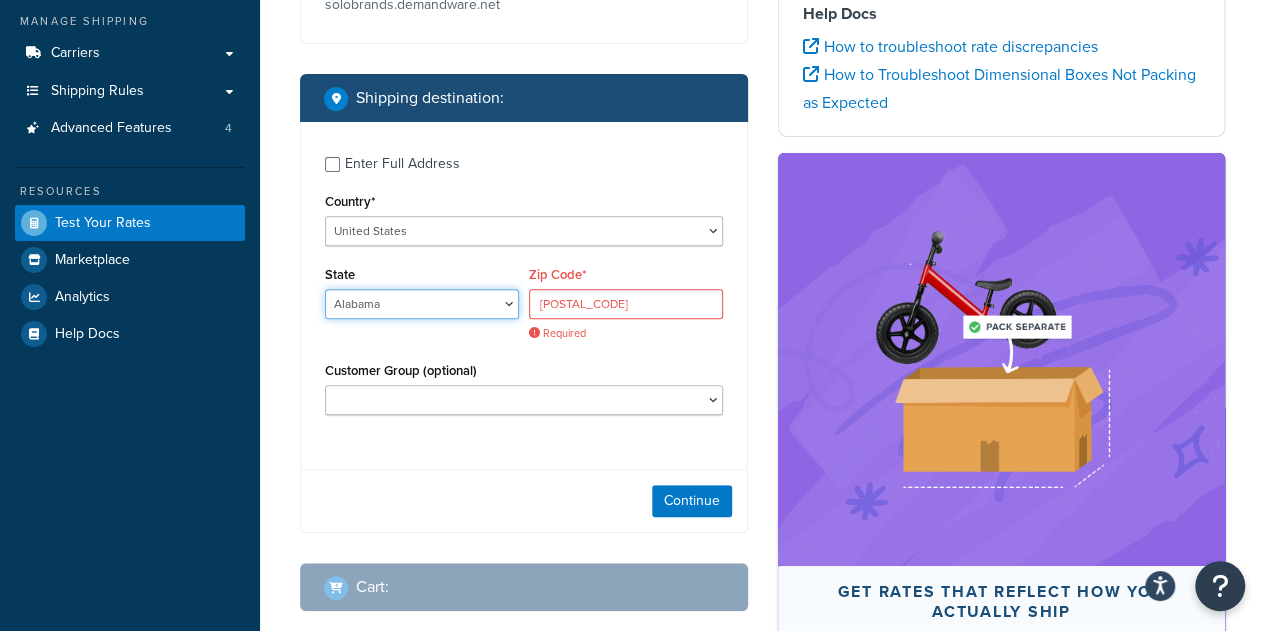 select on "FL" 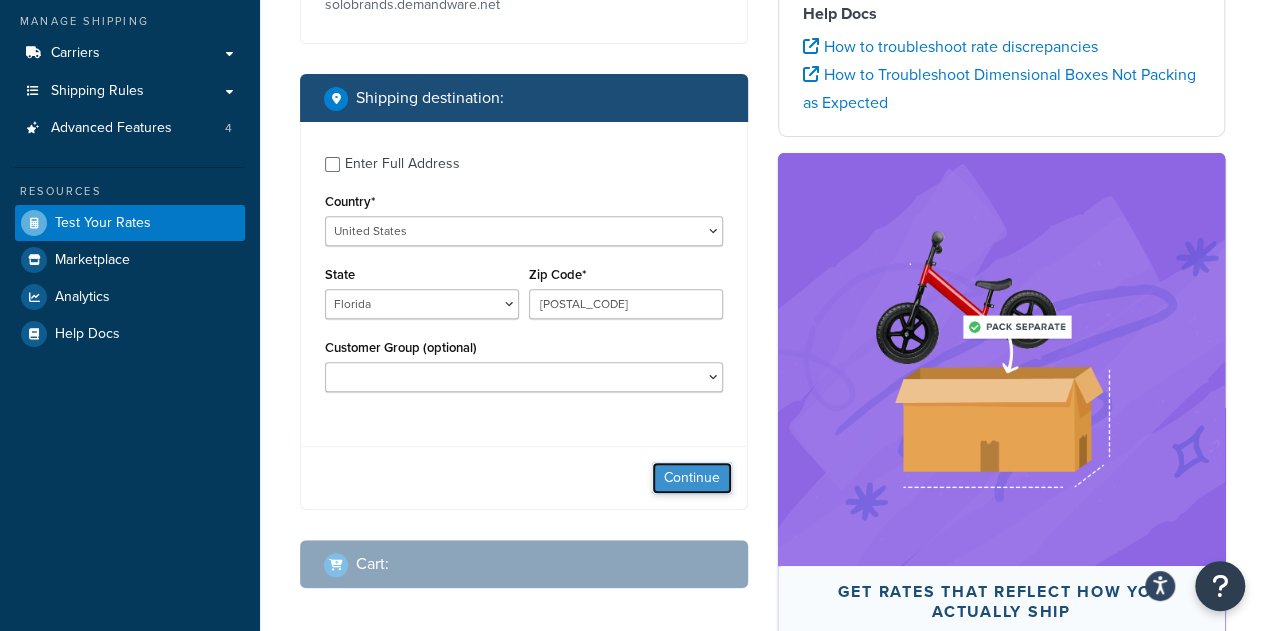 click on "Continue" at bounding box center [692, 478] 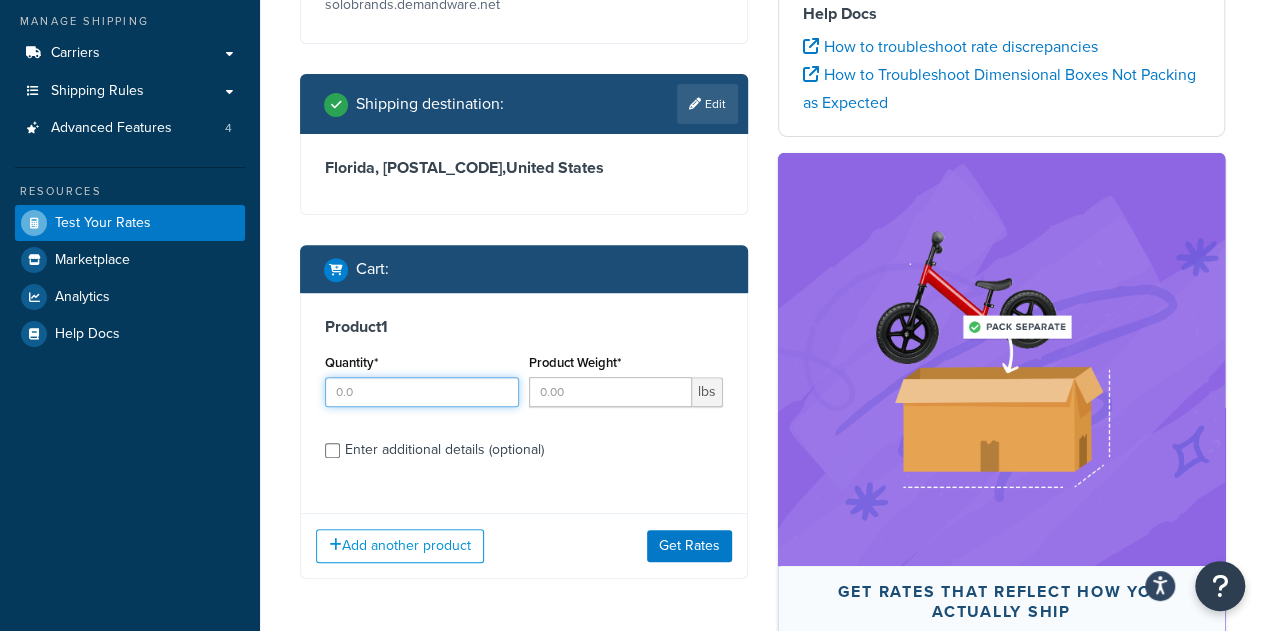 click on "Quantity*" at bounding box center (422, 392) 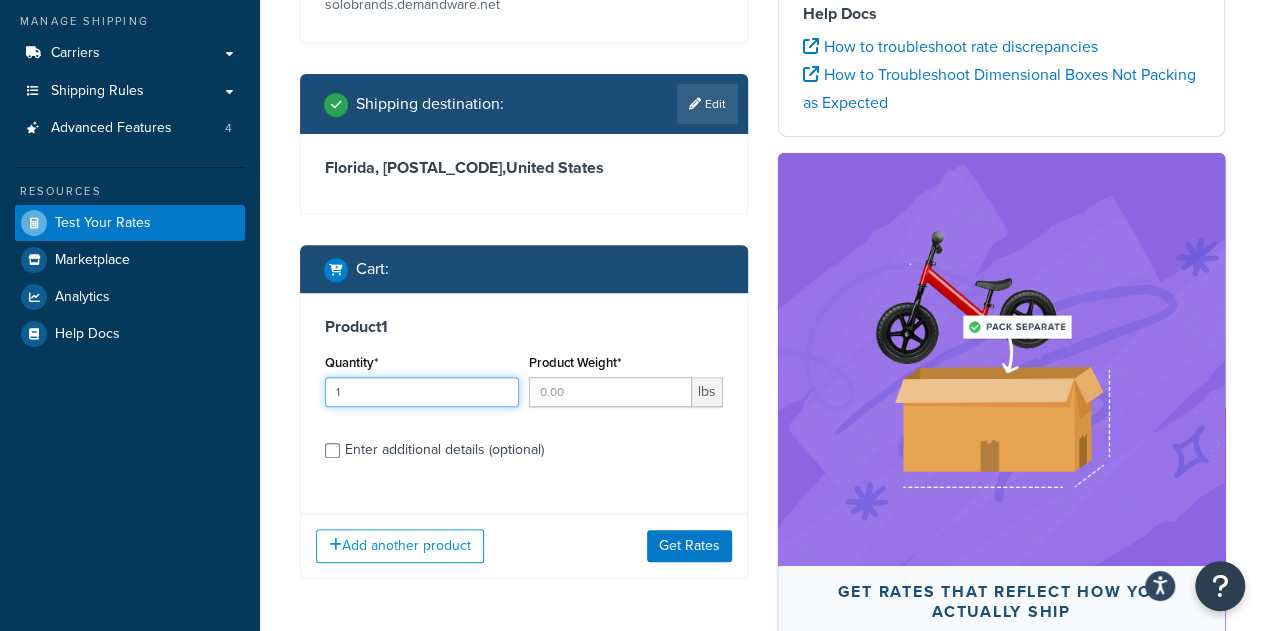 type on "1" 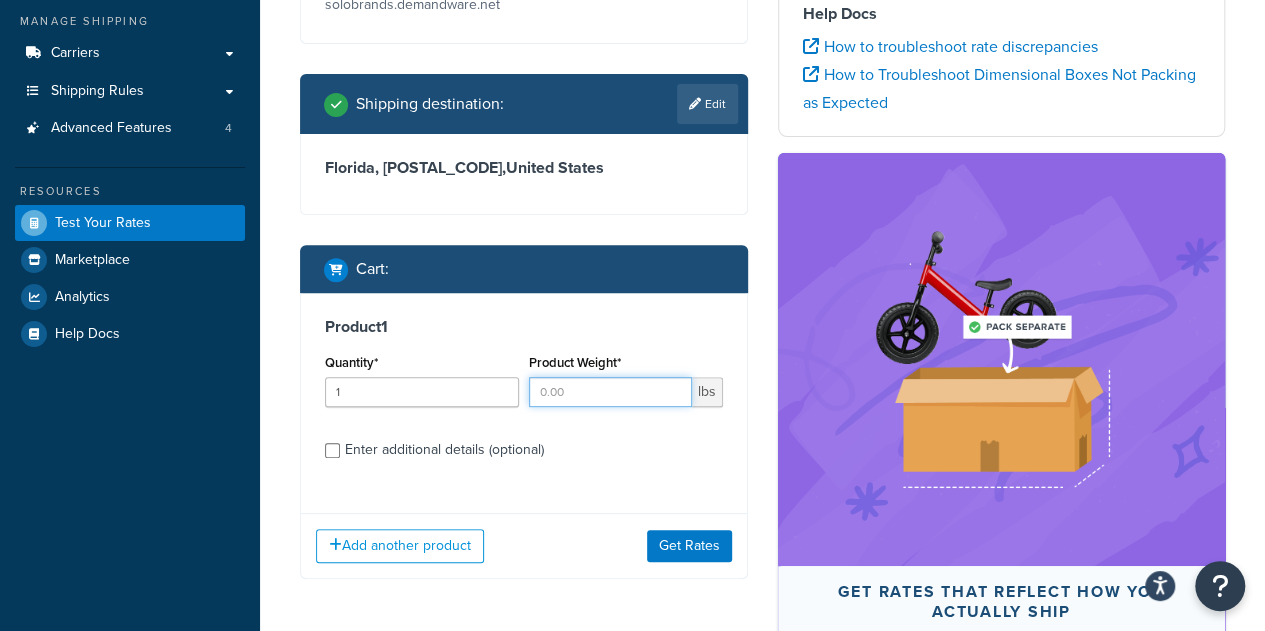 click on "Product Weight*" at bounding box center [610, 392] 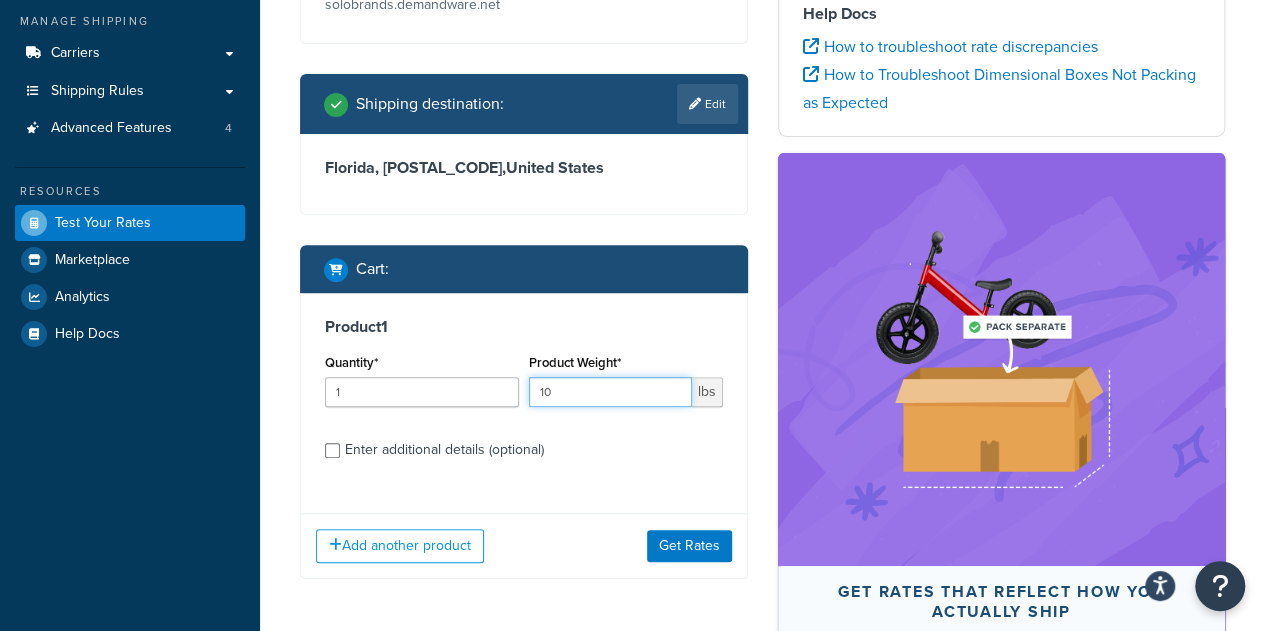 type on "10" 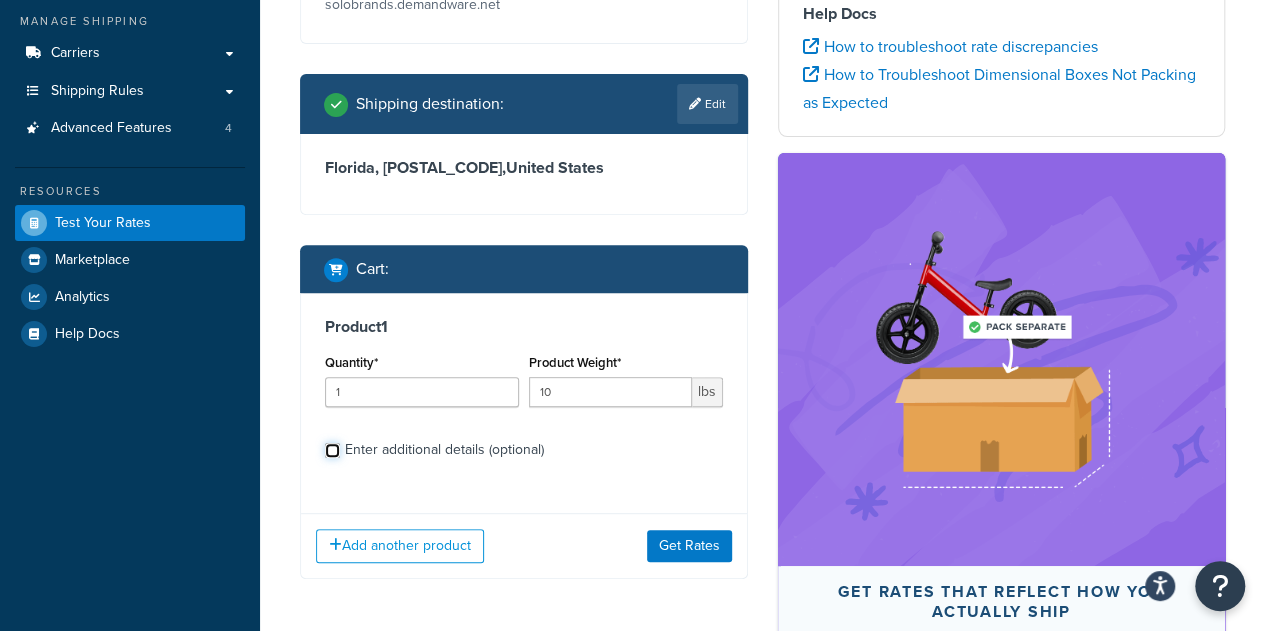 click on "Enter additional details (optional)" at bounding box center [332, 450] 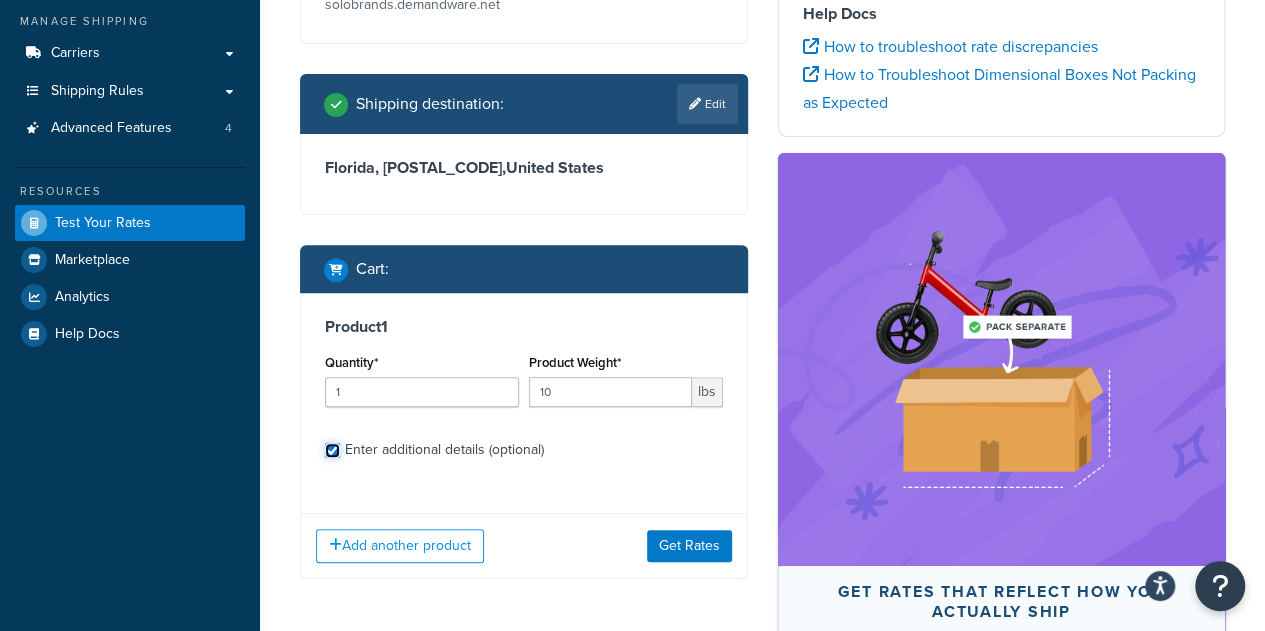 checkbox on "true" 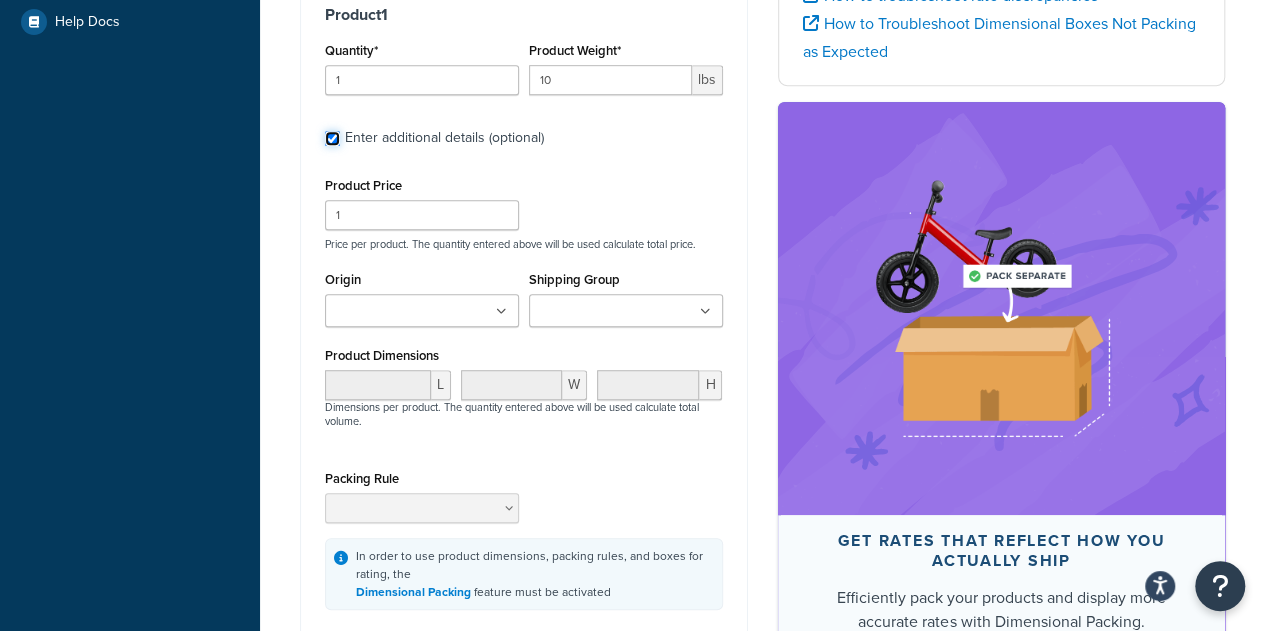 scroll, scrollTop: 720, scrollLeft: 0, axis: vertical 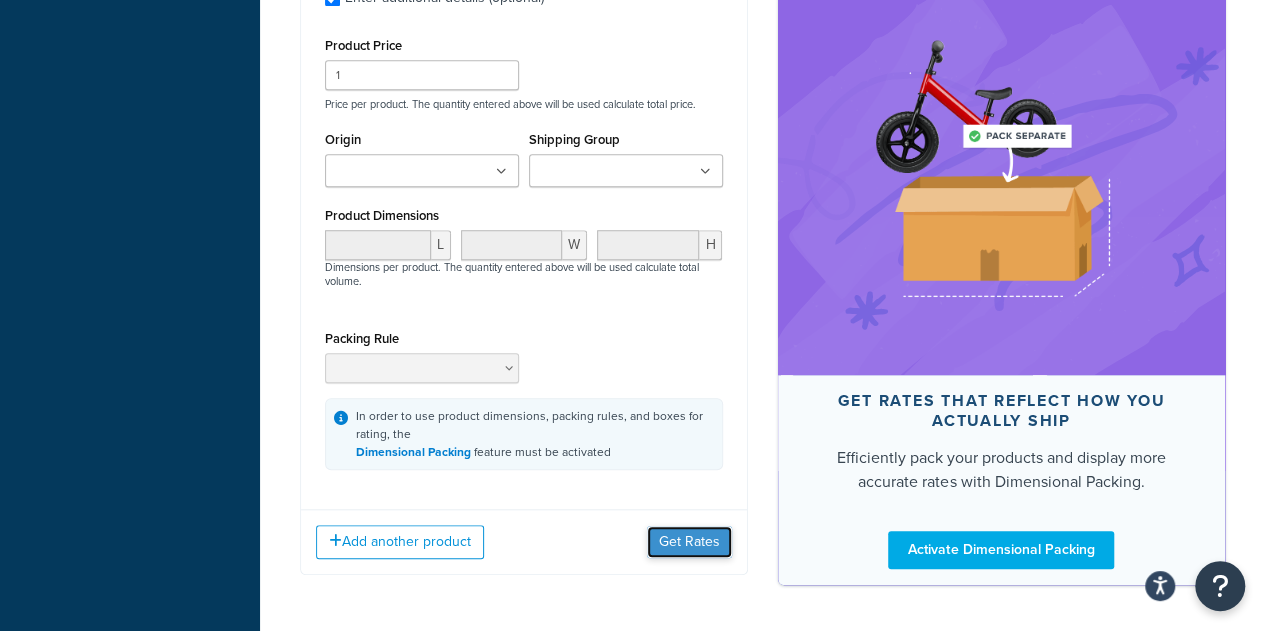 click on "Get Rates" at bounding box center (689, 542) 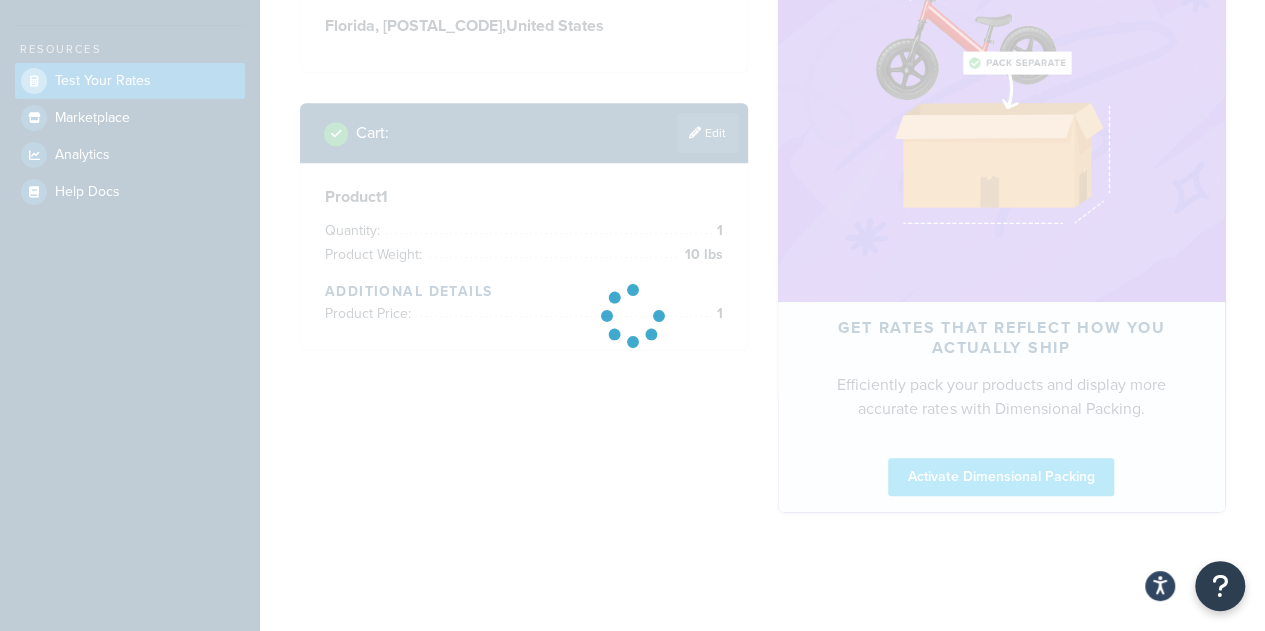 scroll, scrollTop: 720, scrollLeft: 0, axis: vertical 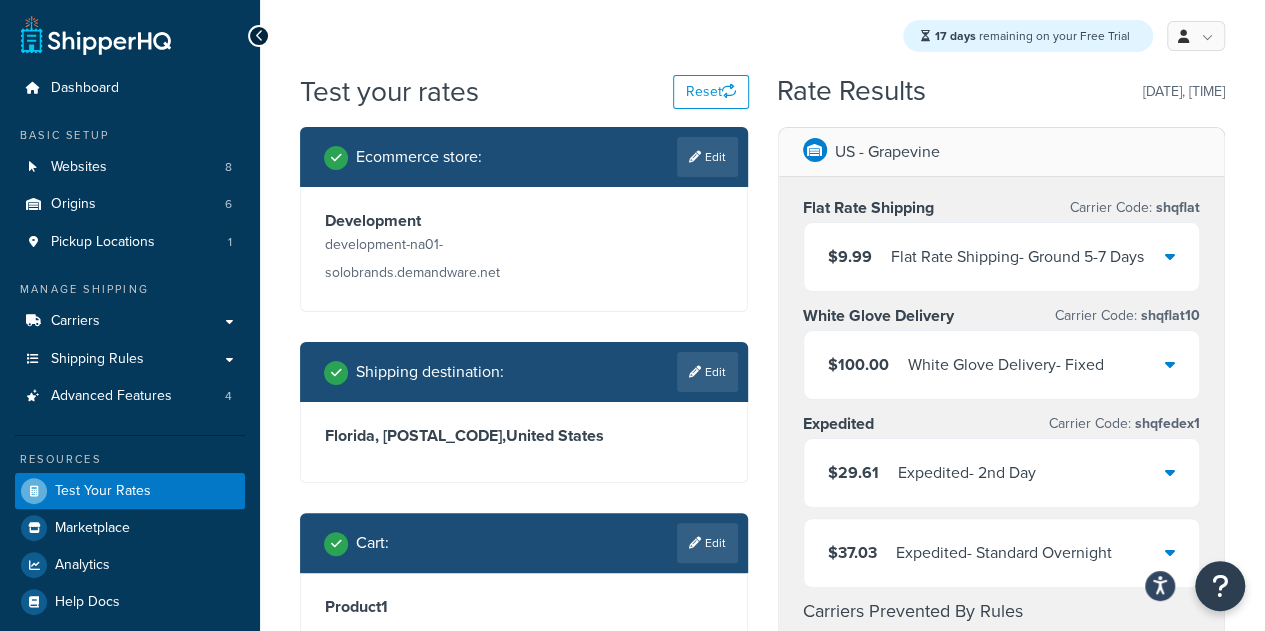 click at bounding box center (1170, 365) 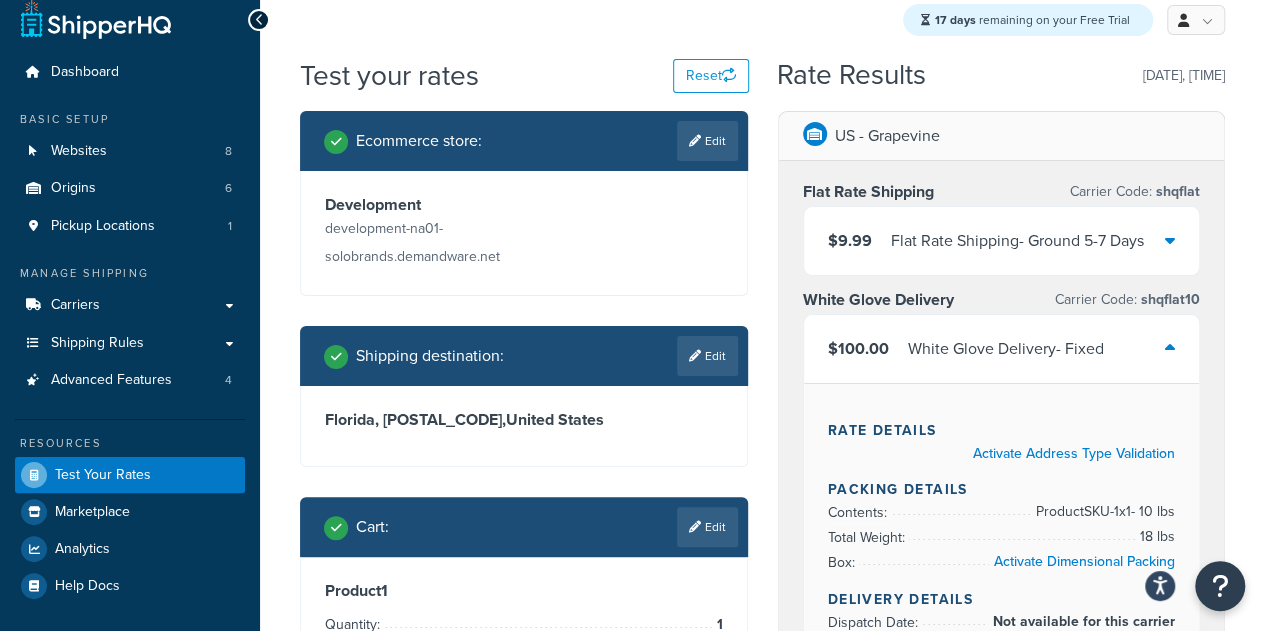 scroll, scrollTop: 0, scrollLeft: 0, axis: both 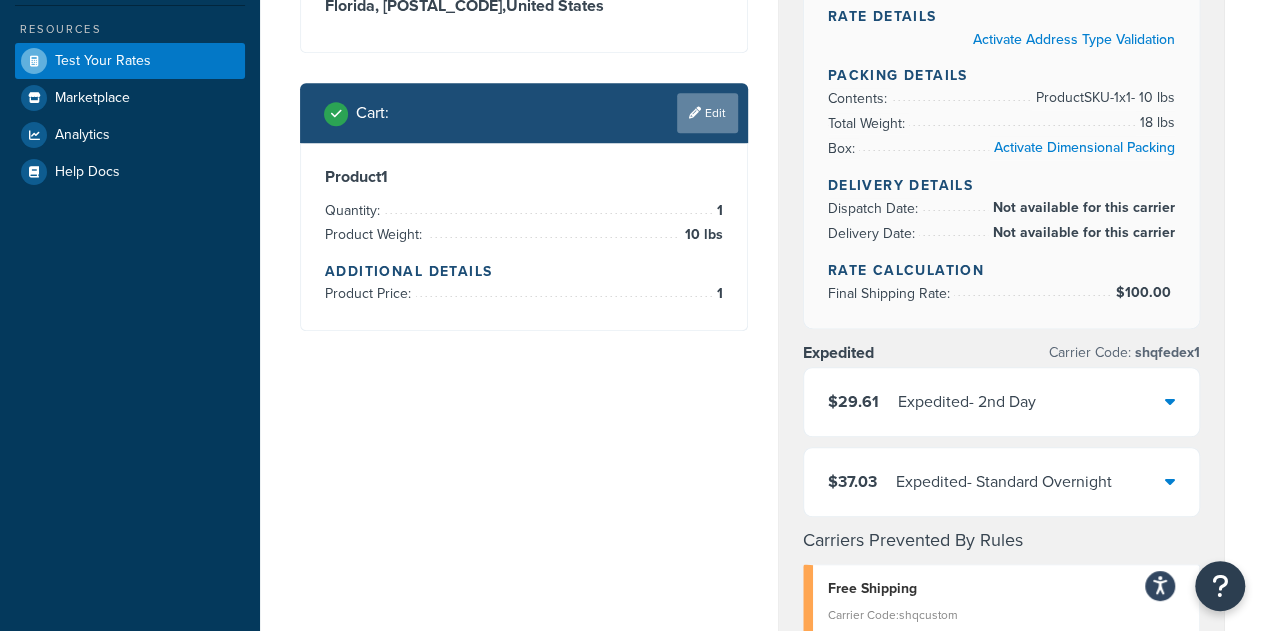 click on "Edit" at bounding box center [707, 113] 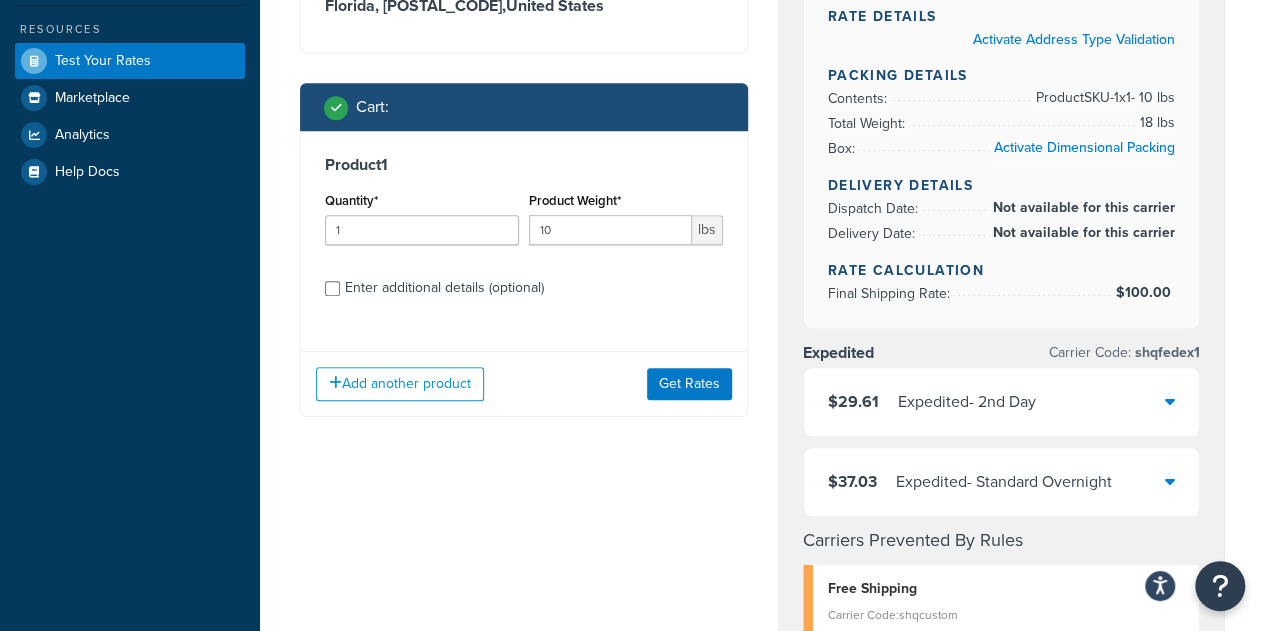 click on "Enter additional details (optional)" at bounding box center [524, 286] 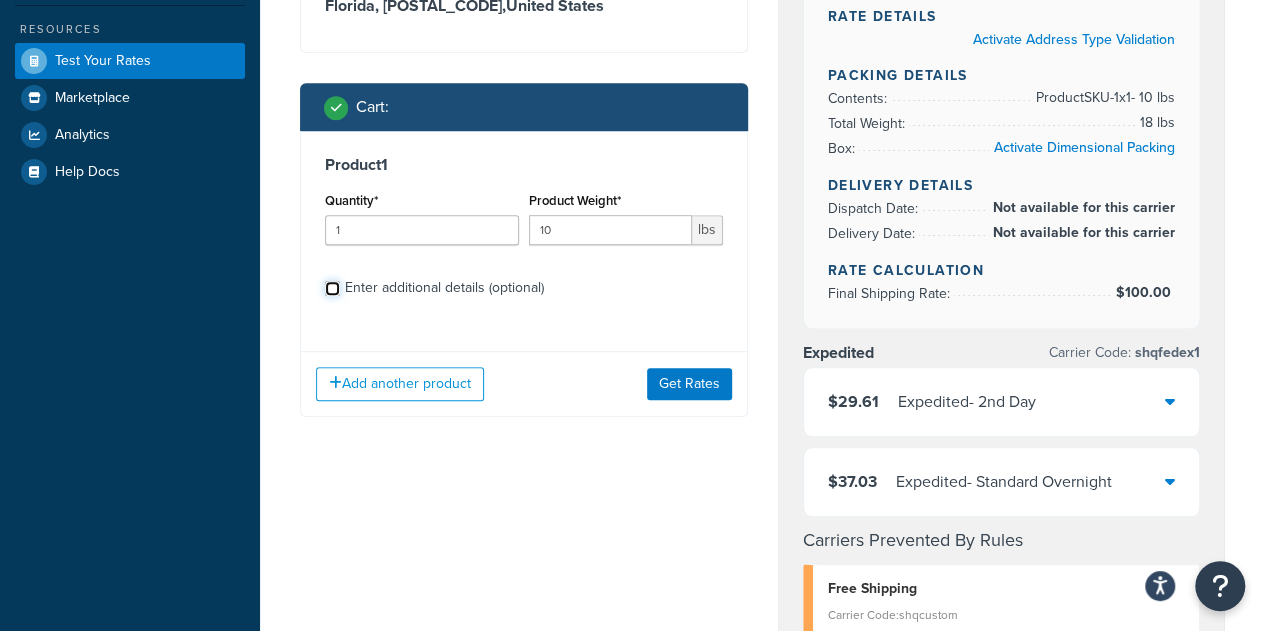 click on "Enter additional details (optional)" at bounding box center [332, 288] 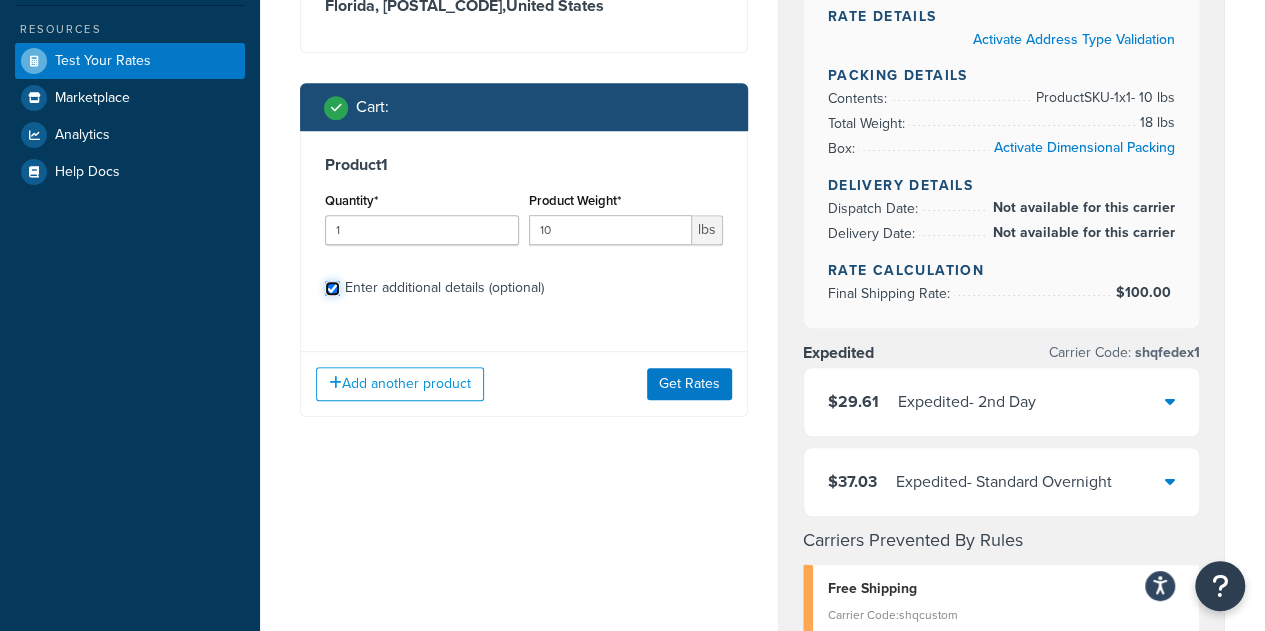 checkbox on "true" 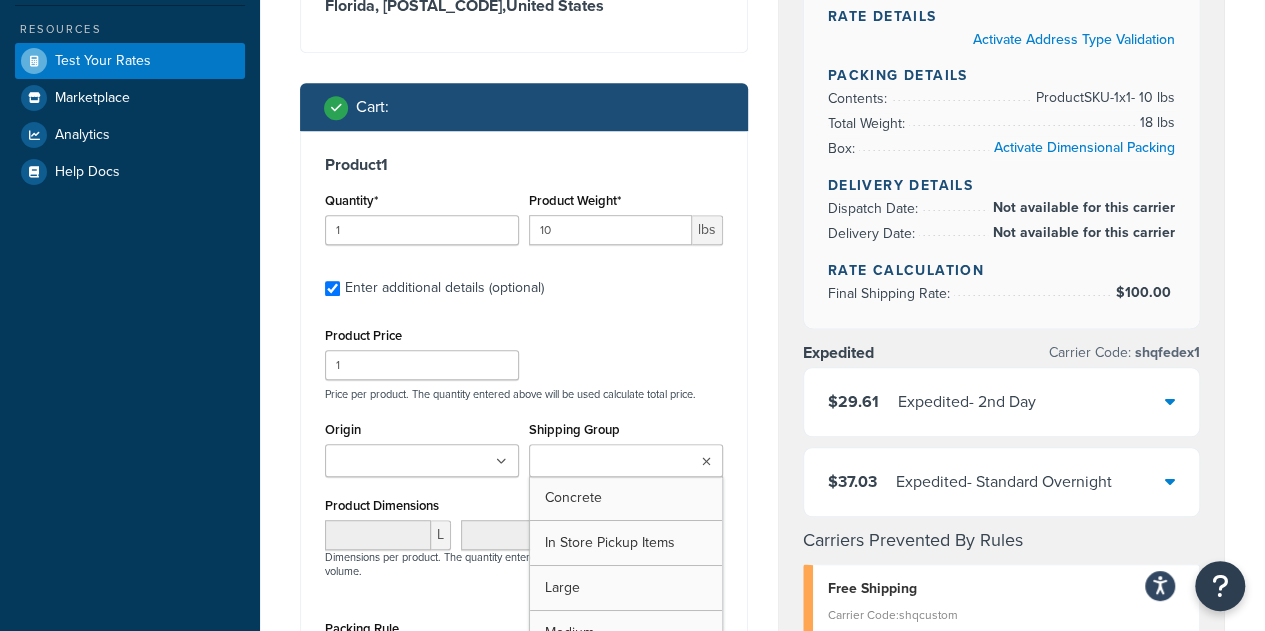 click on "Shipping Group" at bounding box center [623, 462] 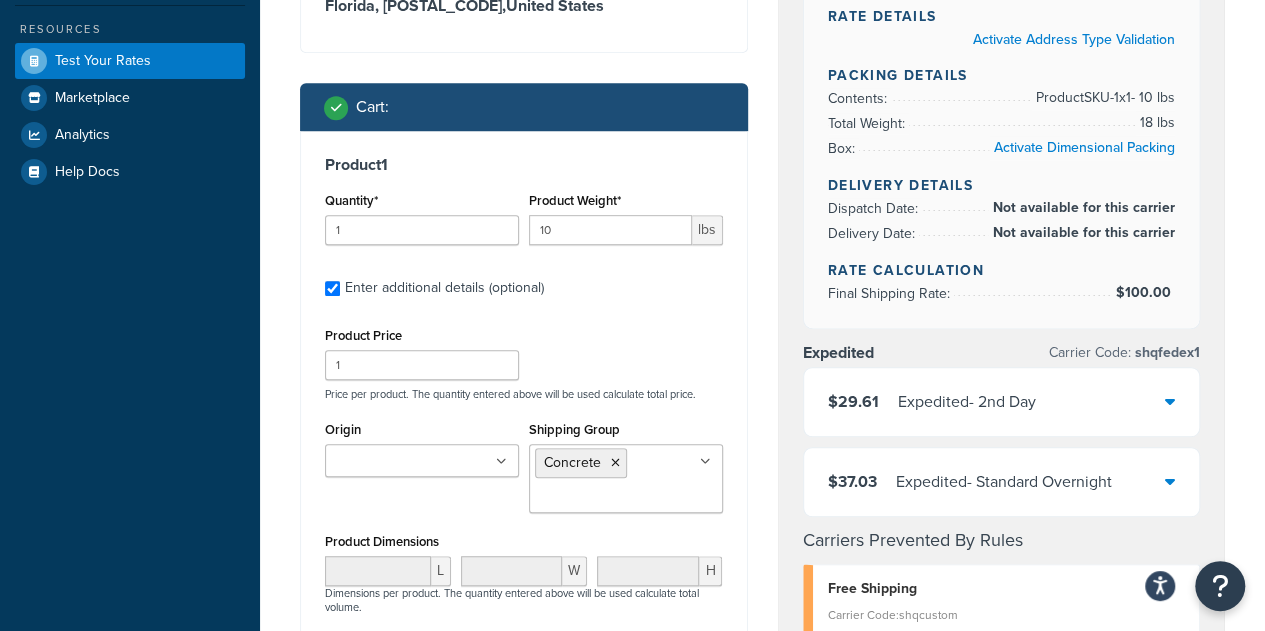 click on "Product Price   1 Price per product. The quantity entered above will be used calculate total price." at bounding box center (524, 361) 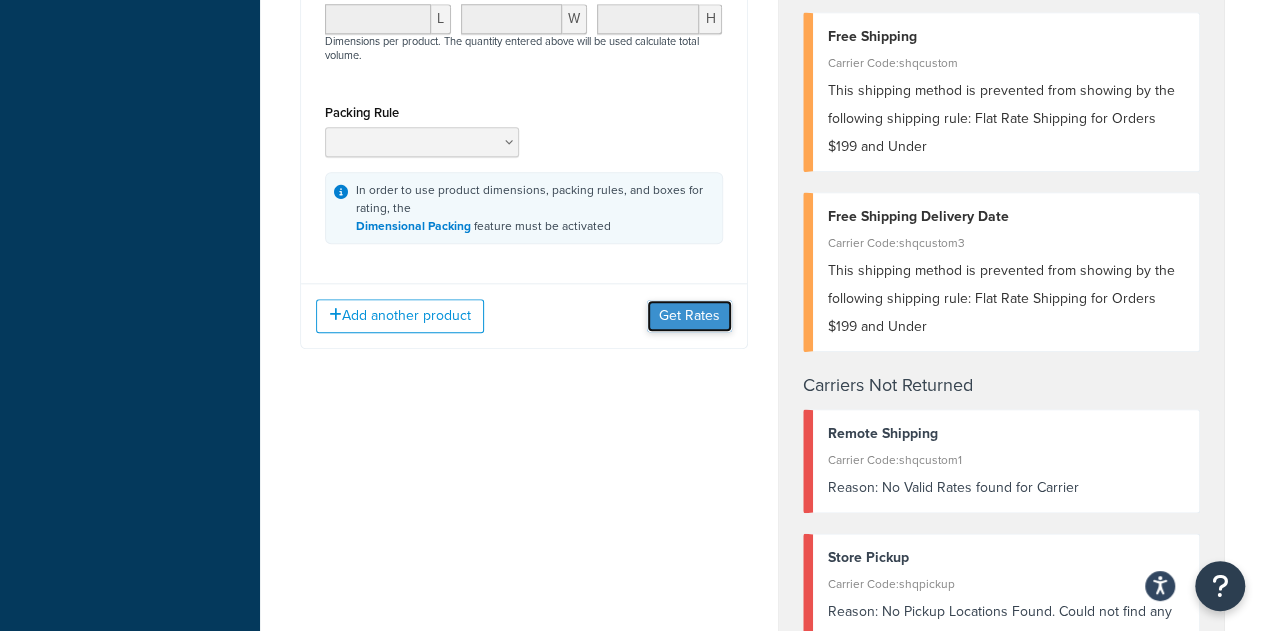 click on "Get Rates" at bounding box center (689, 316) 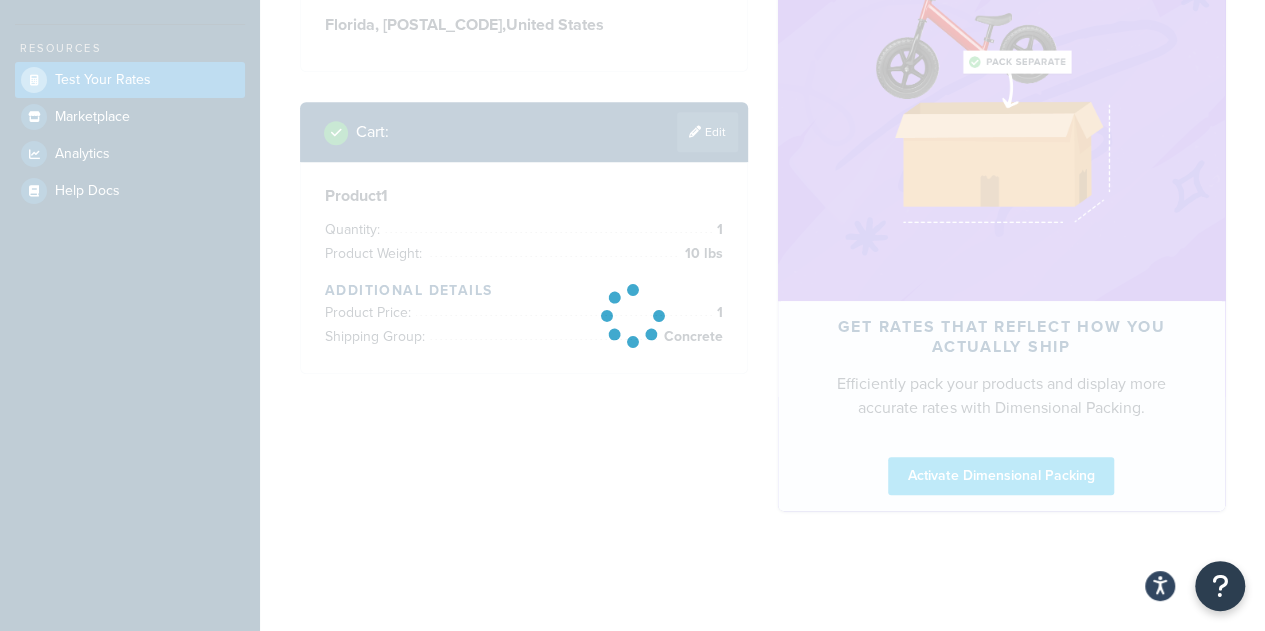 click on "Ecommerce store :  Edit Development development-na01-solobrands.demandware.net Shipping destination :  Edit   Florida,    33301-1843 ,  United States Cart :  Edit Product  1 Quantity*   1 Product Weight*   10 lbs   Enter additional details (optional) Product Price   1 Price per product. The quantity entered above will be used calculate total price. Origin   Australia 3PL B2B-US Canada EU US - Grapevine US - Pennsylvania Shipping Group   Concrete   In Store Pickup Items Large Medium NOPOBOX PER_ITEM Products Season Oil Small Yukon Oversized Product Dimensions   L   W   H Dimensions per product. The quantity entered above will be used calculate total volume. Packing Rule     In order to use product dimensions, packing rules, and boxes for rating, the Dimensional Packing   feature must be activated Product  1 Quantity: 1 Product Weight: 10   lbs Additional Details Product Price: 1 Shipping Group: Concrete Help Docs How to troubleshoot rate discrepancies Get rates that reflect how you actually ship" at bounding box center [762, 123] 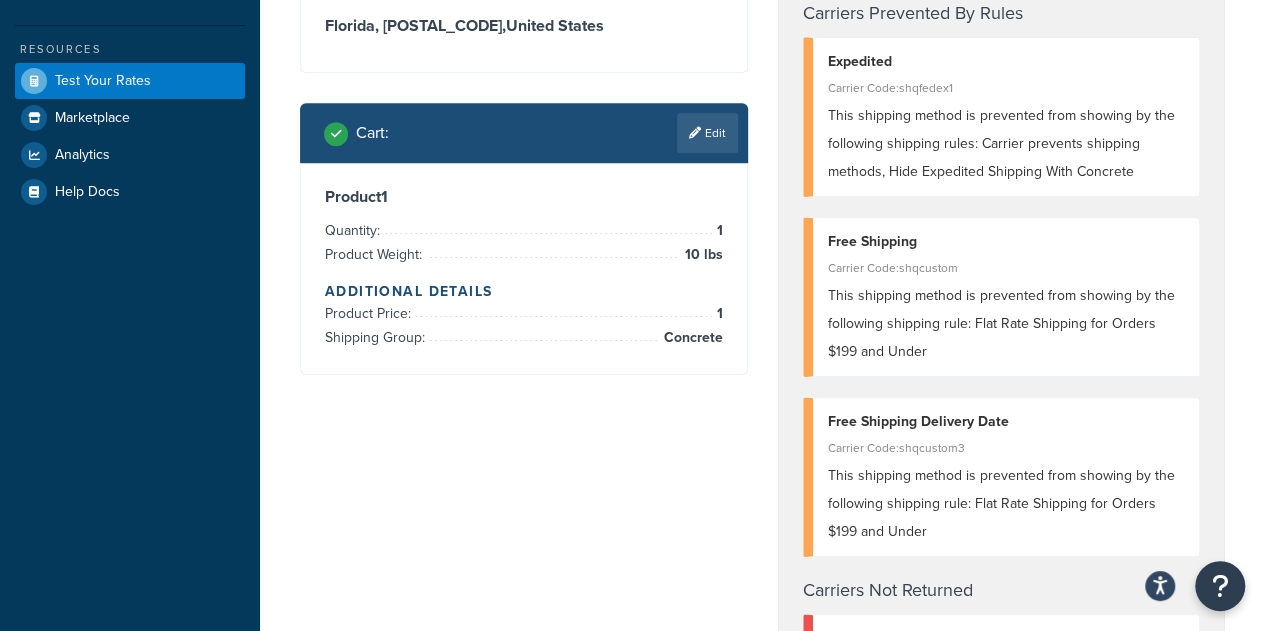 scroll, scrollTop: 982, scrollLeft: 0, axis: vertical 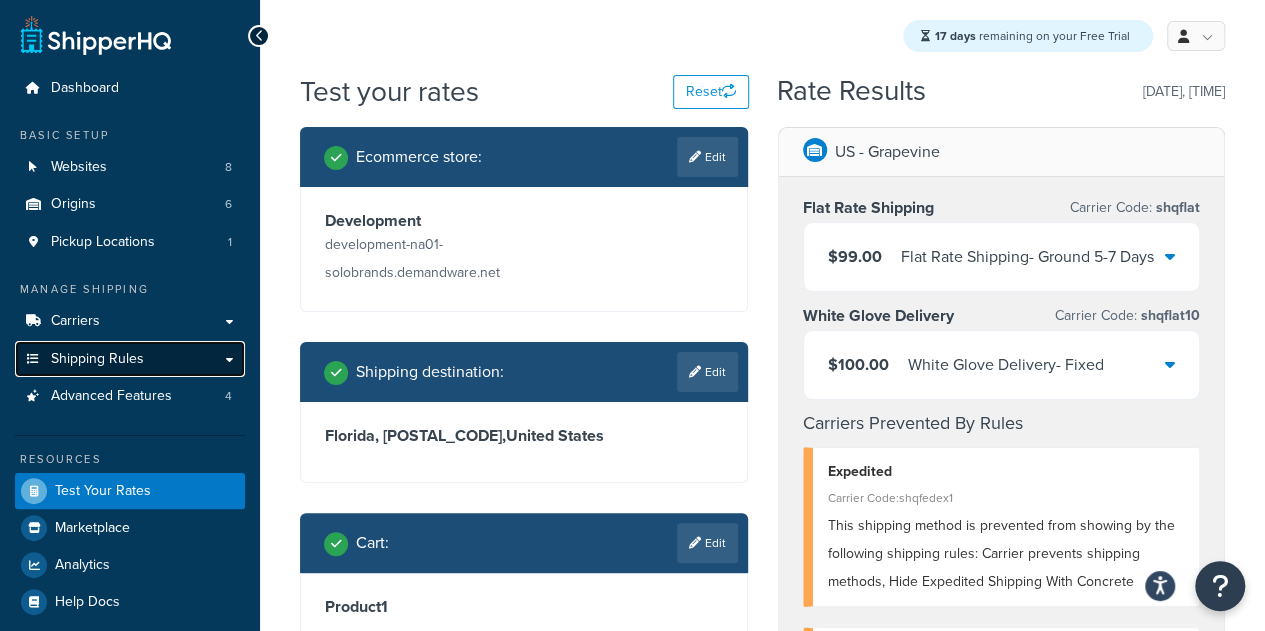 click on "Shipping Rules" at bounding box center [130, 359] 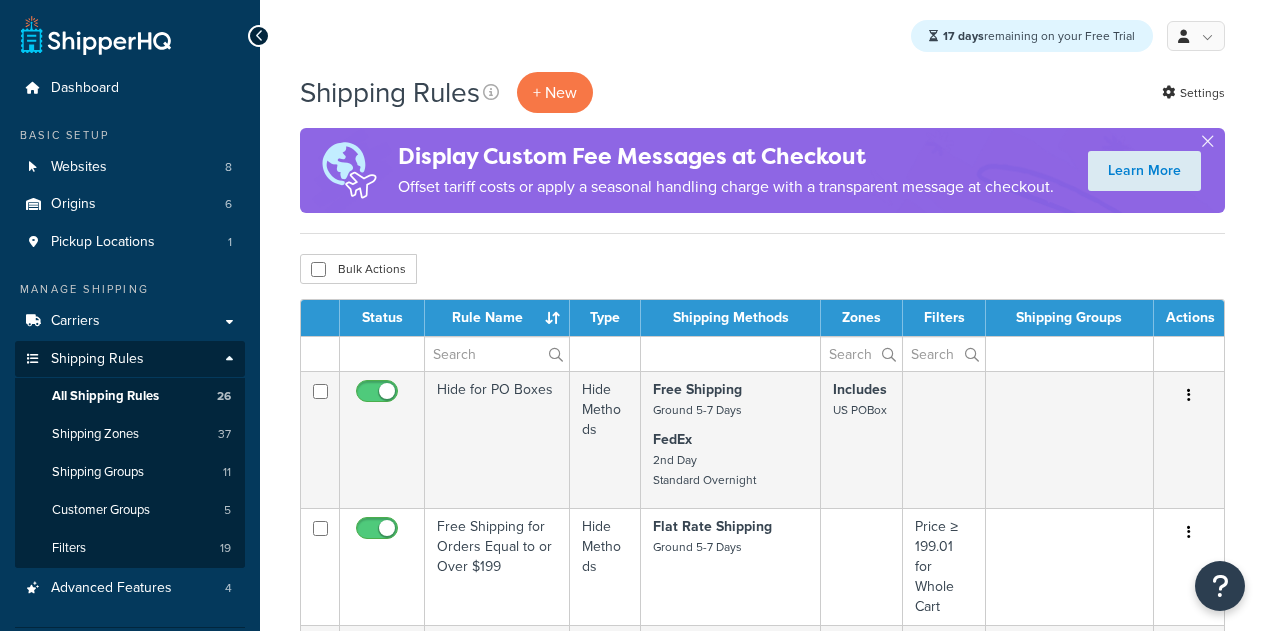 scroll, scrollTop: 0, scrollLeft: 0, axis: both 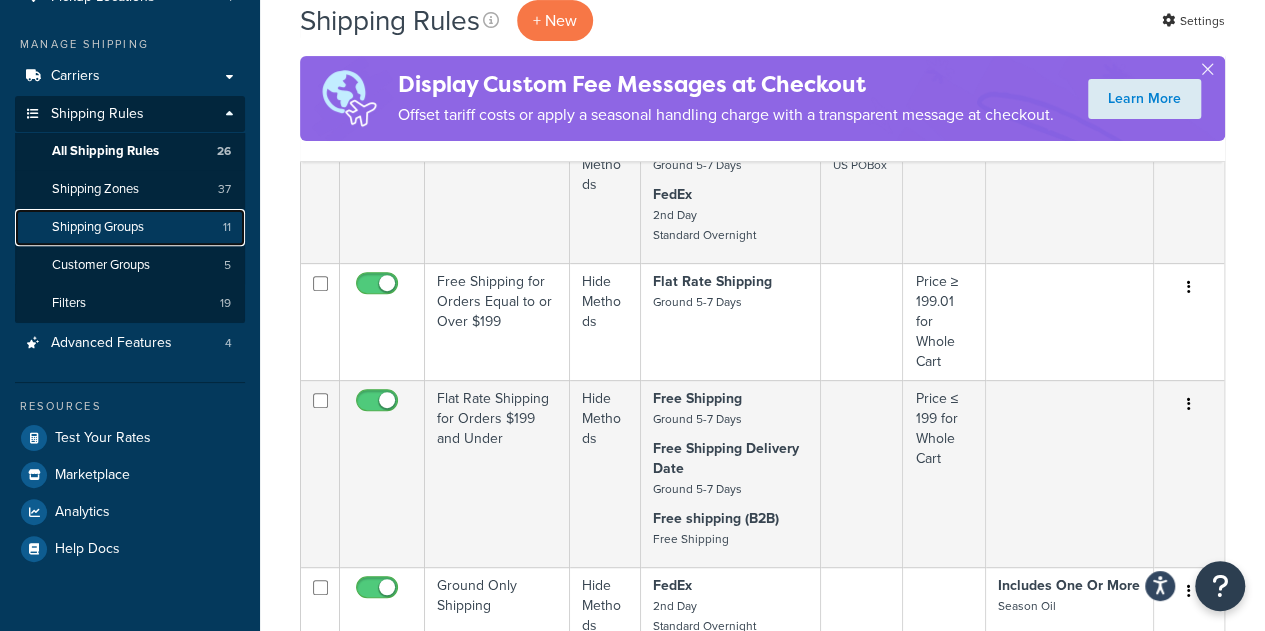 click on "Shipping Groups" at bounding box center [98, 227] 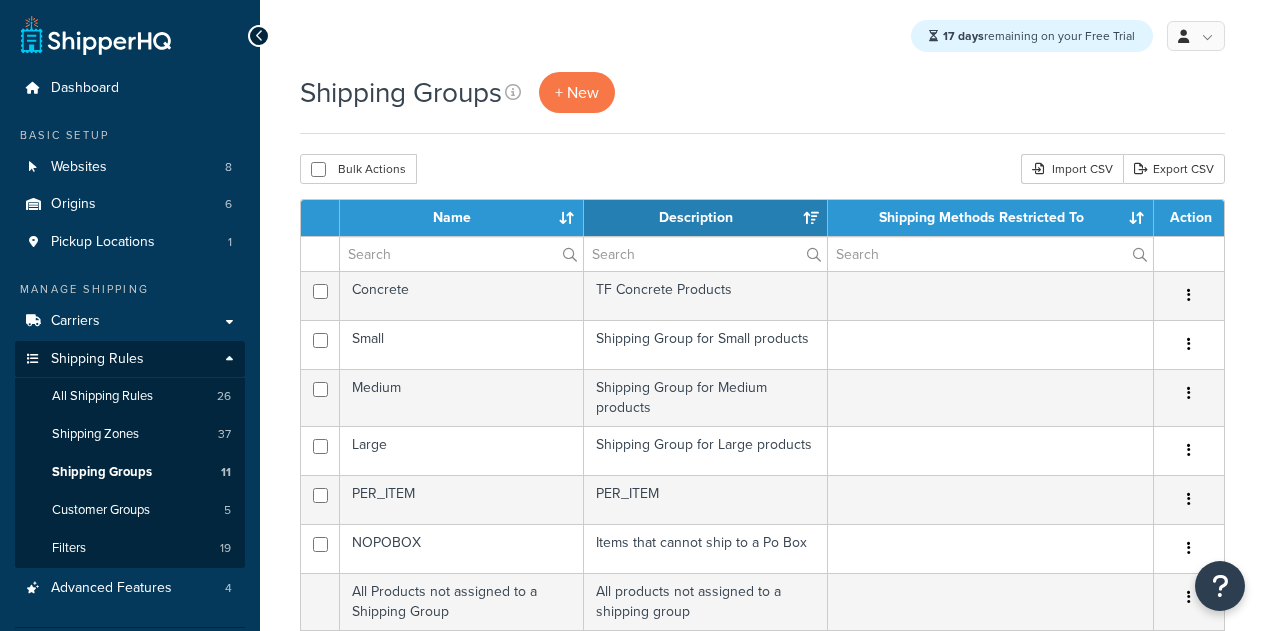 select on "15" 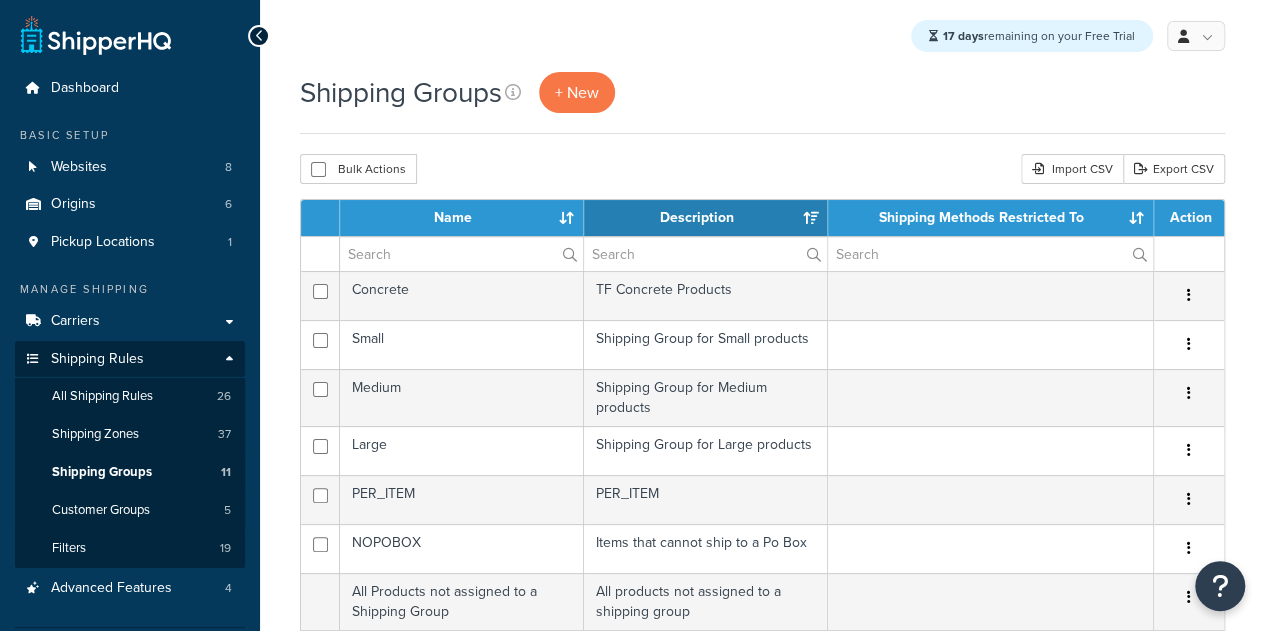 scroll, scrollTop: 0, scrollLeft: 0, axis: both 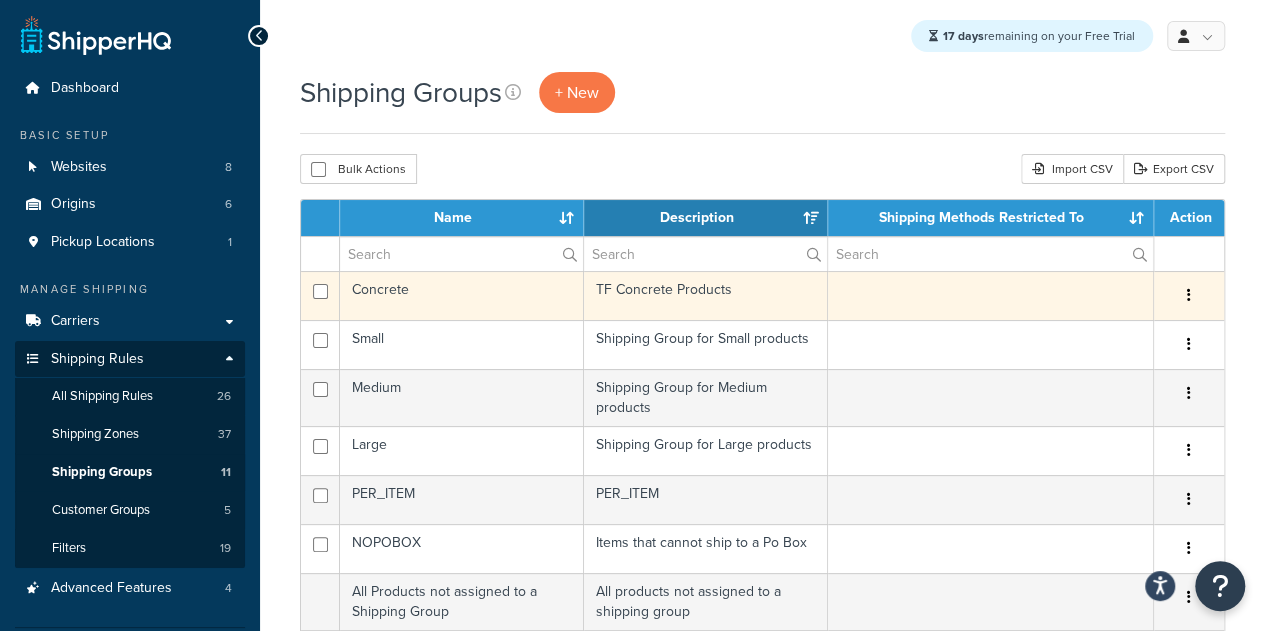 click on "Concrete" at bounding box center [462, 295] 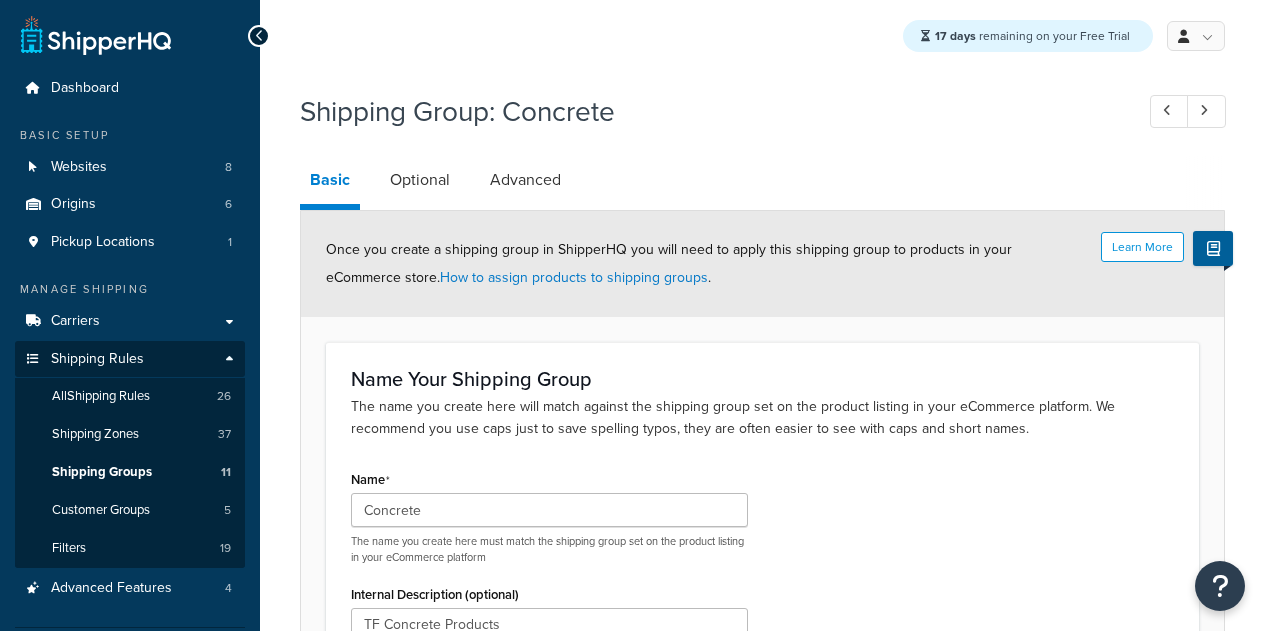 scroll, scrollTop: 0, scrollLeft: 0, axis: both 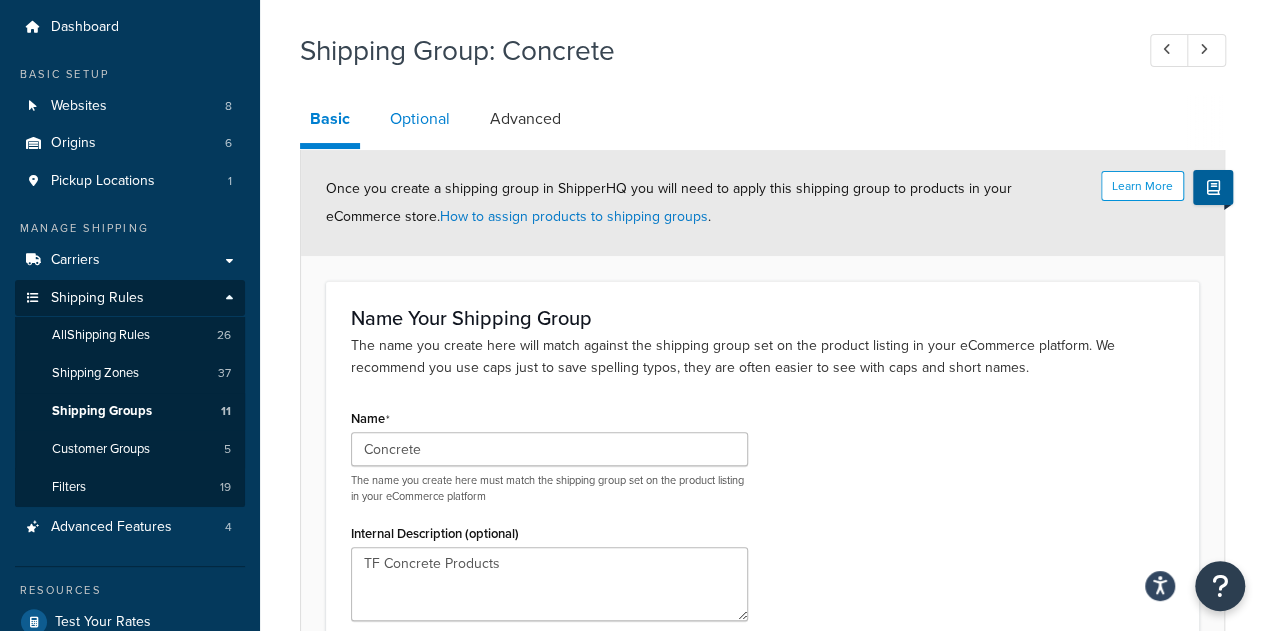 click on "Optional" at bounding box center (420, 119) 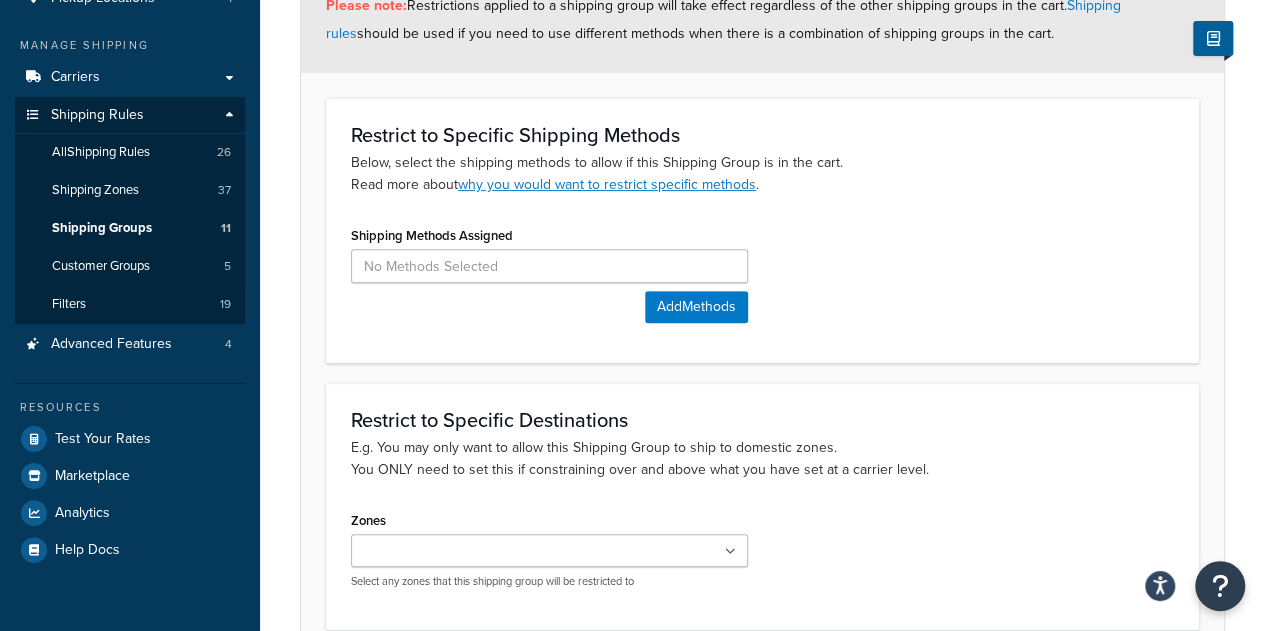 scroll, scrollTop: 423, scrollLeft: 0, axis: vertical 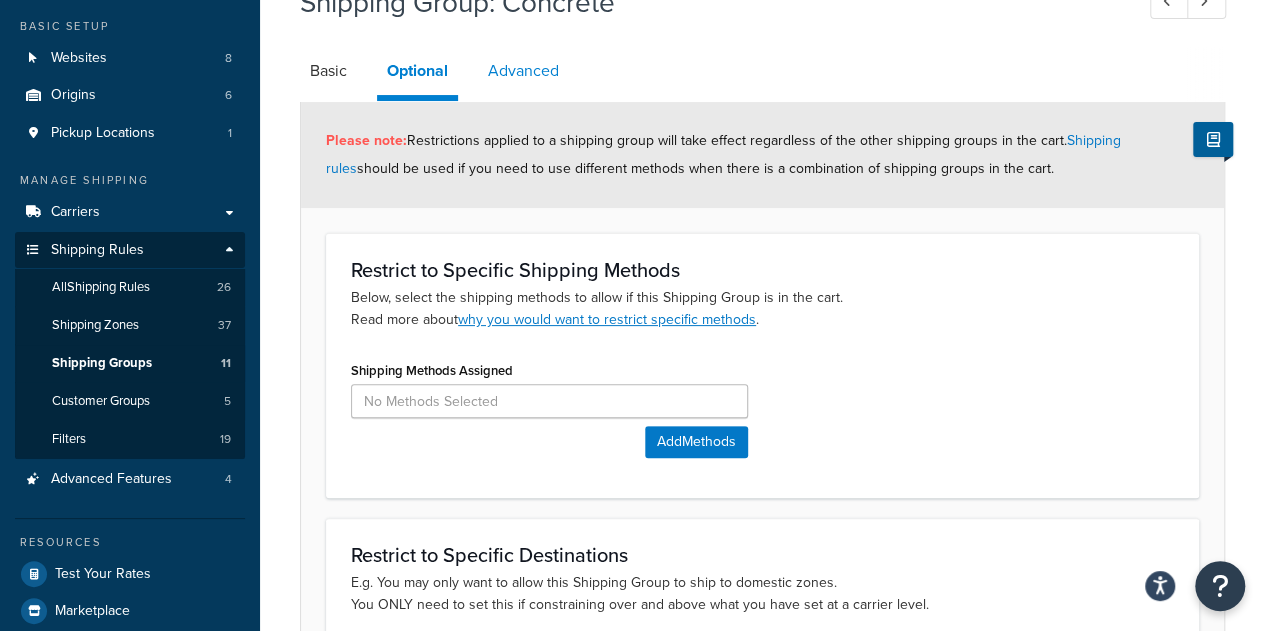 click on "Advanced" at bounding box center (523, 71) 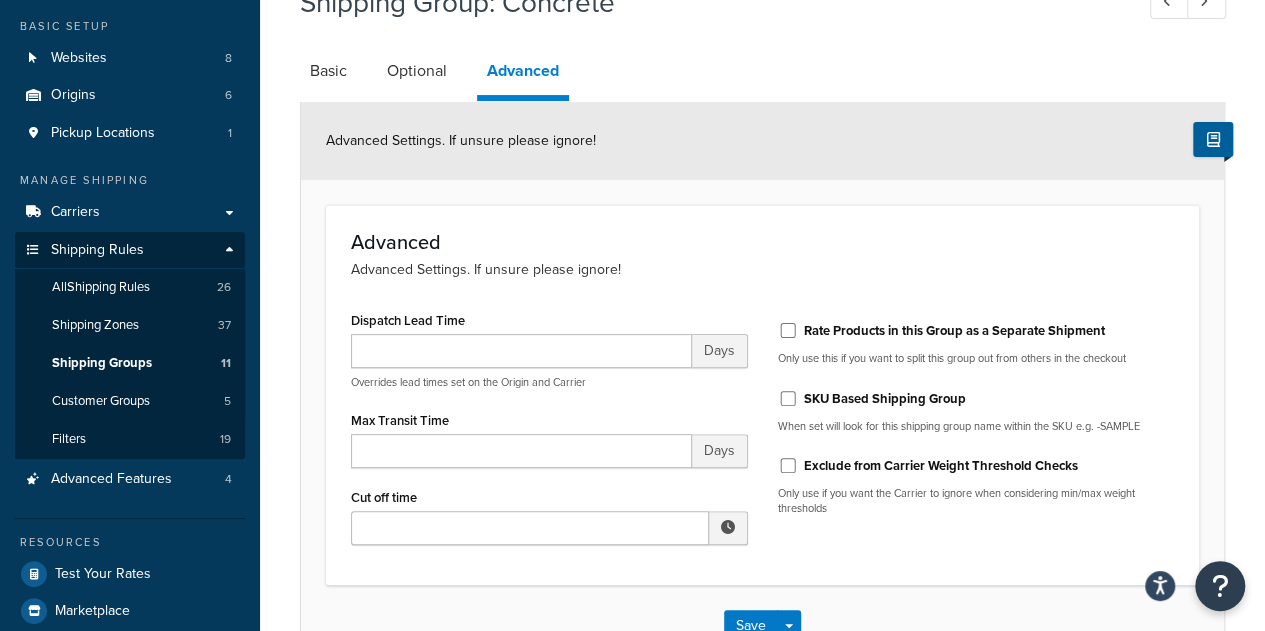 click on "Advanced Settings. If unsure please ignore!" at bounding box center (762, 141) 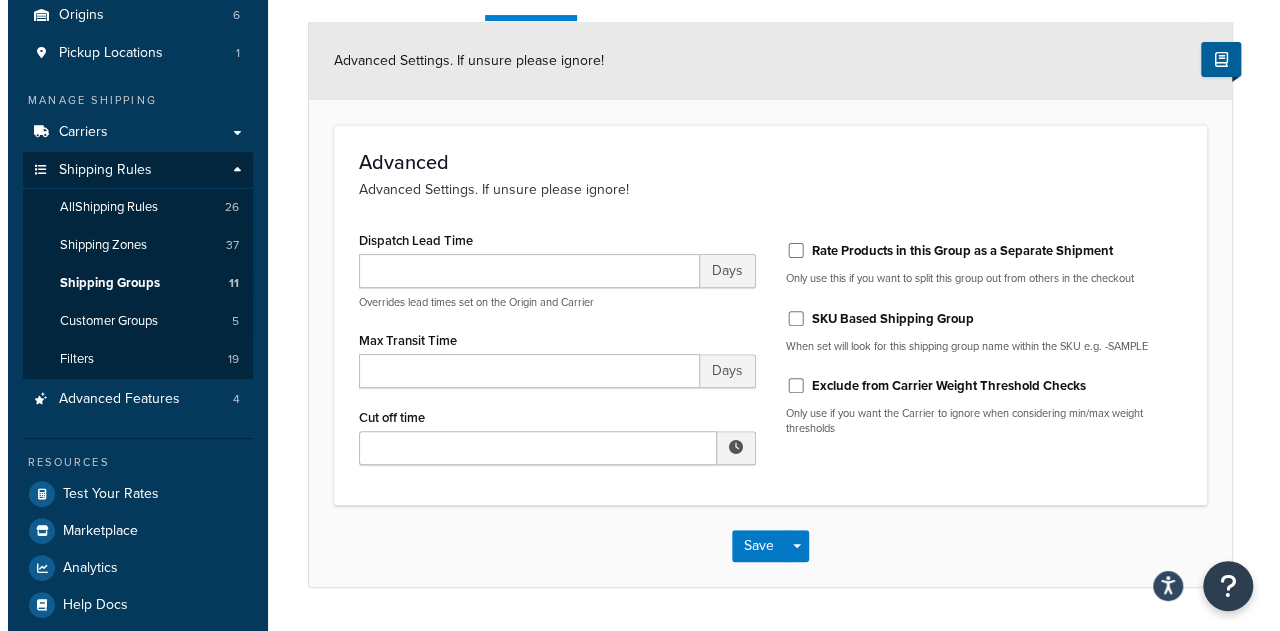 scroll, scrollTop: 0, scrollLeft: 0, axis: both 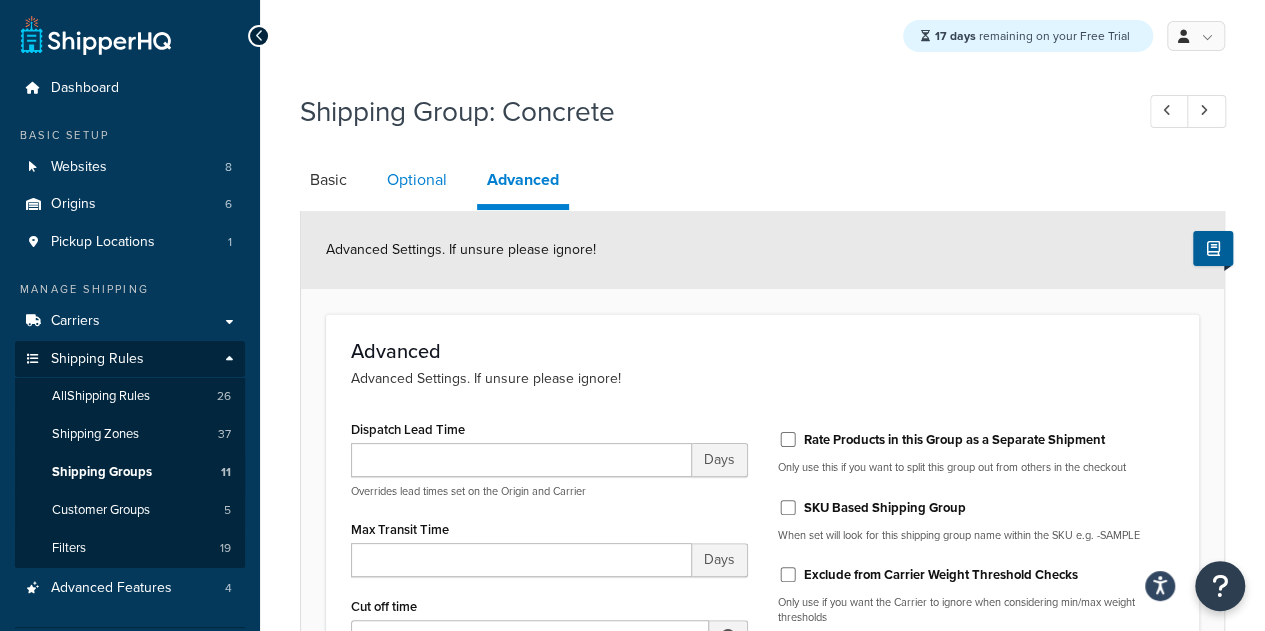 click on "Optional" at bounding box center (417, 180) 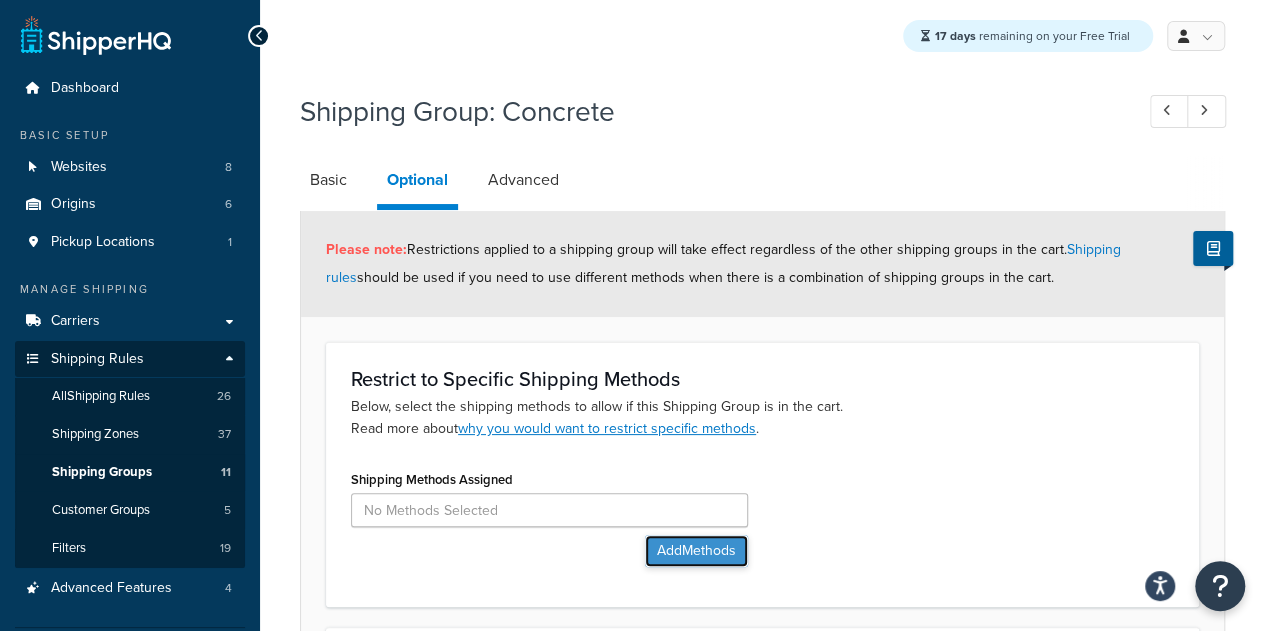 click on "Add  Methods" at bounding box center (696, 551) 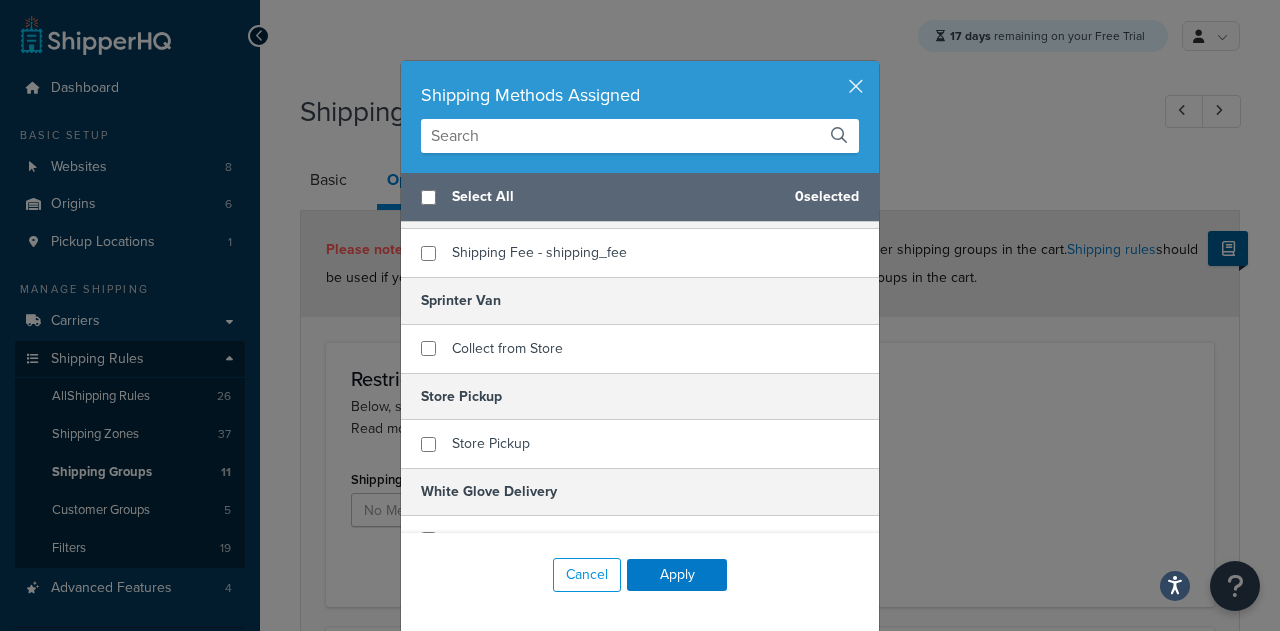 scroll, scrollTop: 2293, scrollLeft: 0, axis: vertical 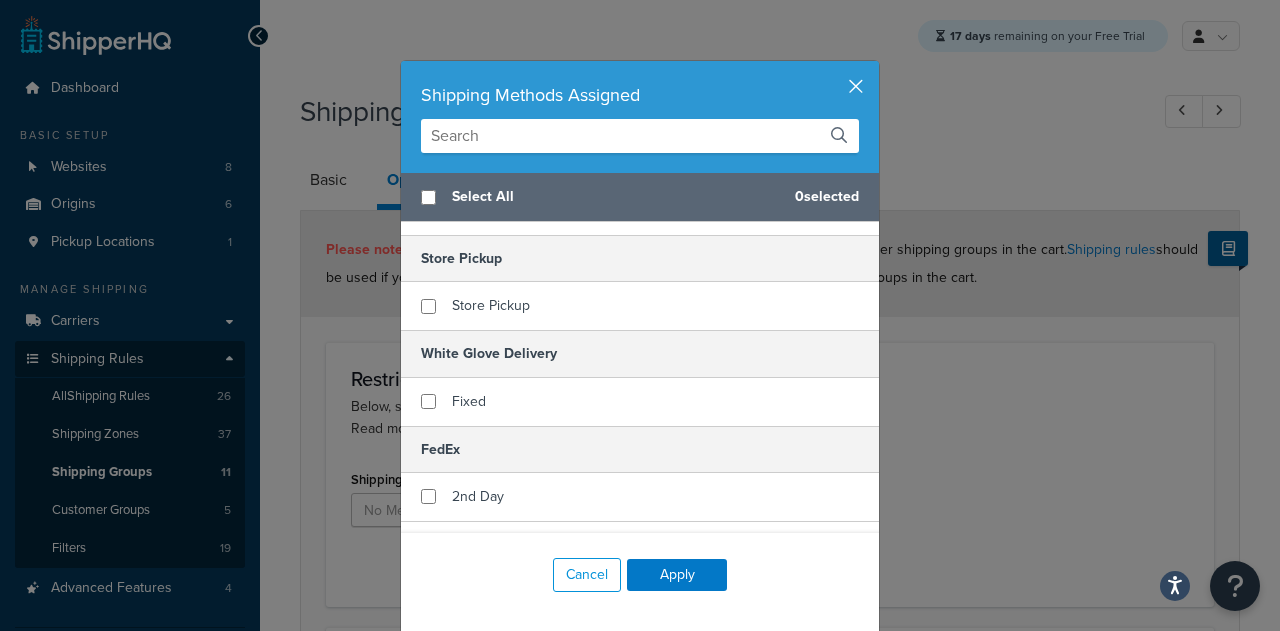 click at bounding box center [876, 63] 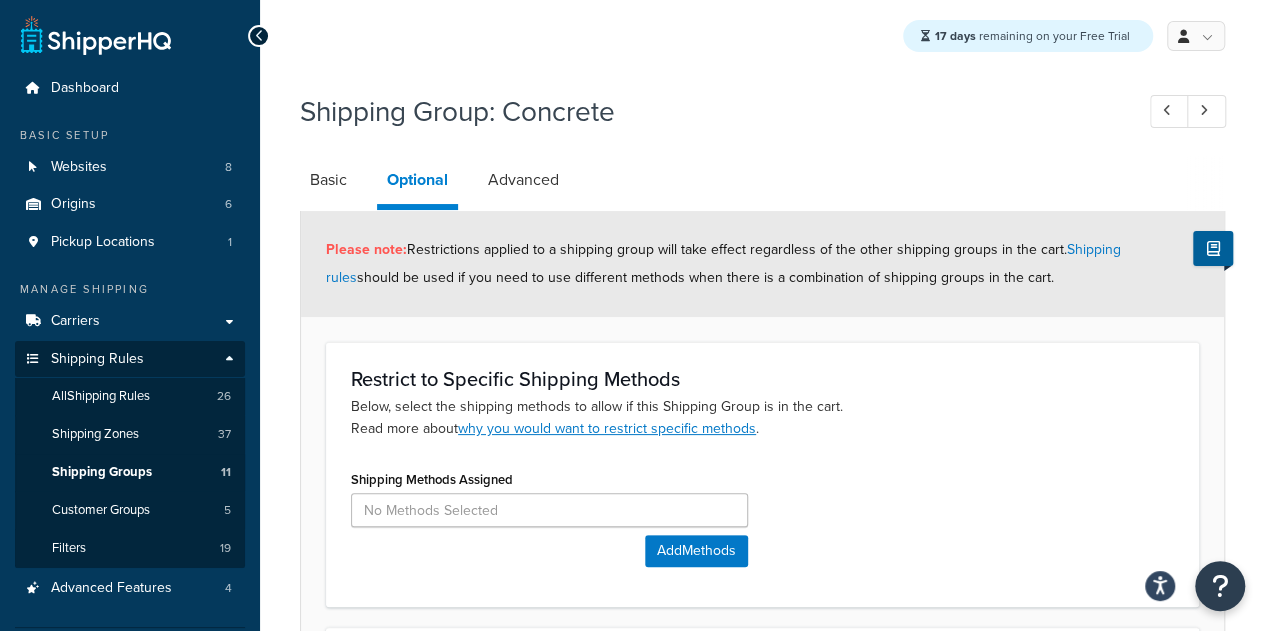 click on "Basic   Optional   Advanced" at bounding box center (5250, 183) 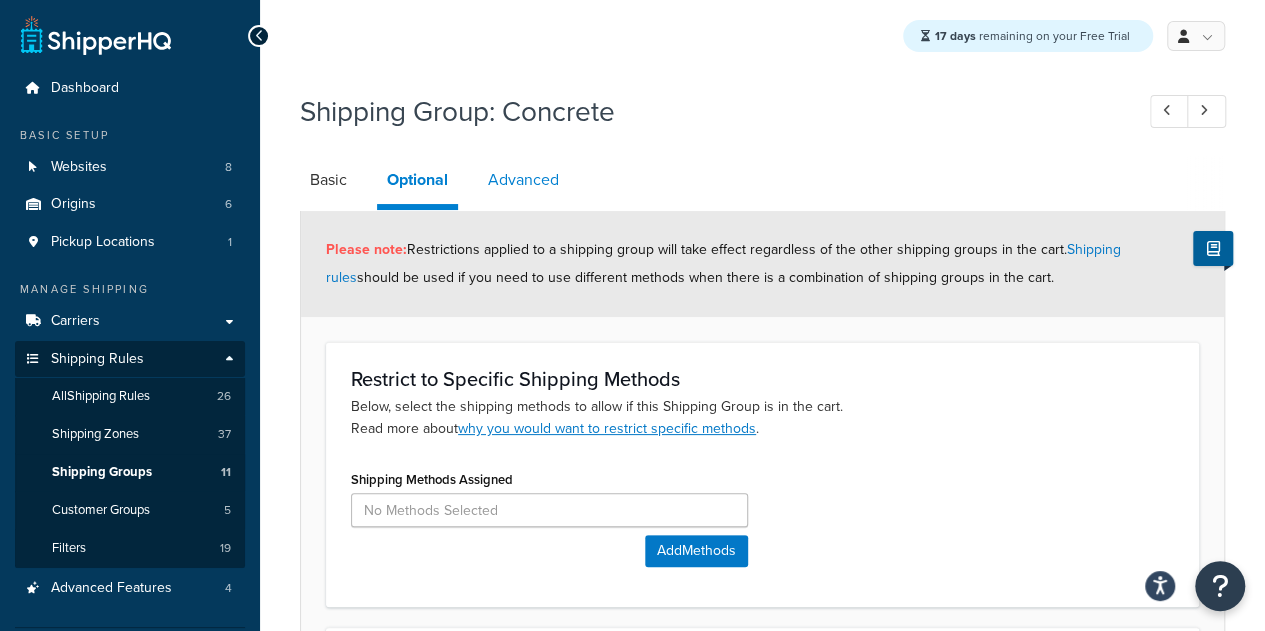 click on "Advanced" at bounding box center [523, 180] 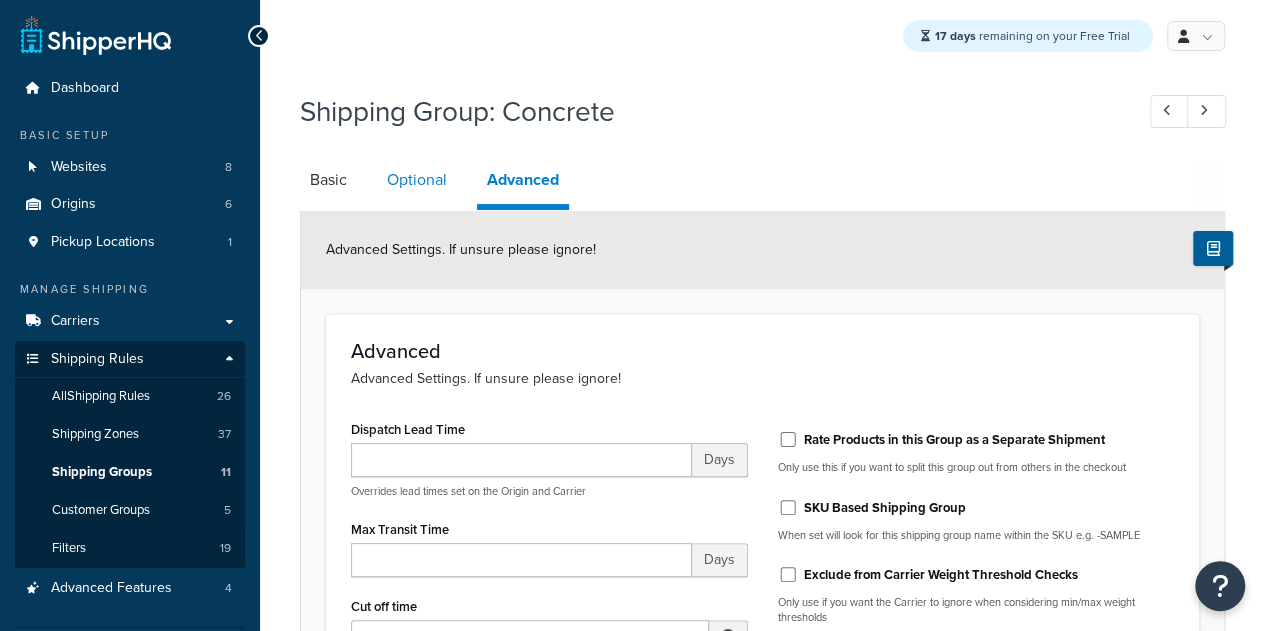 click on "Optional" at bounding box center (417, 180) 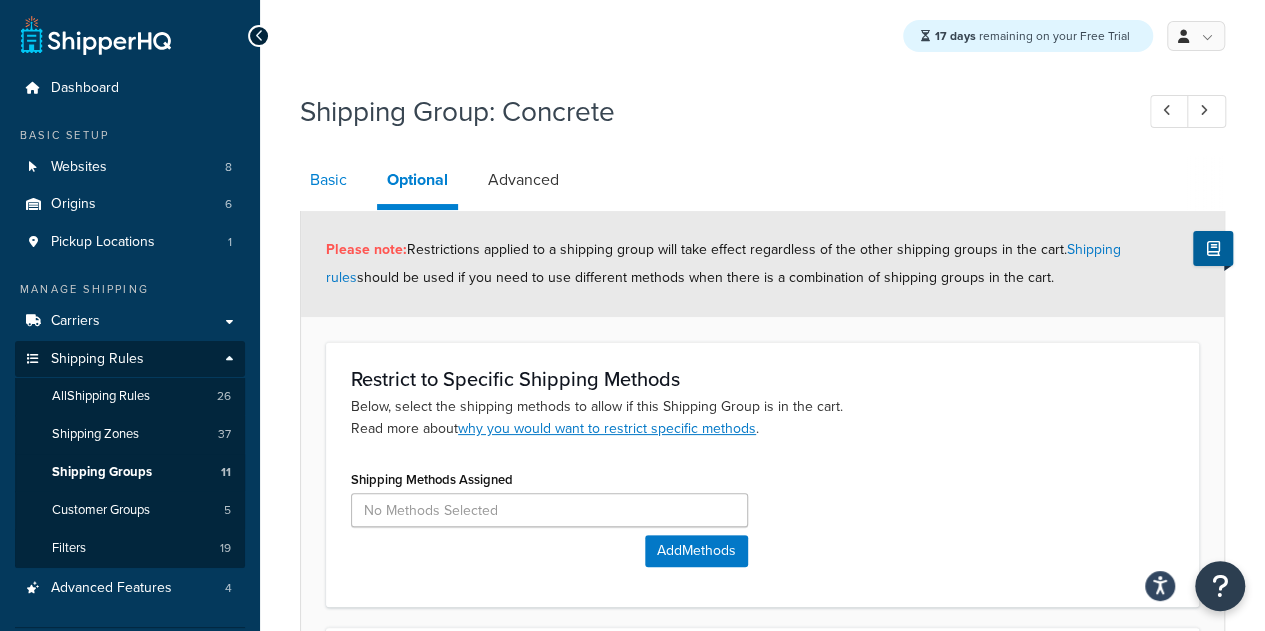 click on "Basic" at bounding box center (328, 180) 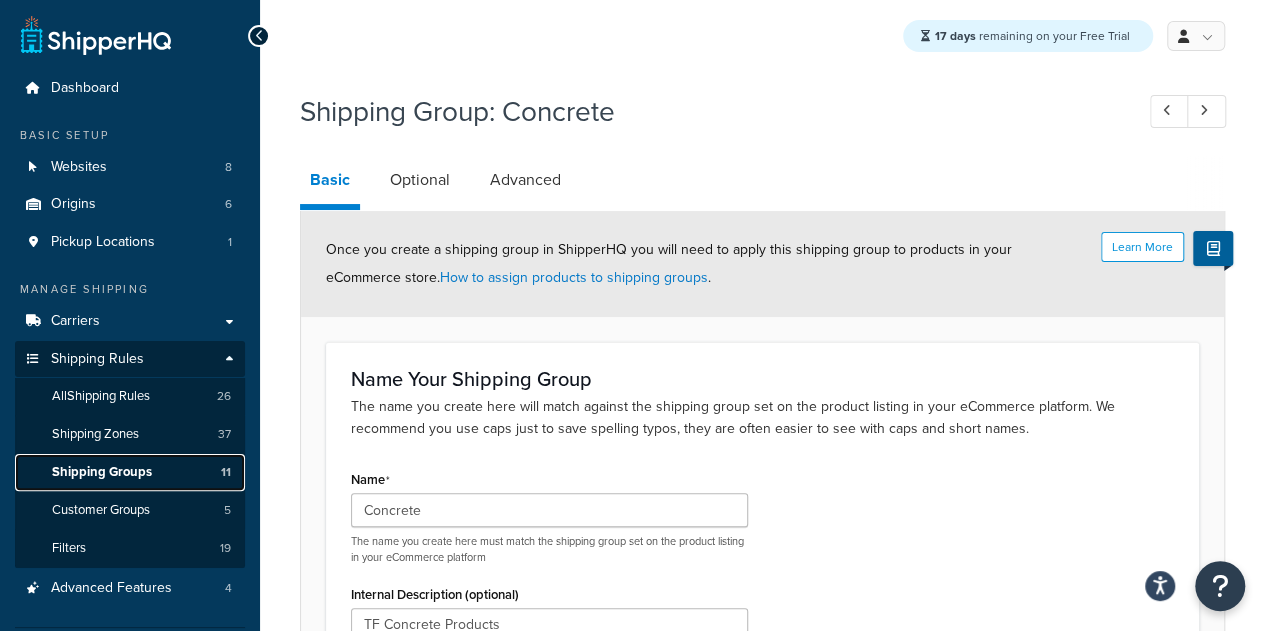 click on "Shipping Groups" at bounding box center [102, 472] 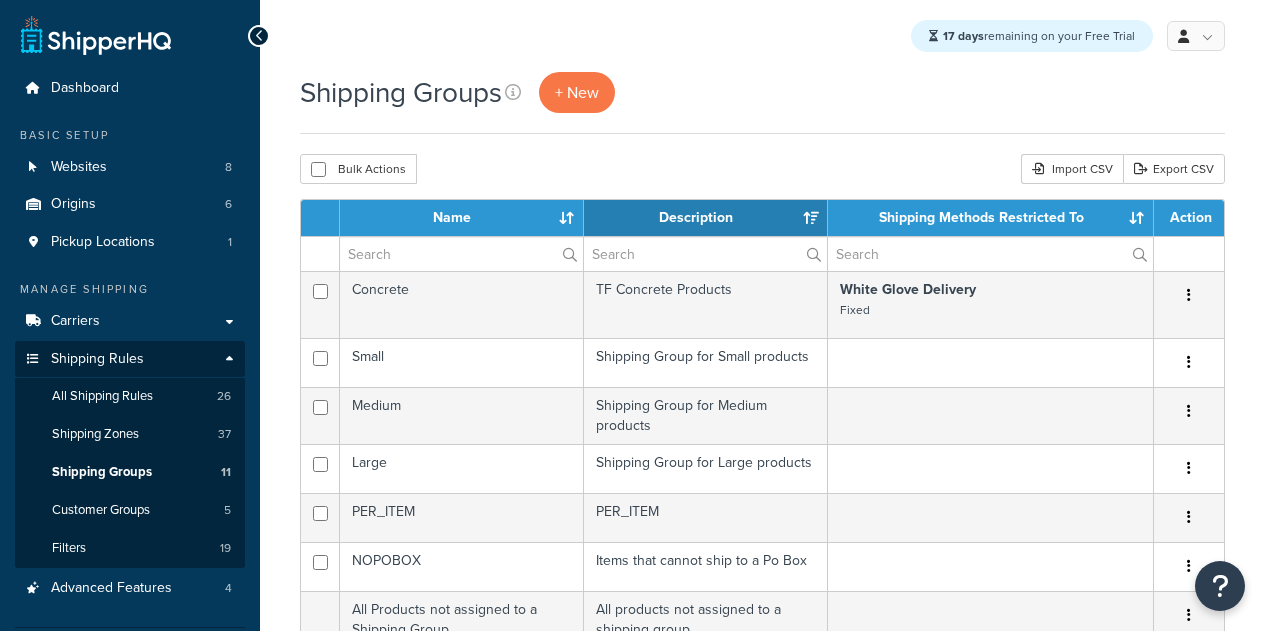 select on "15" 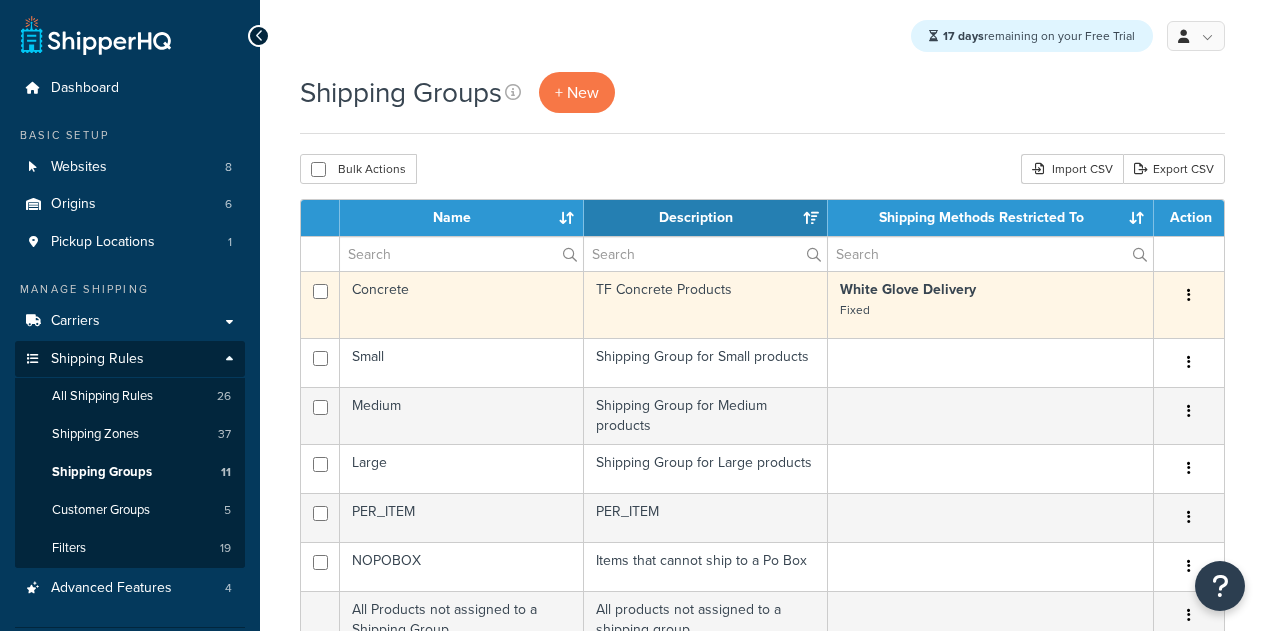 scroll, scrollTop: 0, scrollLeft: 0, axis: both 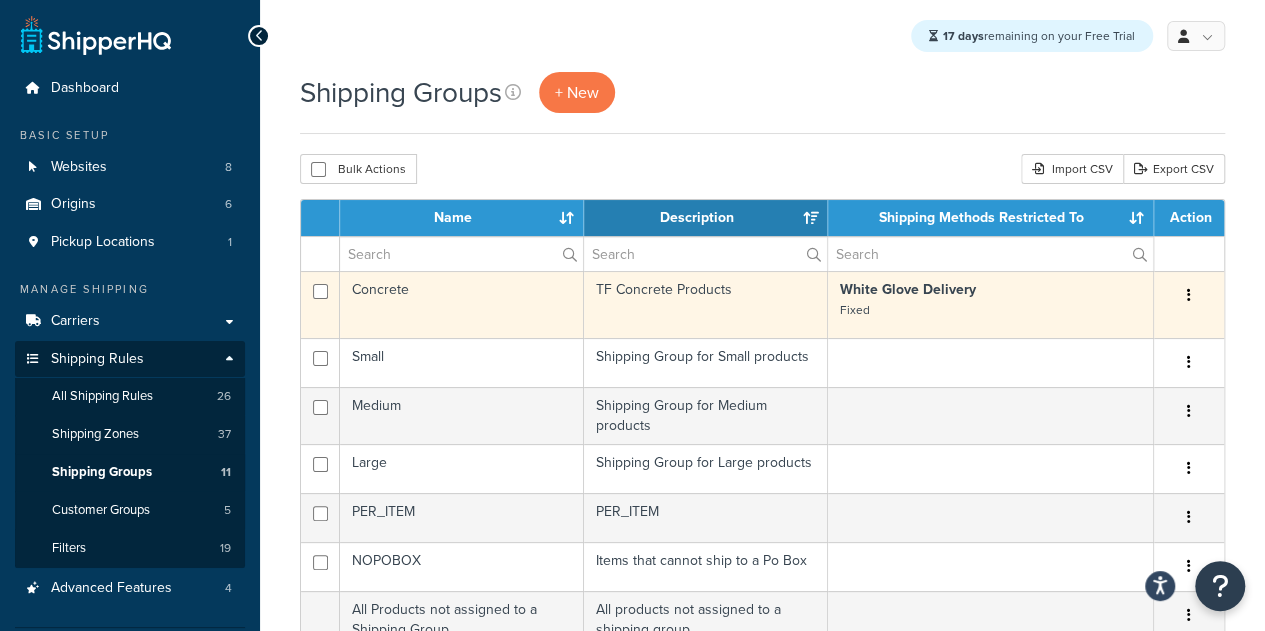click on "Concrete" at bounding box center (462, 304) 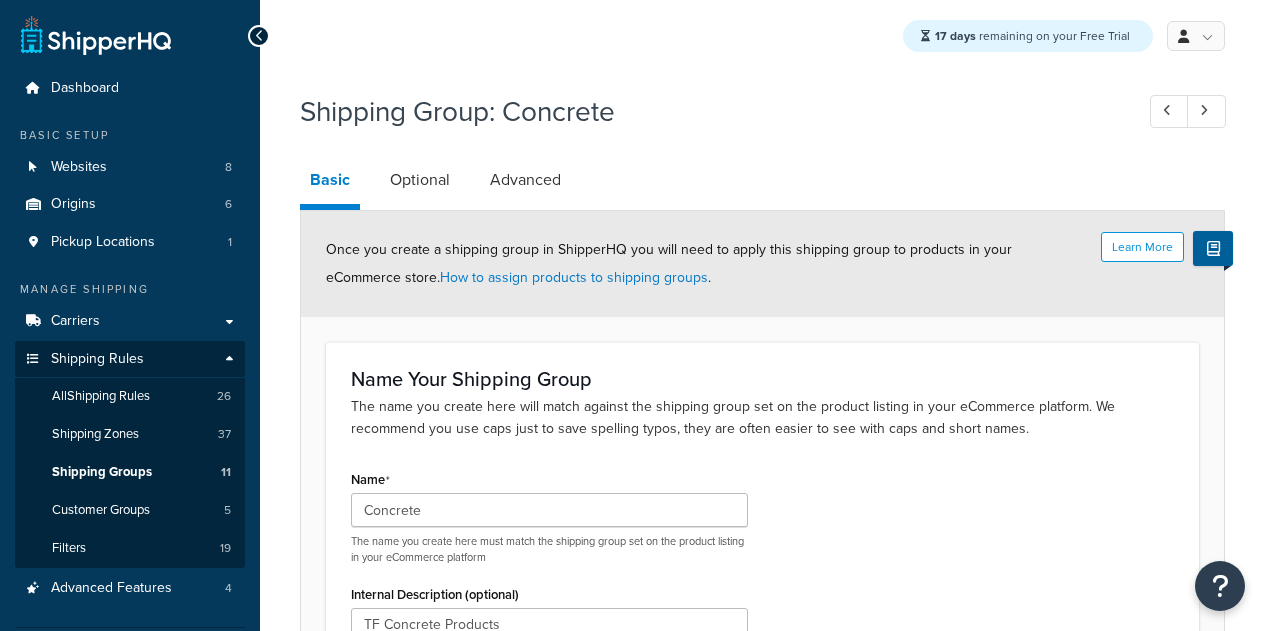scroll, scrollTop: 0, scrollLeft: 0, axis: both 